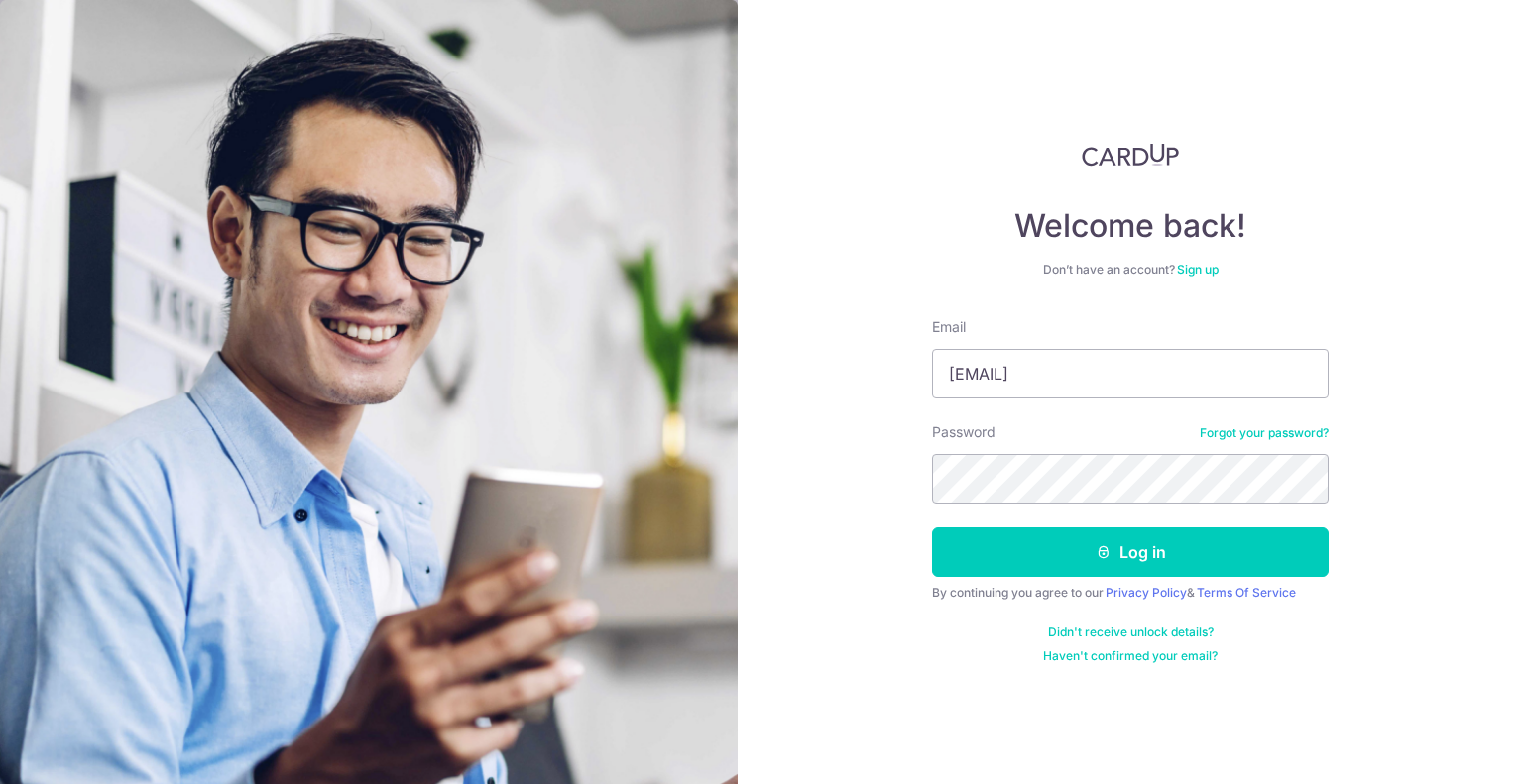 scroll, scrollTop: 0, scrollLeft: 0, axis: both 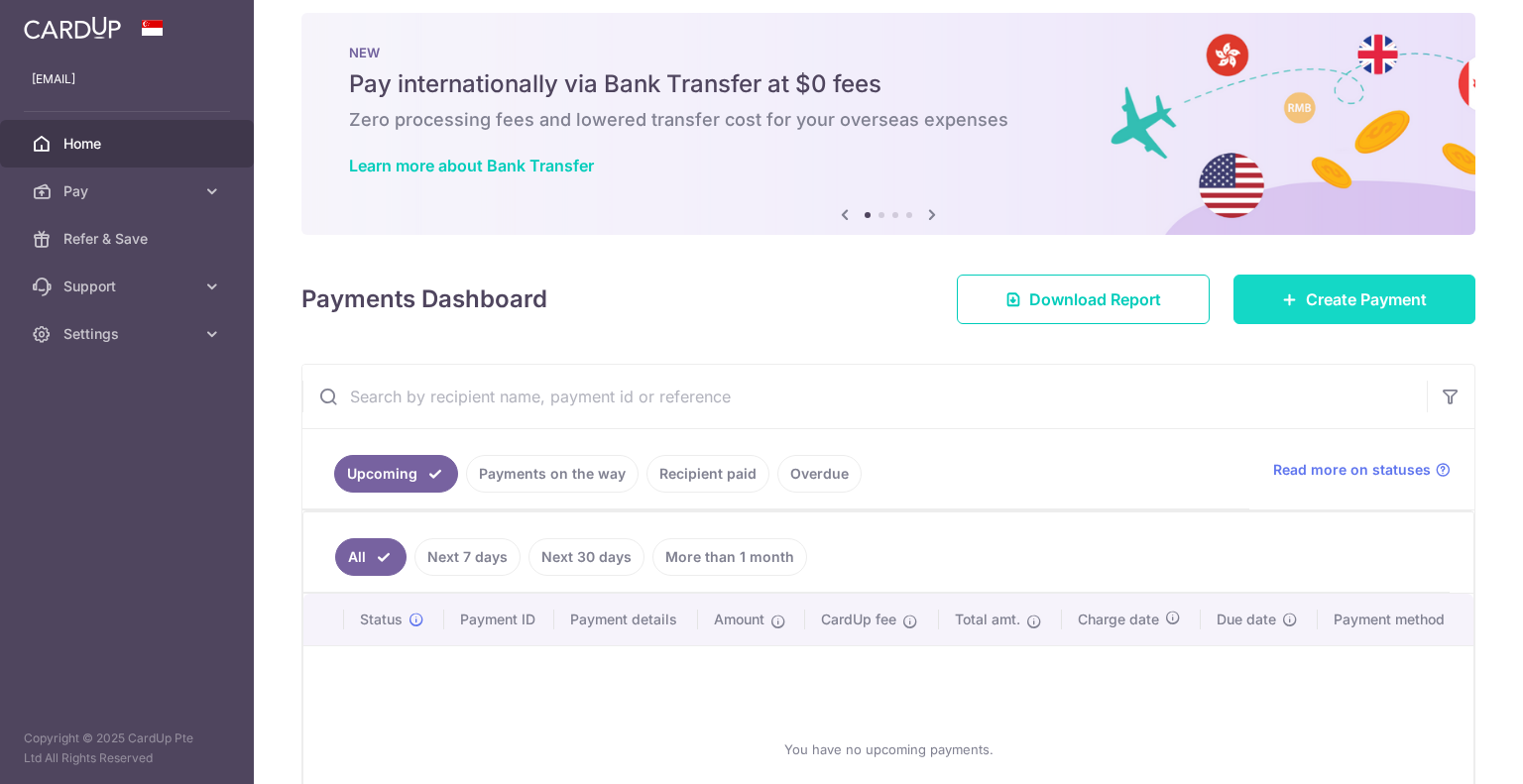 click on "Create Payment" at bounding box center (1366, 299) 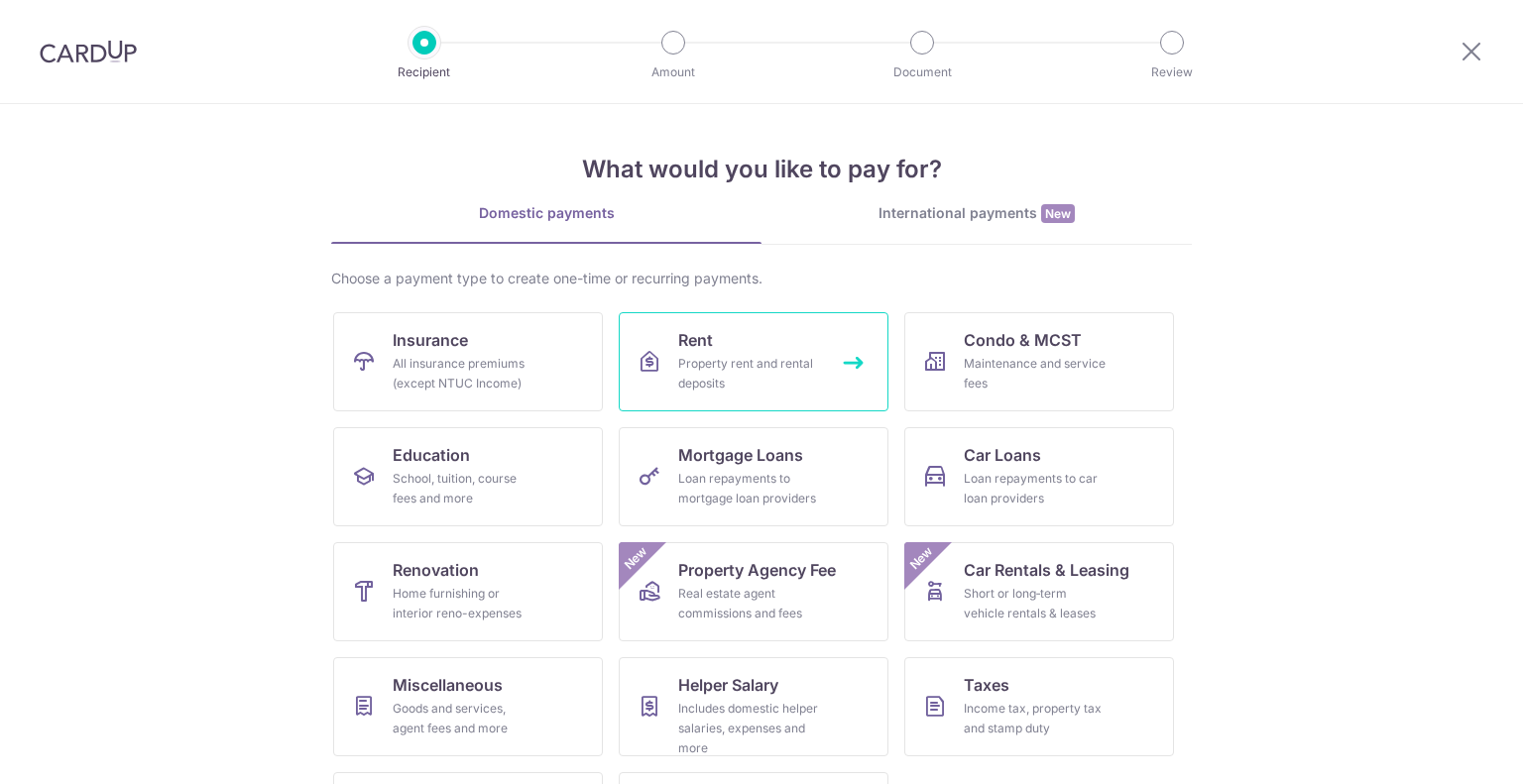 scroll, scrollTop: 0, scrollLeft: 0, axis: both 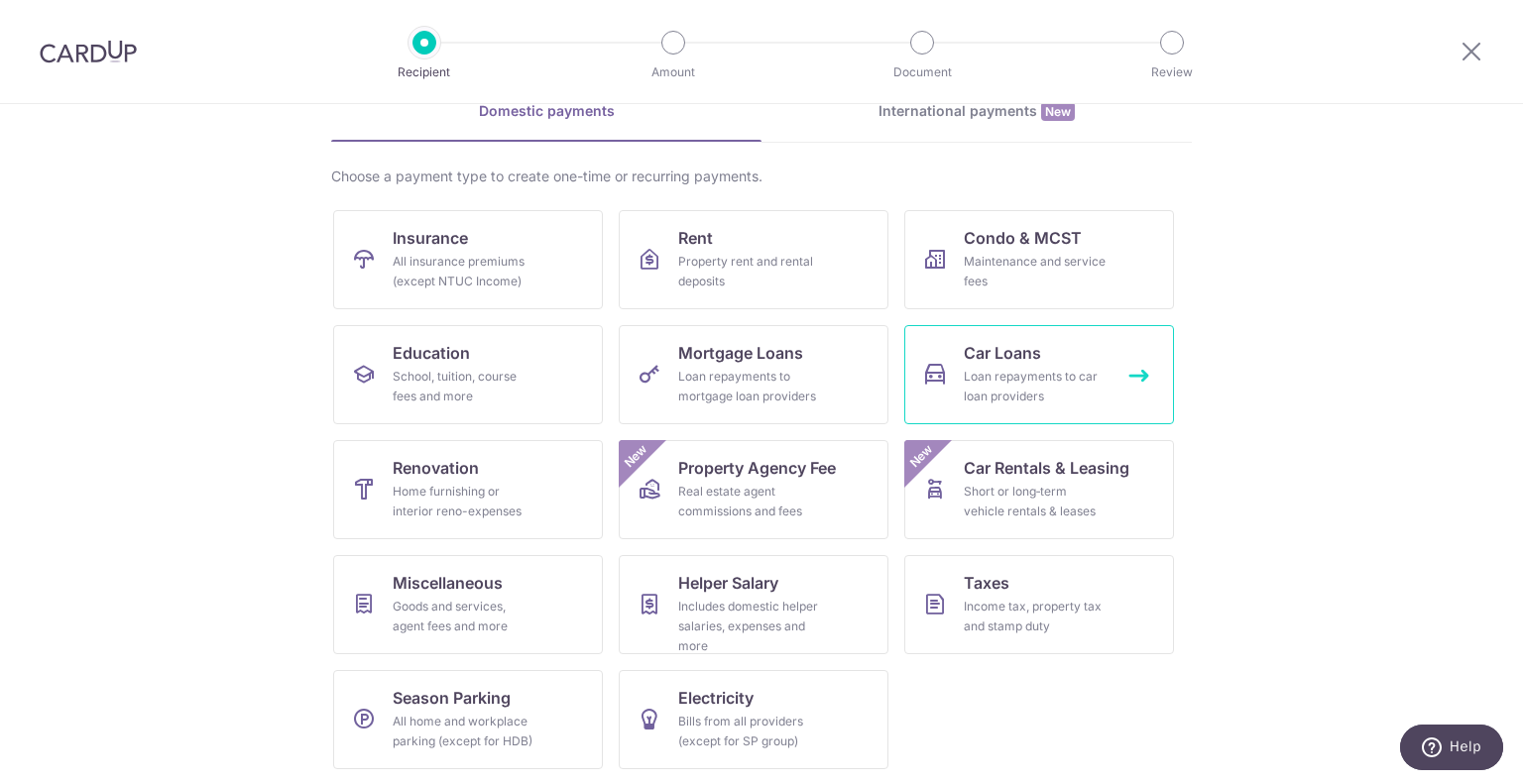 click on "Loan repayments to car loan providers" at bounding box center (1035, 387) 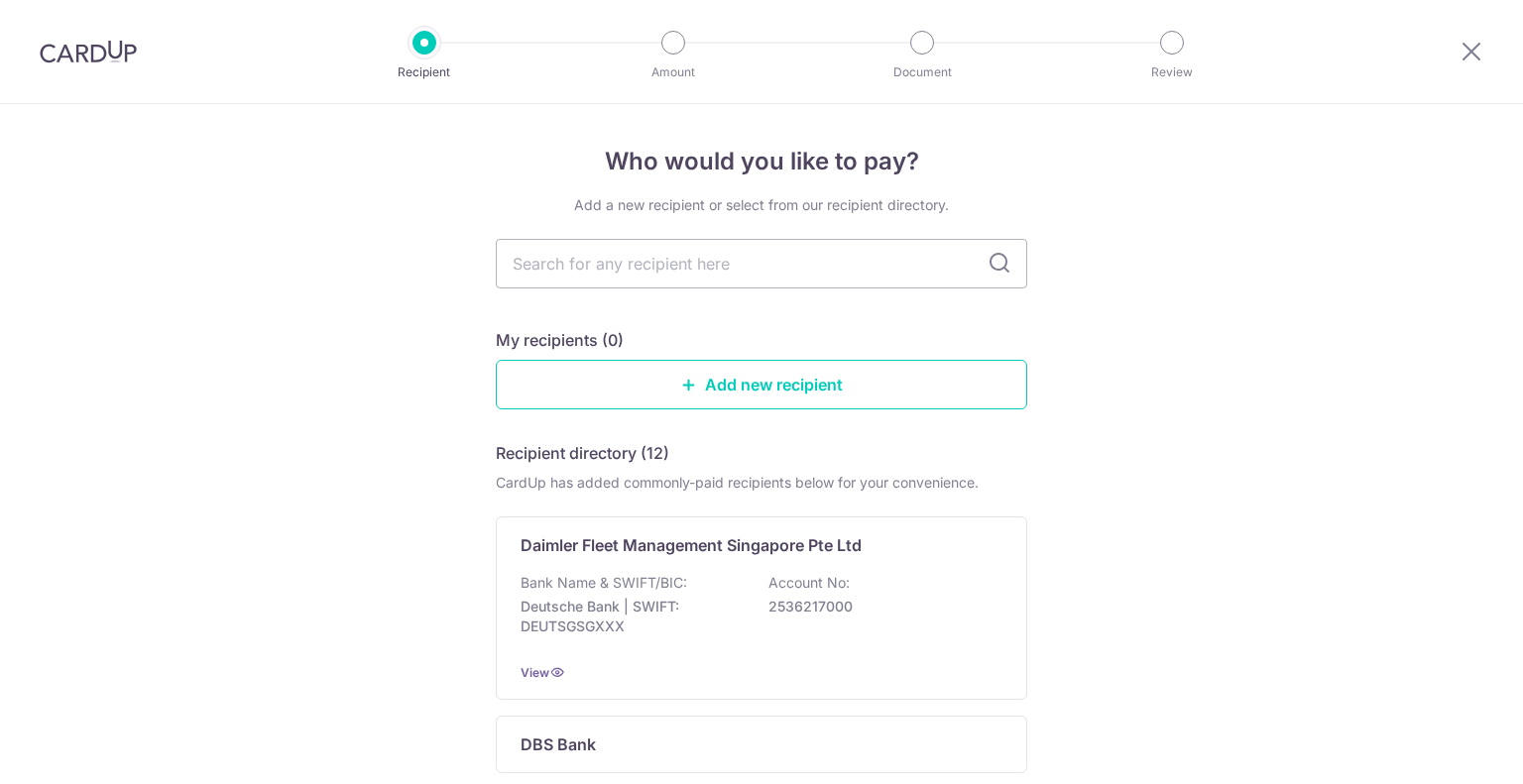 scroll, scrollTop: 0, scrollLeft: 0, axis: both 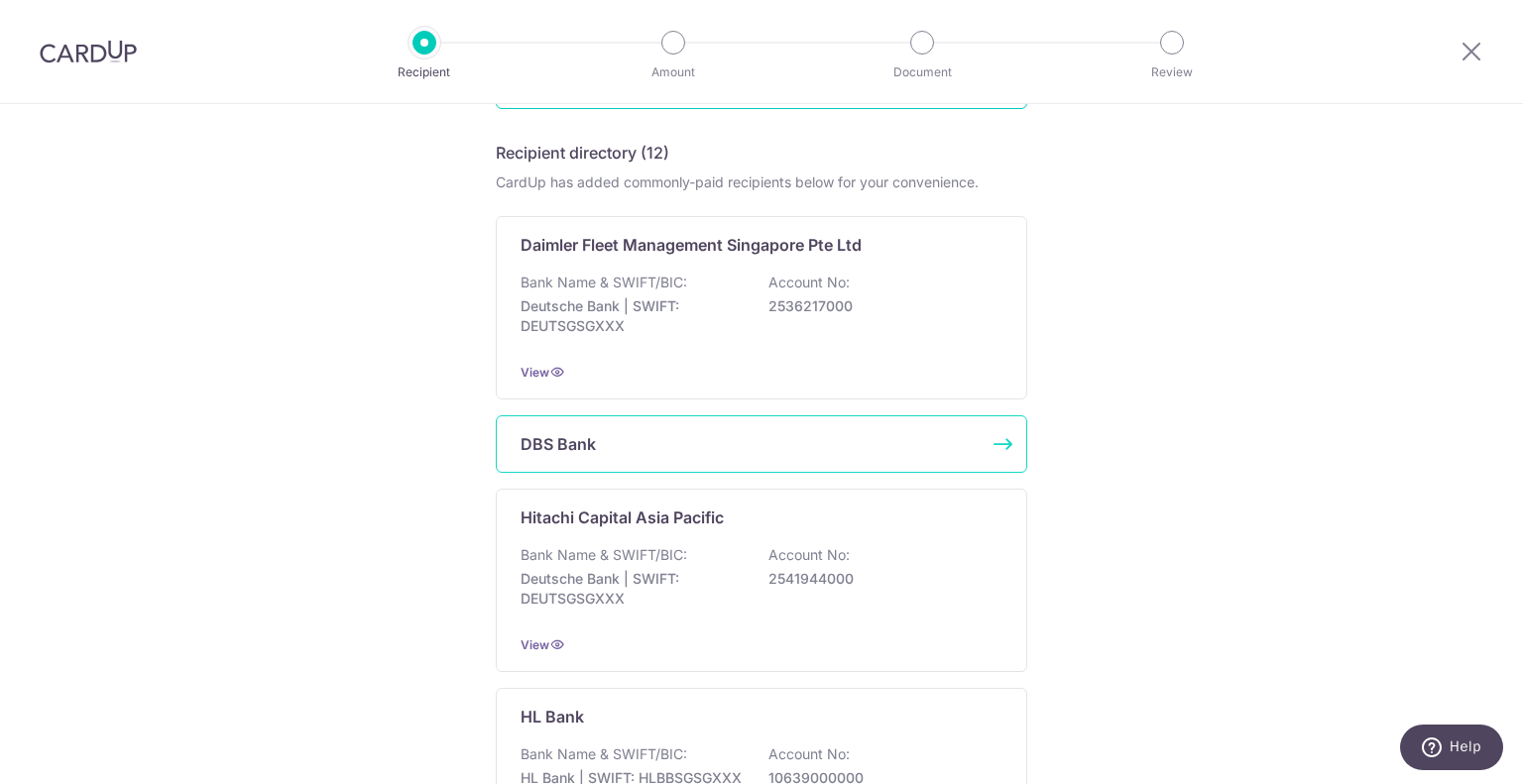 click on "DBS Bank" at bounding box center (750, 444) 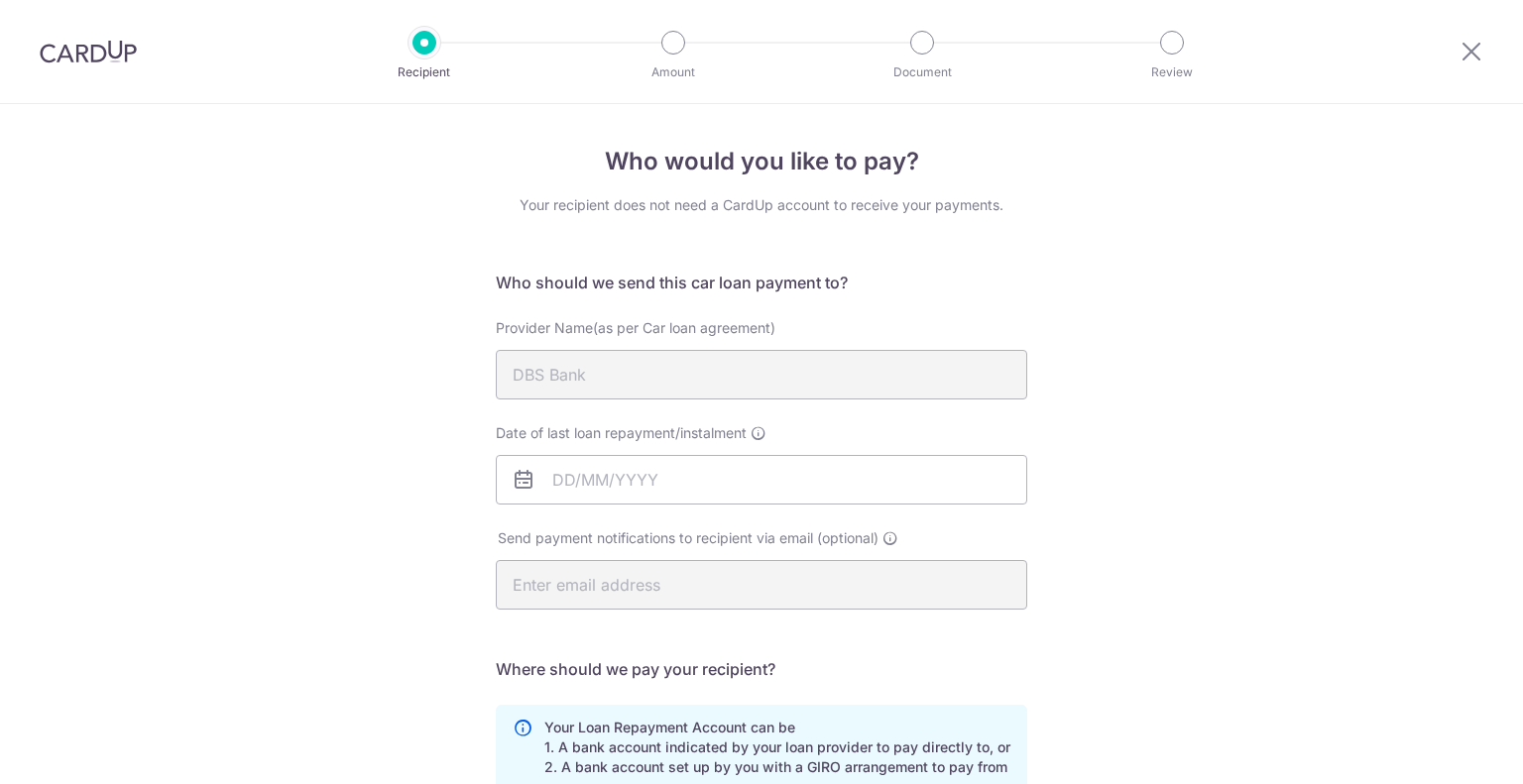 scroll, scrollTop: 0, scrollLeft: 0, axis: both 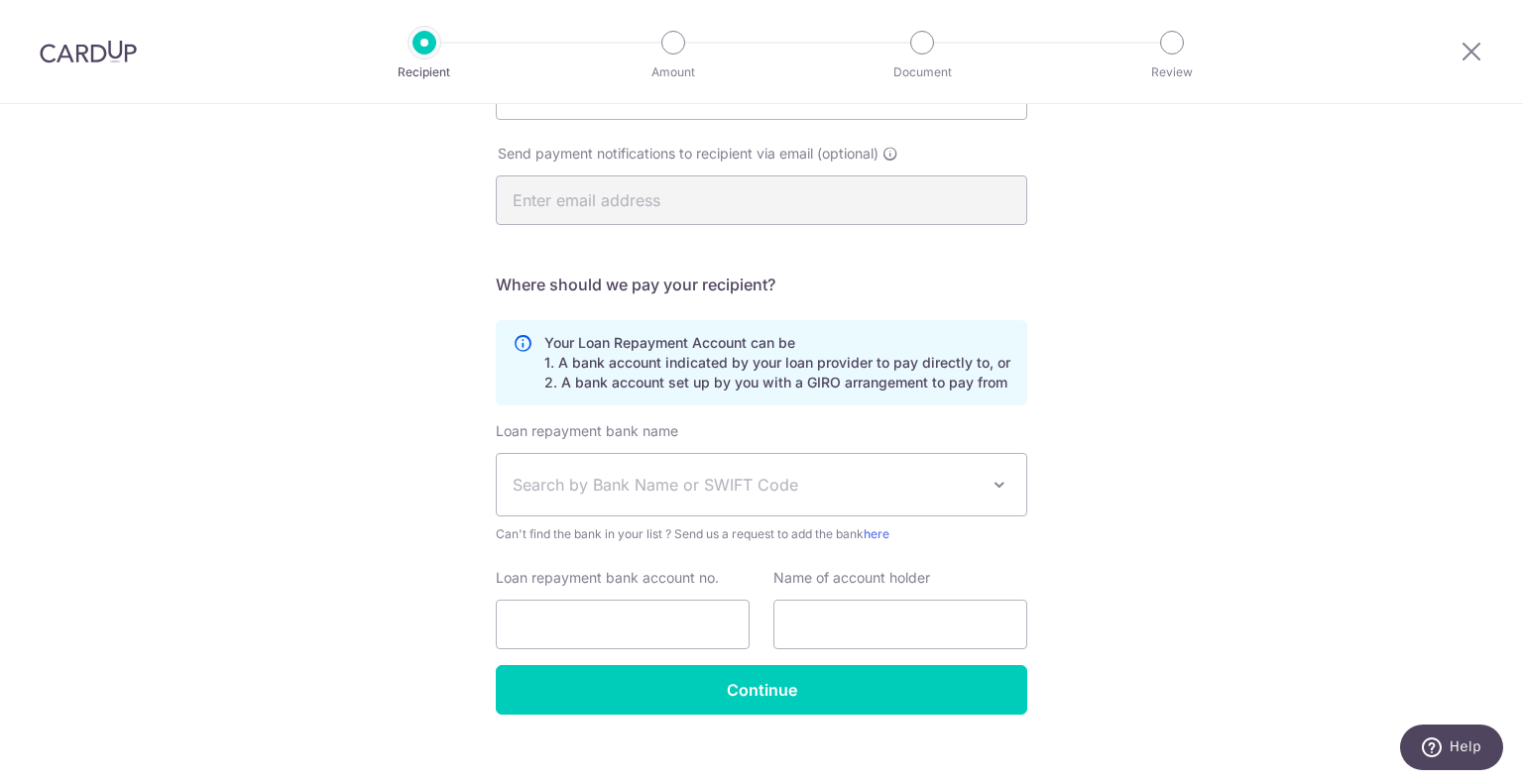click on "Your Loan Repayment Account can be   1. A bank account indicated by your loan provider to pay directly to, or   2. A bank account set up by you with a GIRO arrangement to pay from" at bounding box center [777, 363] 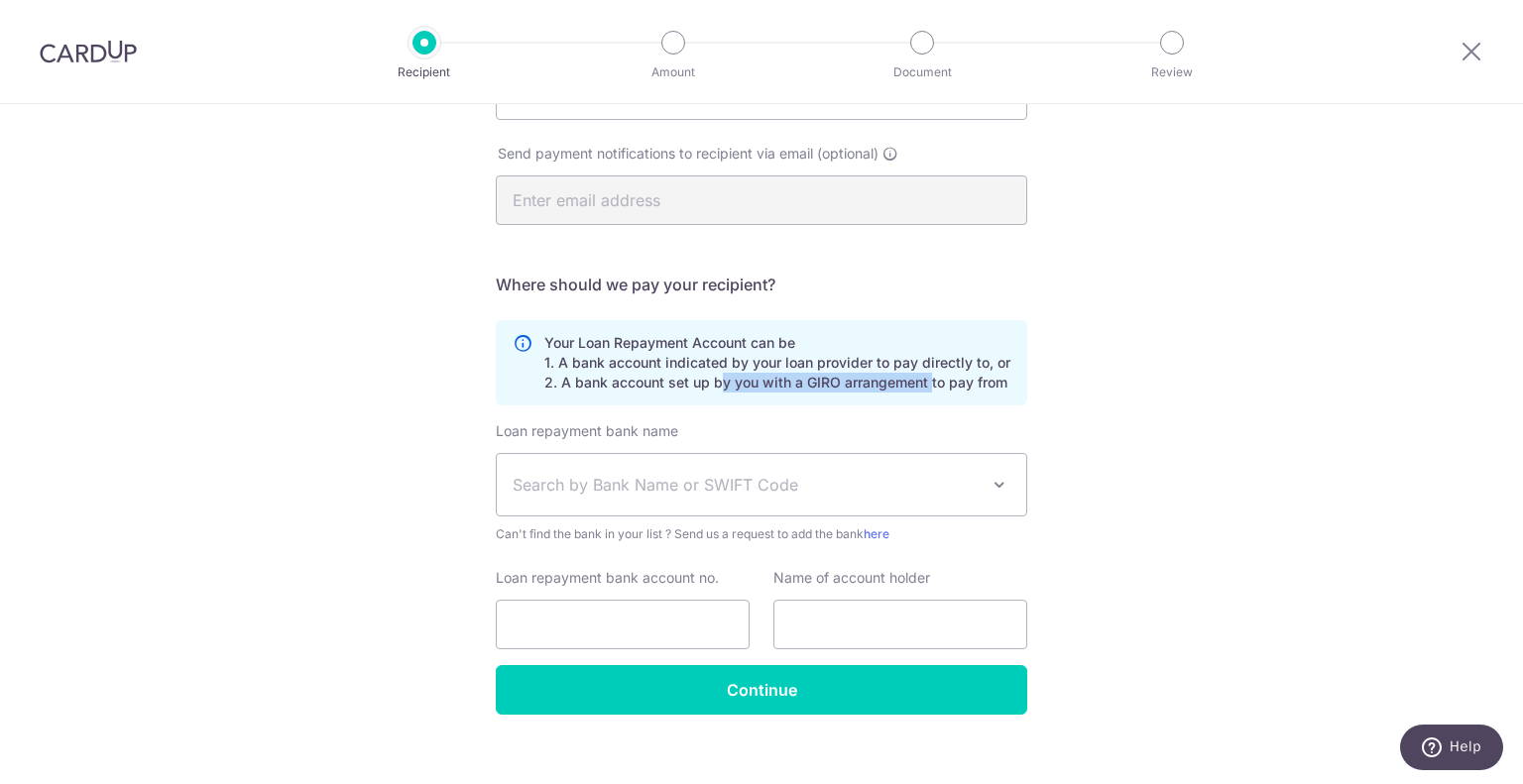 drag, startPoint x: 714, startPoint y: 388, endPoint x: 857, endPoint y: 387, distance: 143.0035 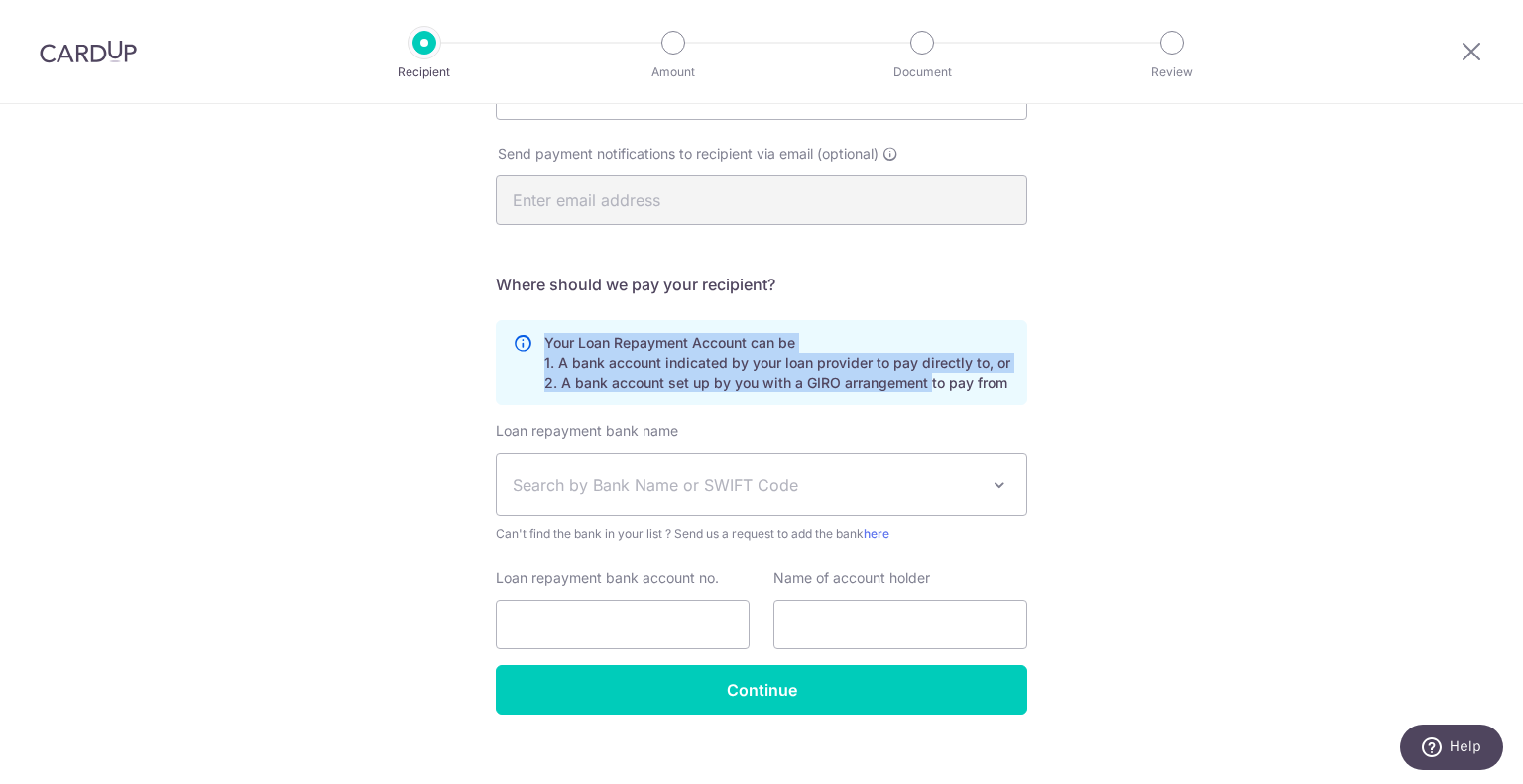drag, startPoint x: 857, startPoint y: 387, endPoint x: 527, endPoint y: 378, distance: 330.1227 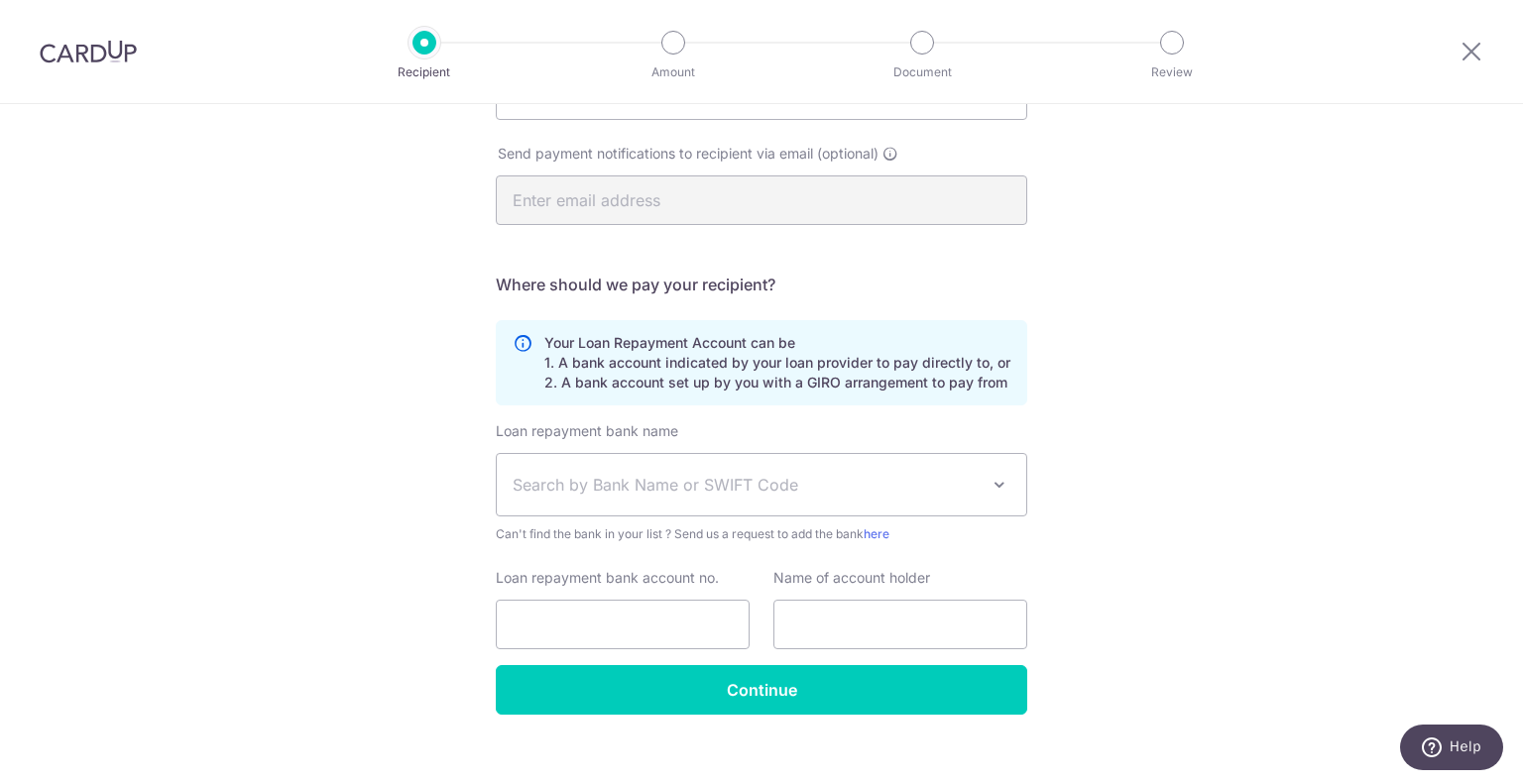 click on "Your Loan Repayment Account can be   1. A bank account indicated by your loan provider to pay directly to, or   2. A bank account set up by you with a GIRO arrangement to pay from" at bounding box center (762, 363) 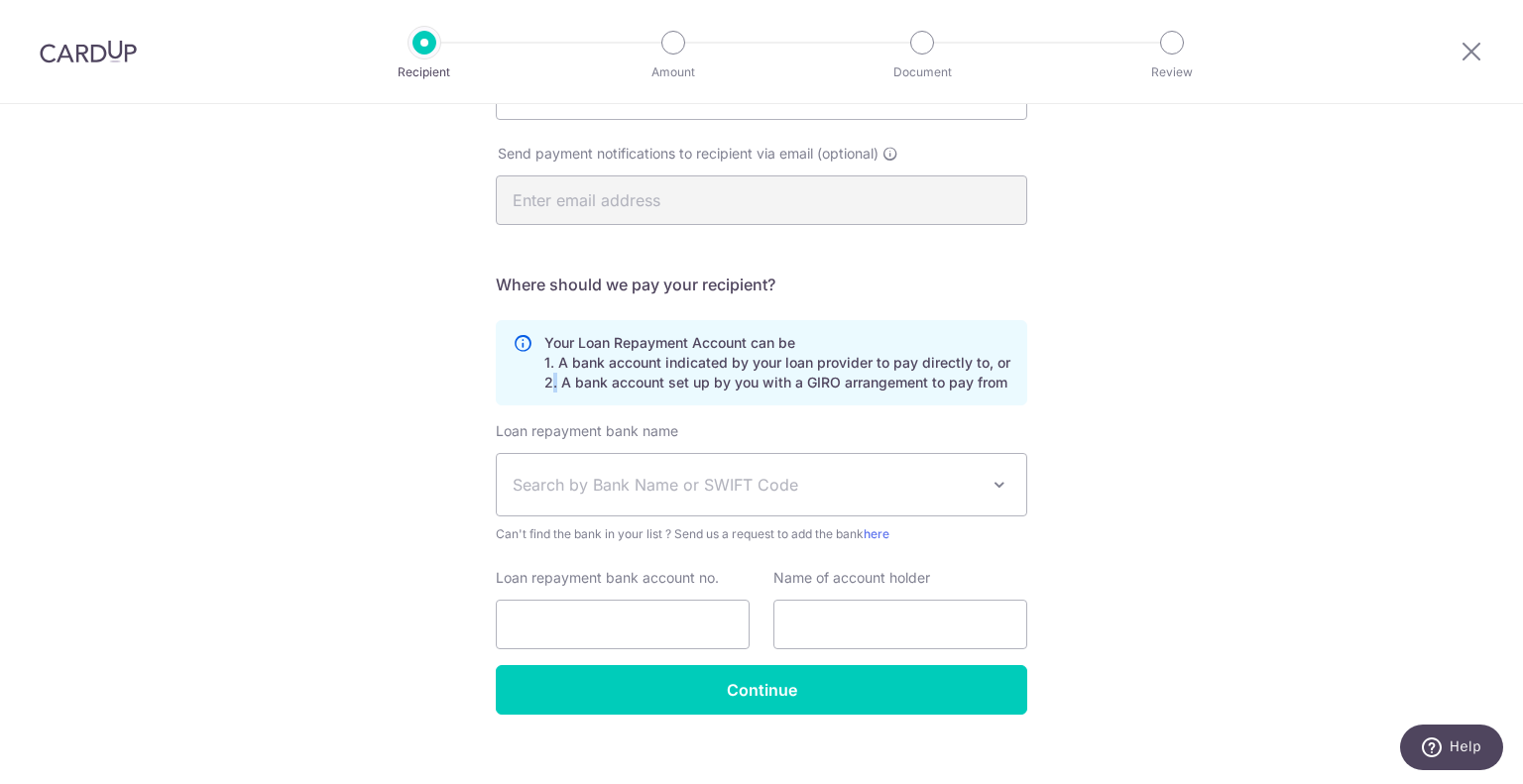 click on "Your Loan Repayment Account can be   1. A bank account indicated by your loan provider to pay directly to, or   2. A bank account set up by you with a GIRO arrangement to pay from" at bounding box center [777, 363] 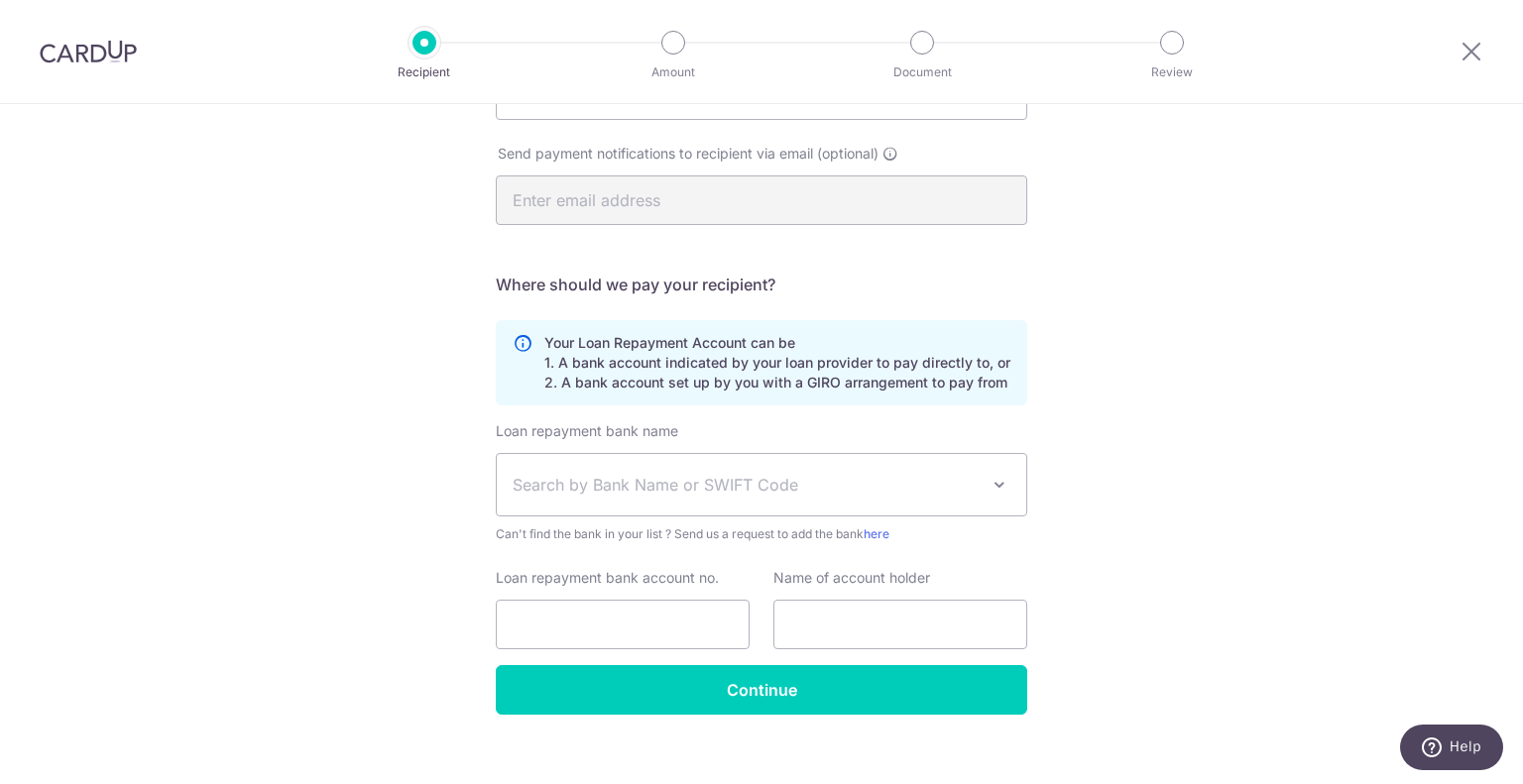 click on "Your Loan Repayment Account can be   1. A bank account indicated by your loan provider to pay directly to, or   2. A bank account set up by you with a GIRO arrangement to pay from" at bounding box center (777, 363) 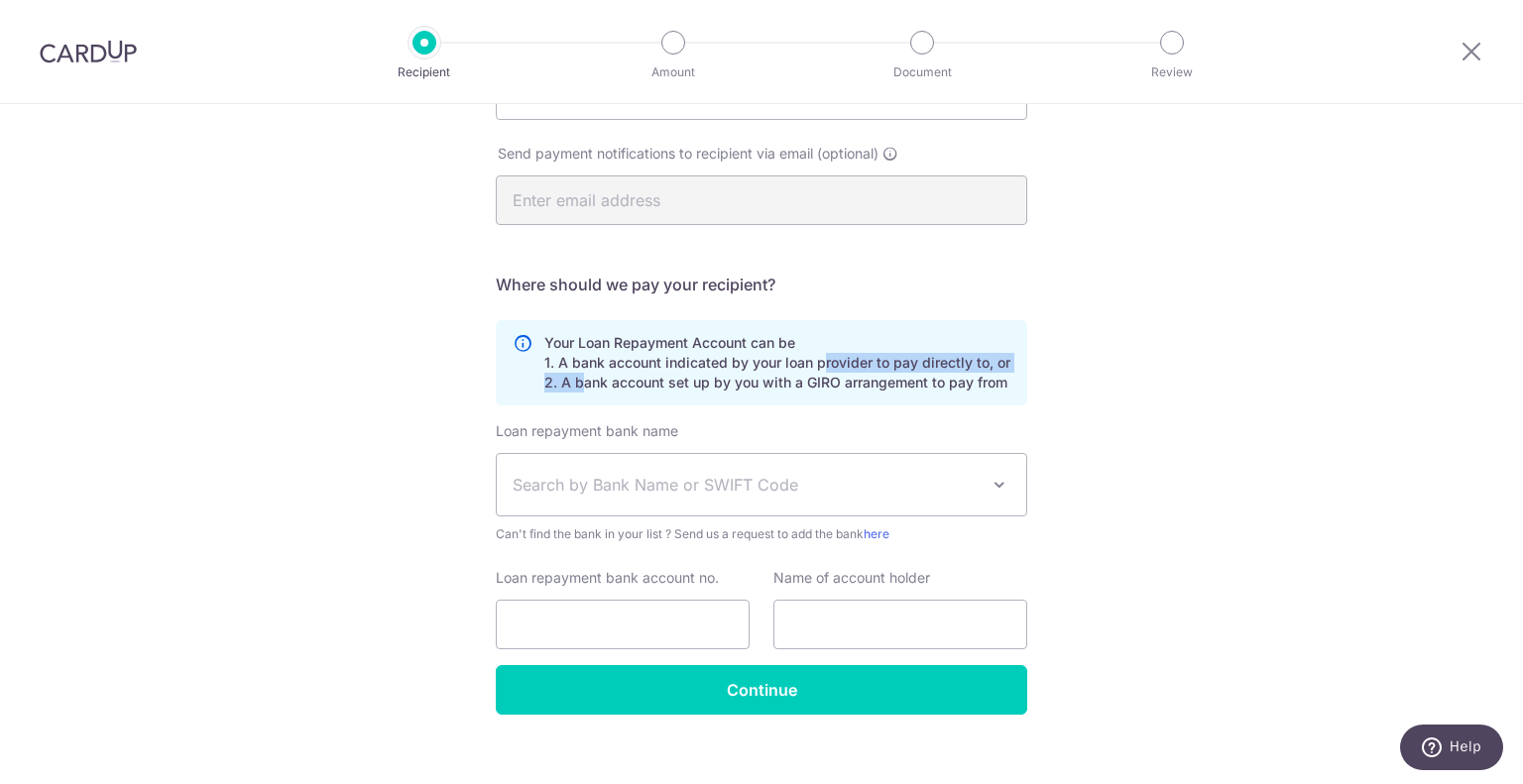 drag, startPoint x: 564, startPoint y: 379, endPoint x: 849, endPoint y: 368, distance: 285.2122 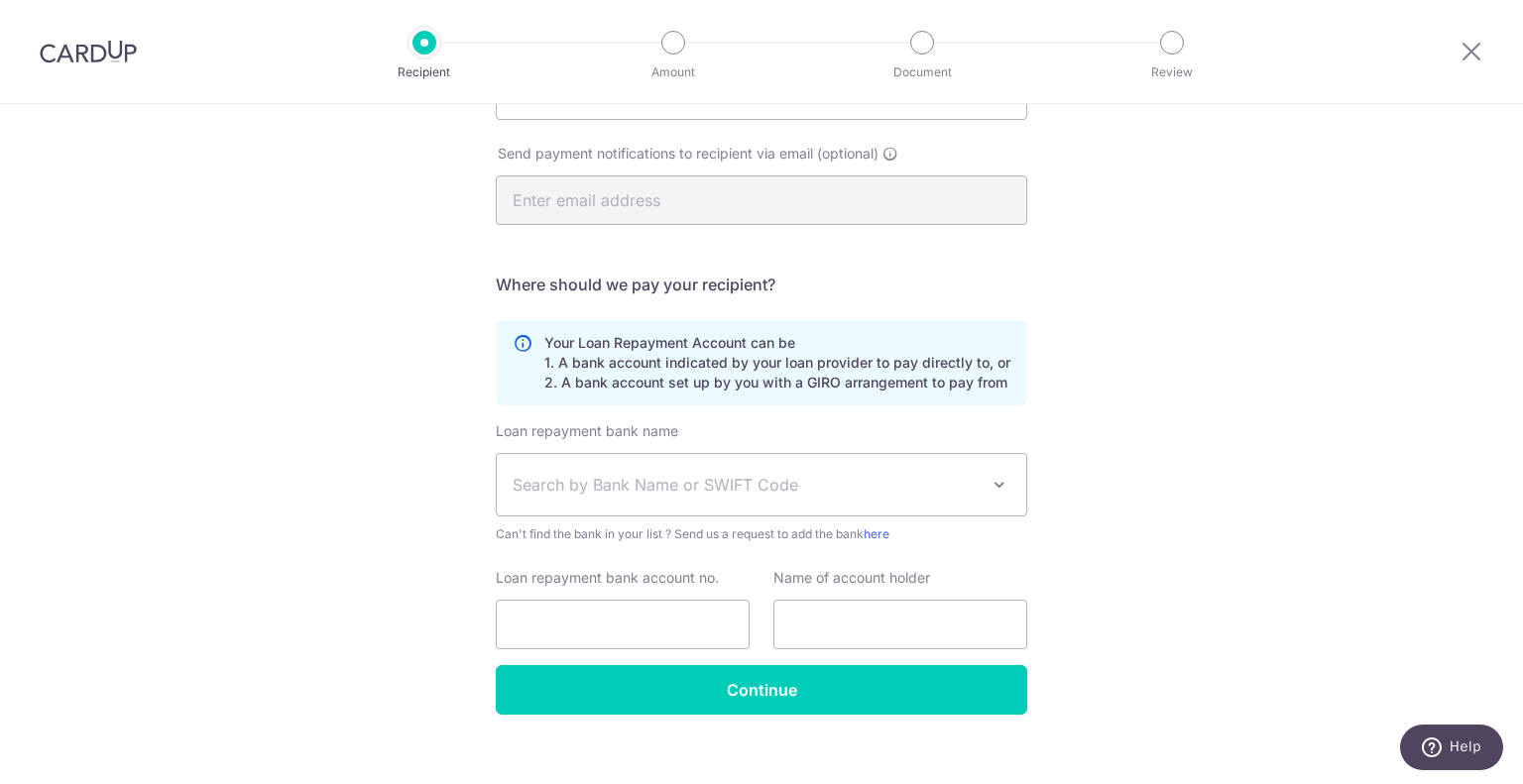 click on "Your Loan Repayment Account can be   1. A bank account indicated by your loan provider to pay directly to, or   2. A bank account set up by you with a GIRO arrangement to pay from" at bounding box center (777, 363) 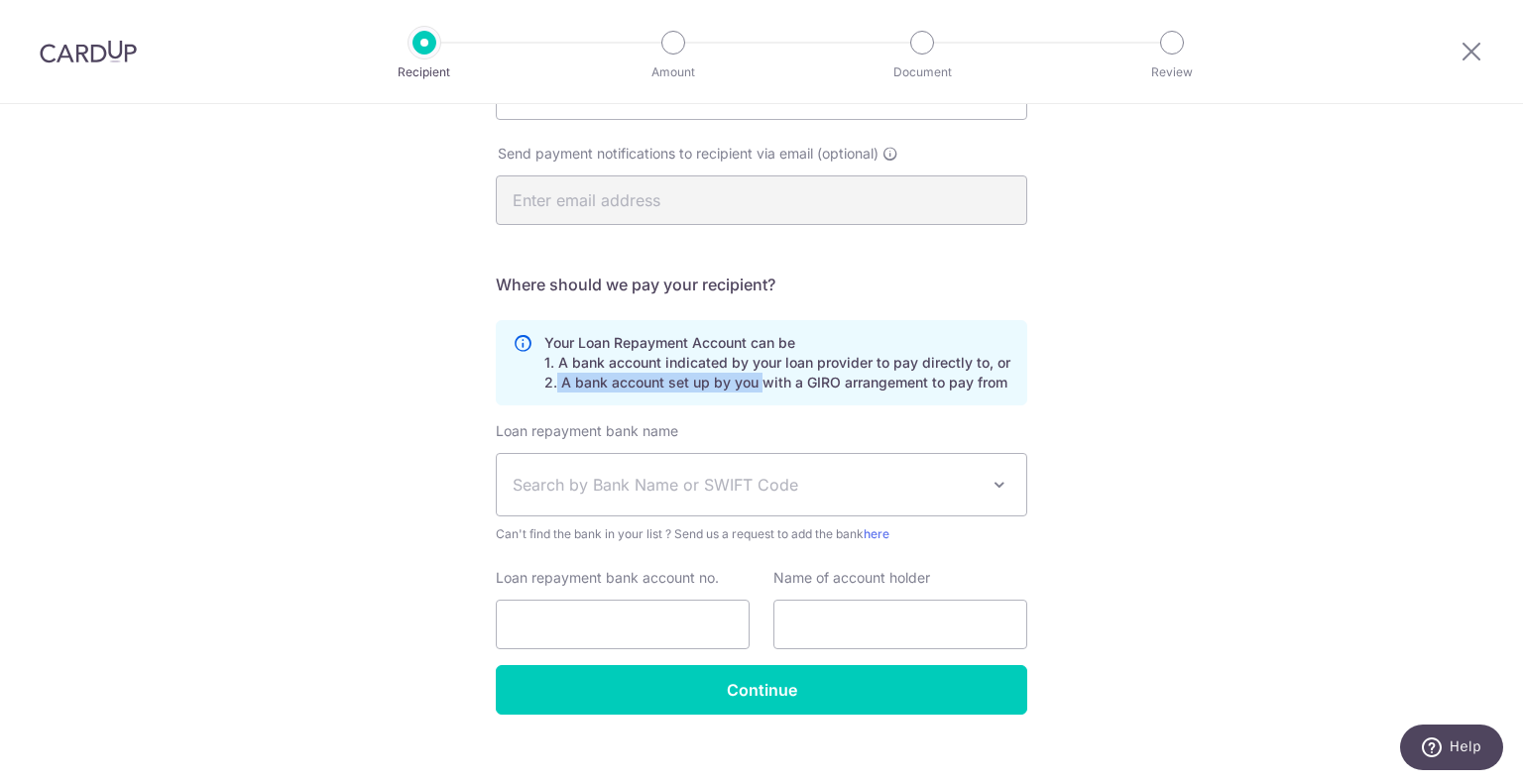 drag, startPoint x: 746, startPoint y: 384, endPoint x: 548, endPoint y: 376, distance: 198.16155 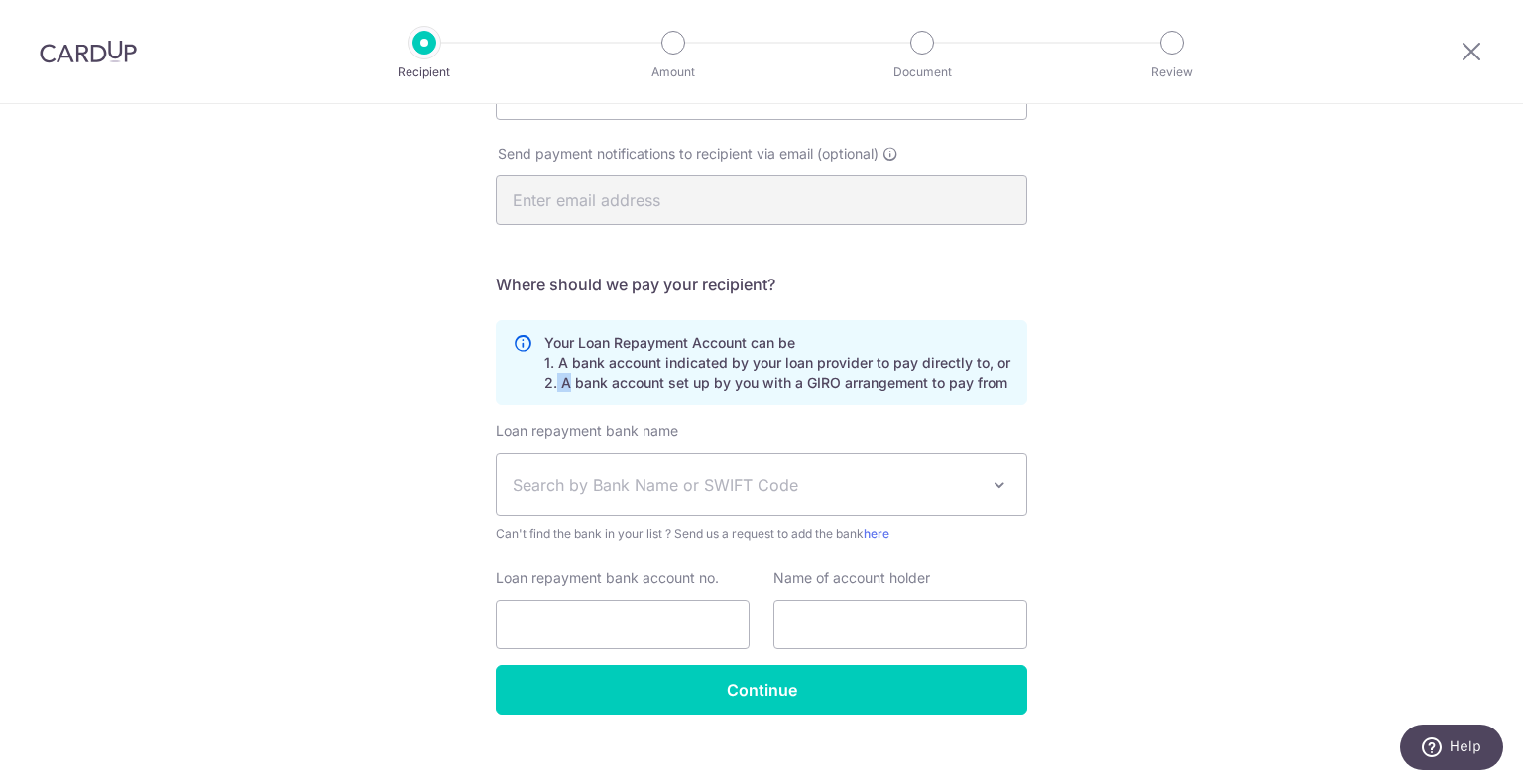 click on "Your Loan Repayment Account can be   1. A bank account indicated by your loan provider to pay directly to, or   2. A bank account set up by you with a GIRO arrangement to pay from" at bounding box center [777, 363] 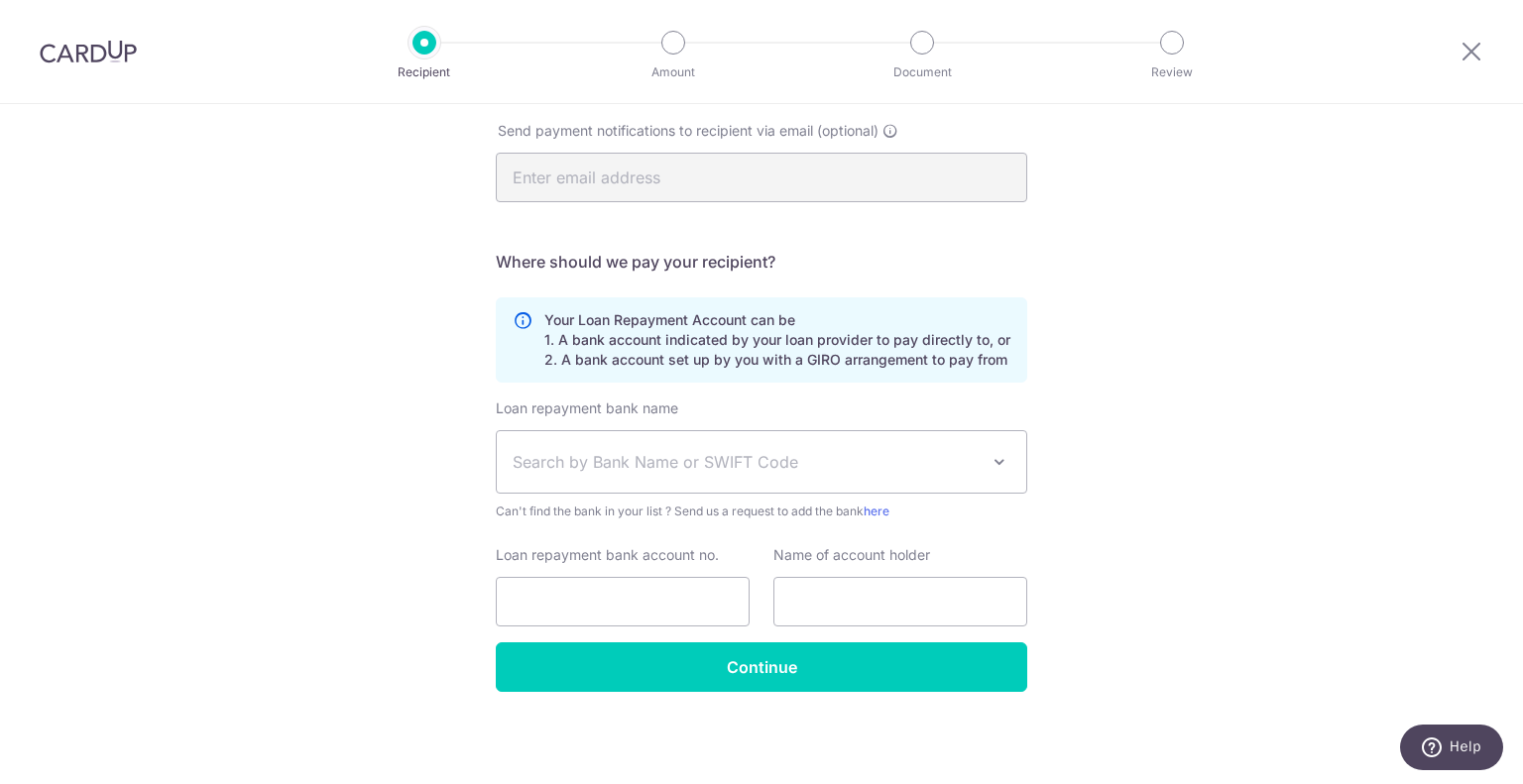 scroll, scrollTop: 0, scrollLeft: 0, axis: both 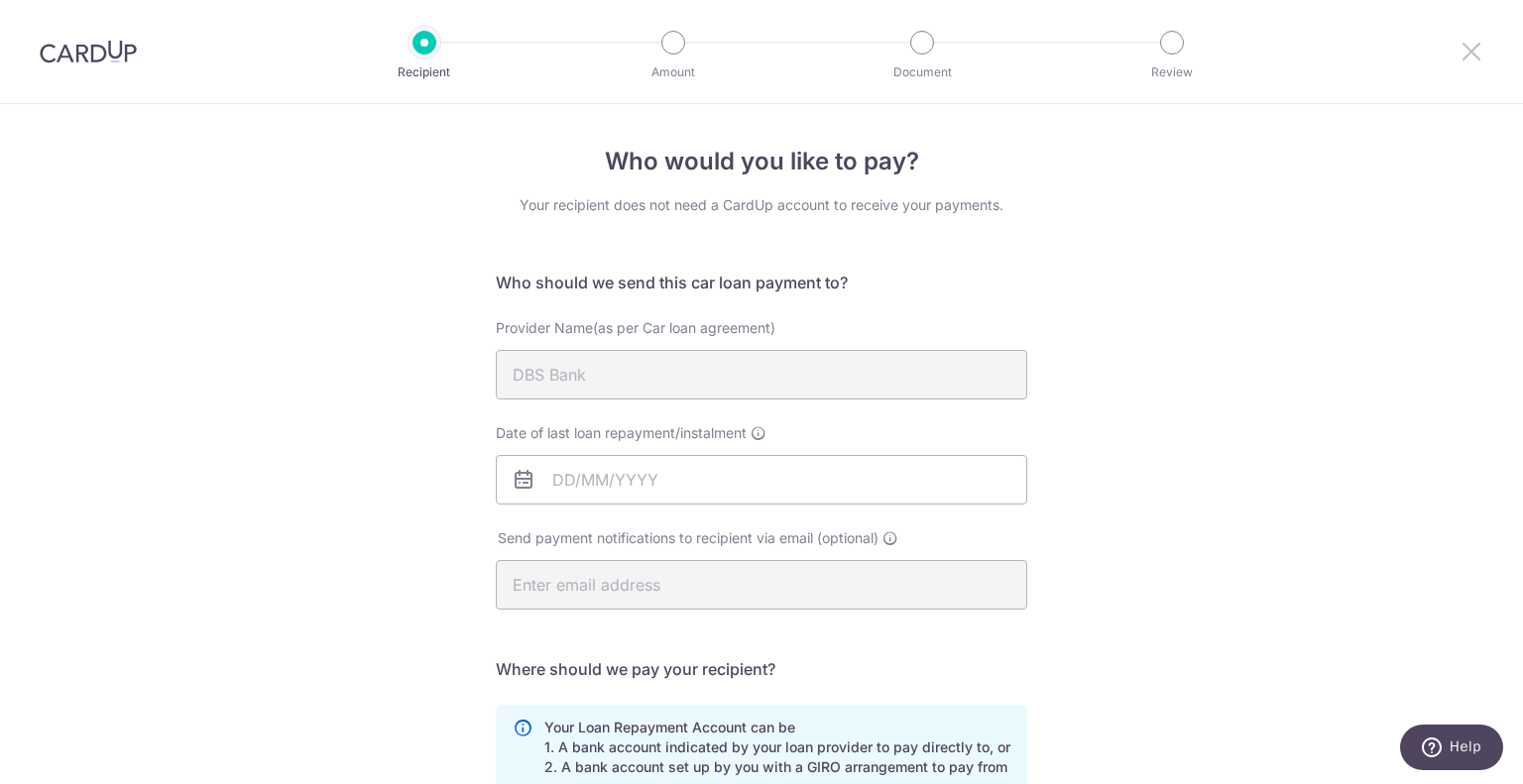 click at bounding box center [1471, 51] 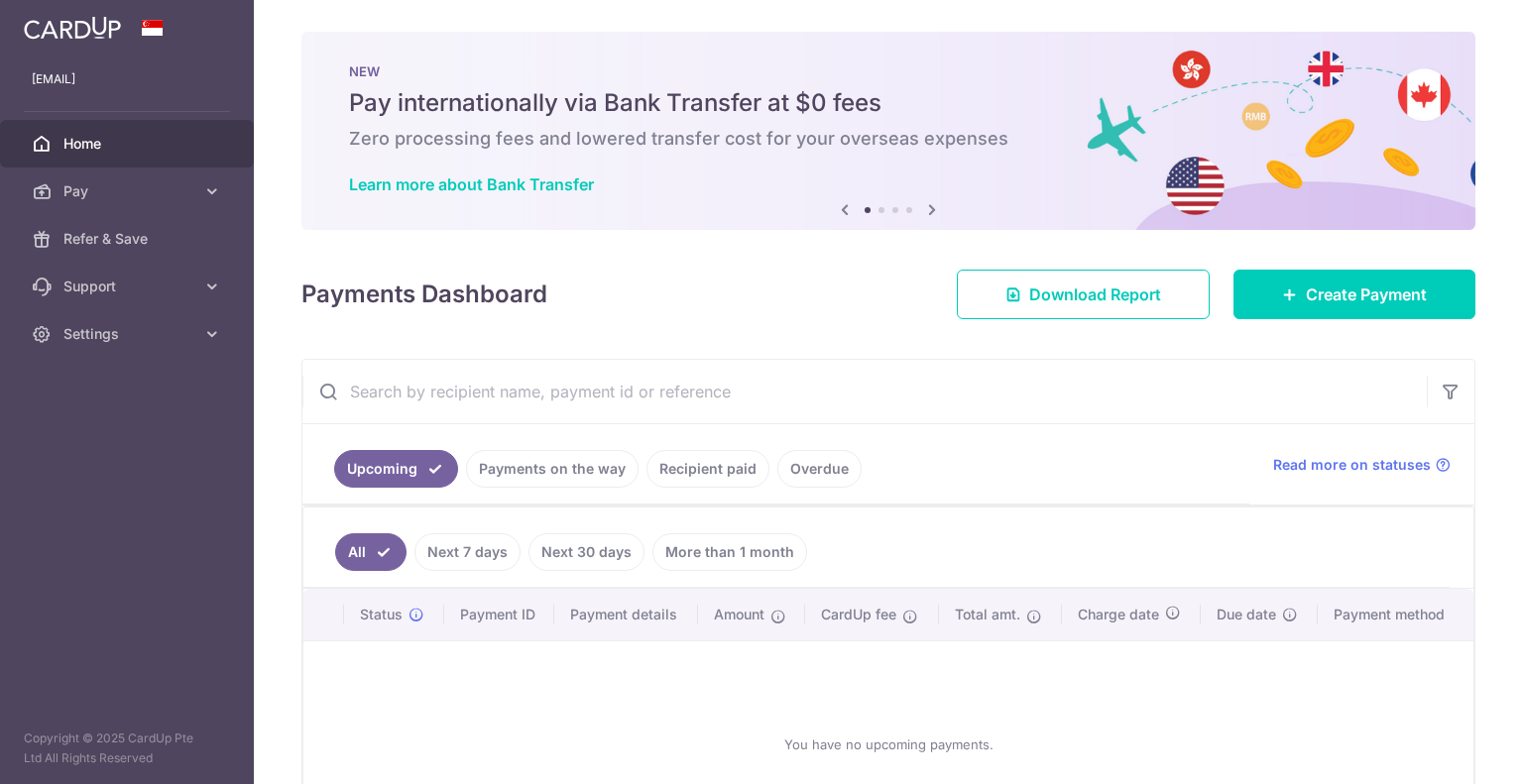 scroll, scrollTop: 0, scrollLeft: 0, axis: both 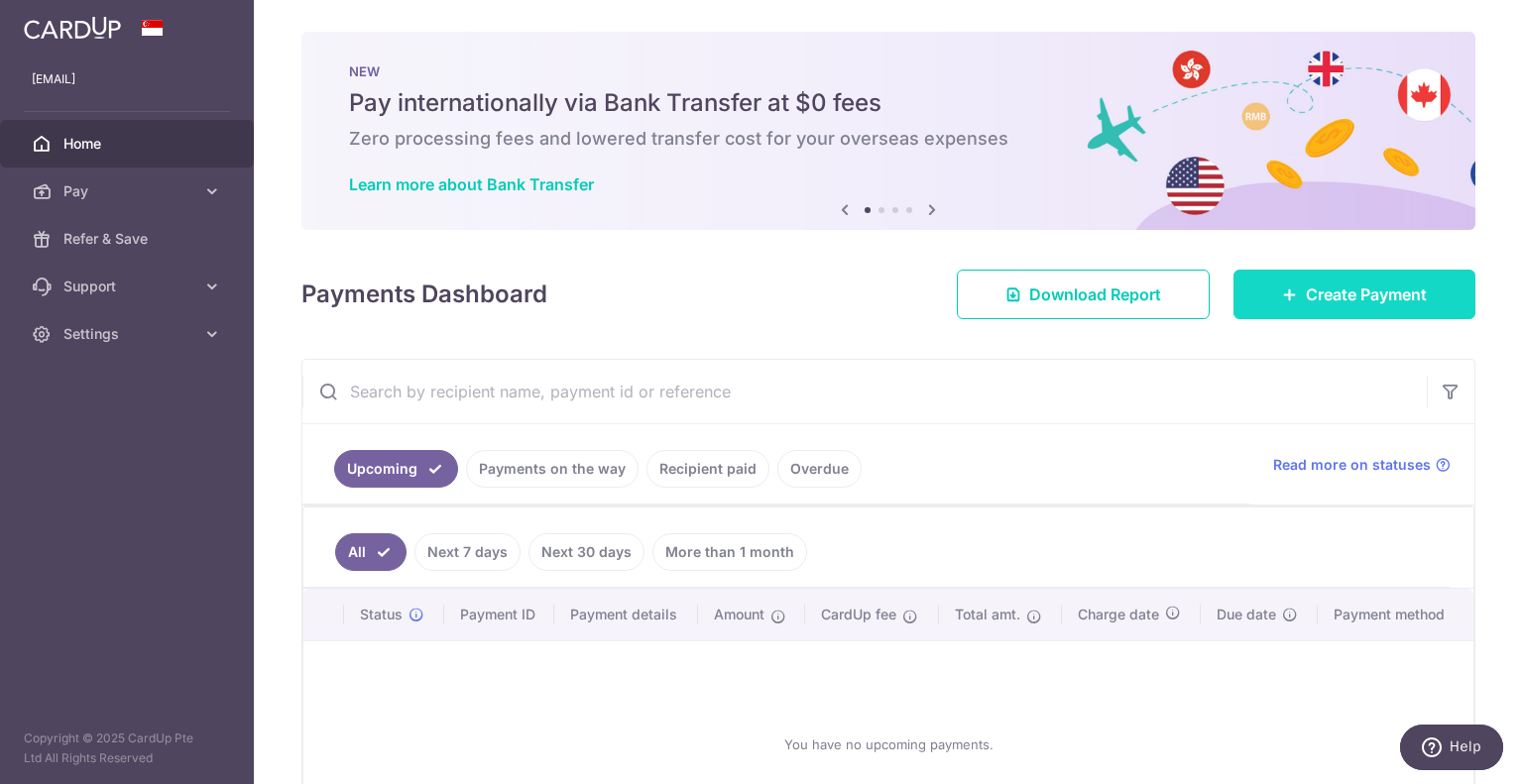click on "Create Payment" at bounding box center (1366, 294) 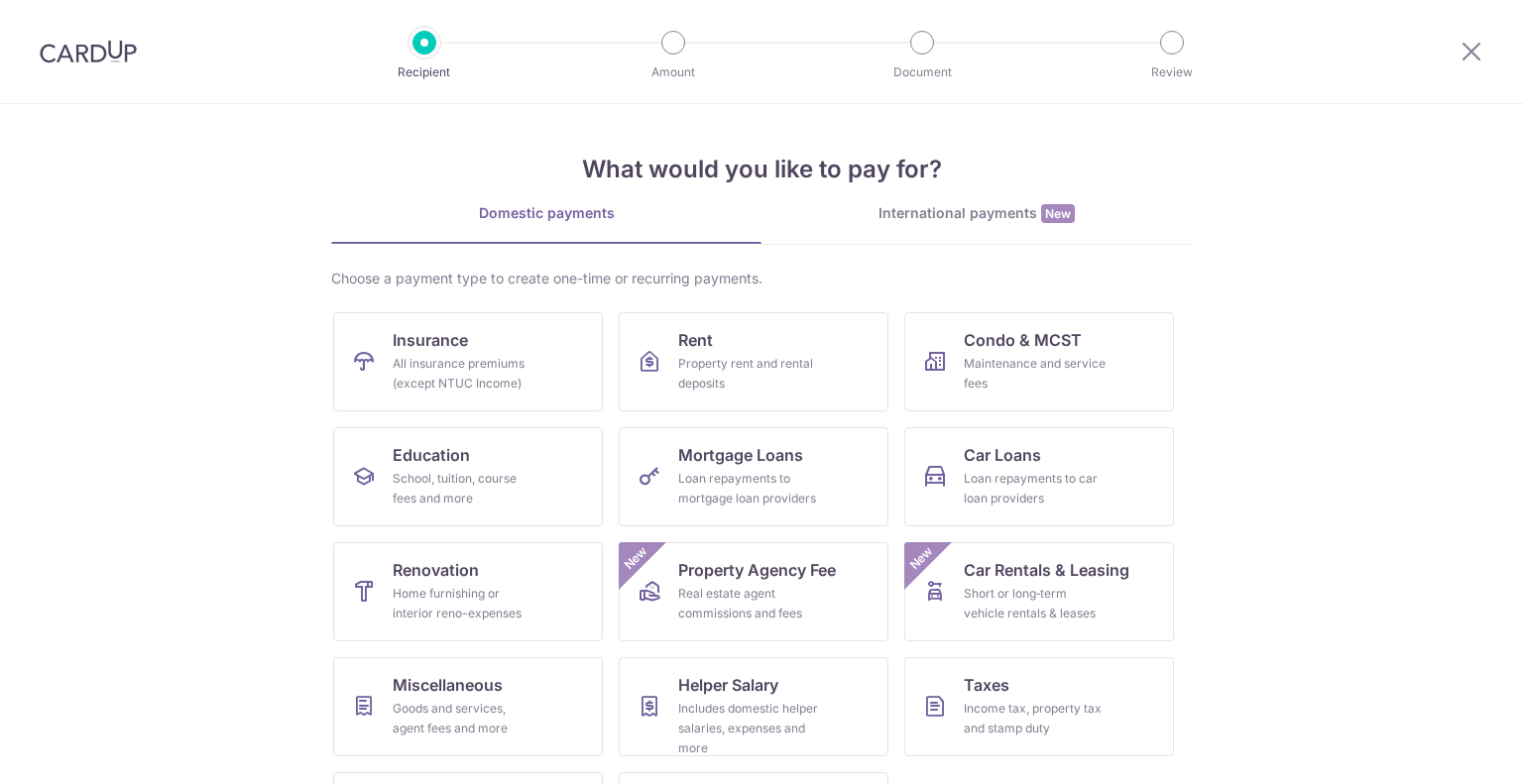 scroll, scrollTop: 0, scrollLeft: 0, axis: both 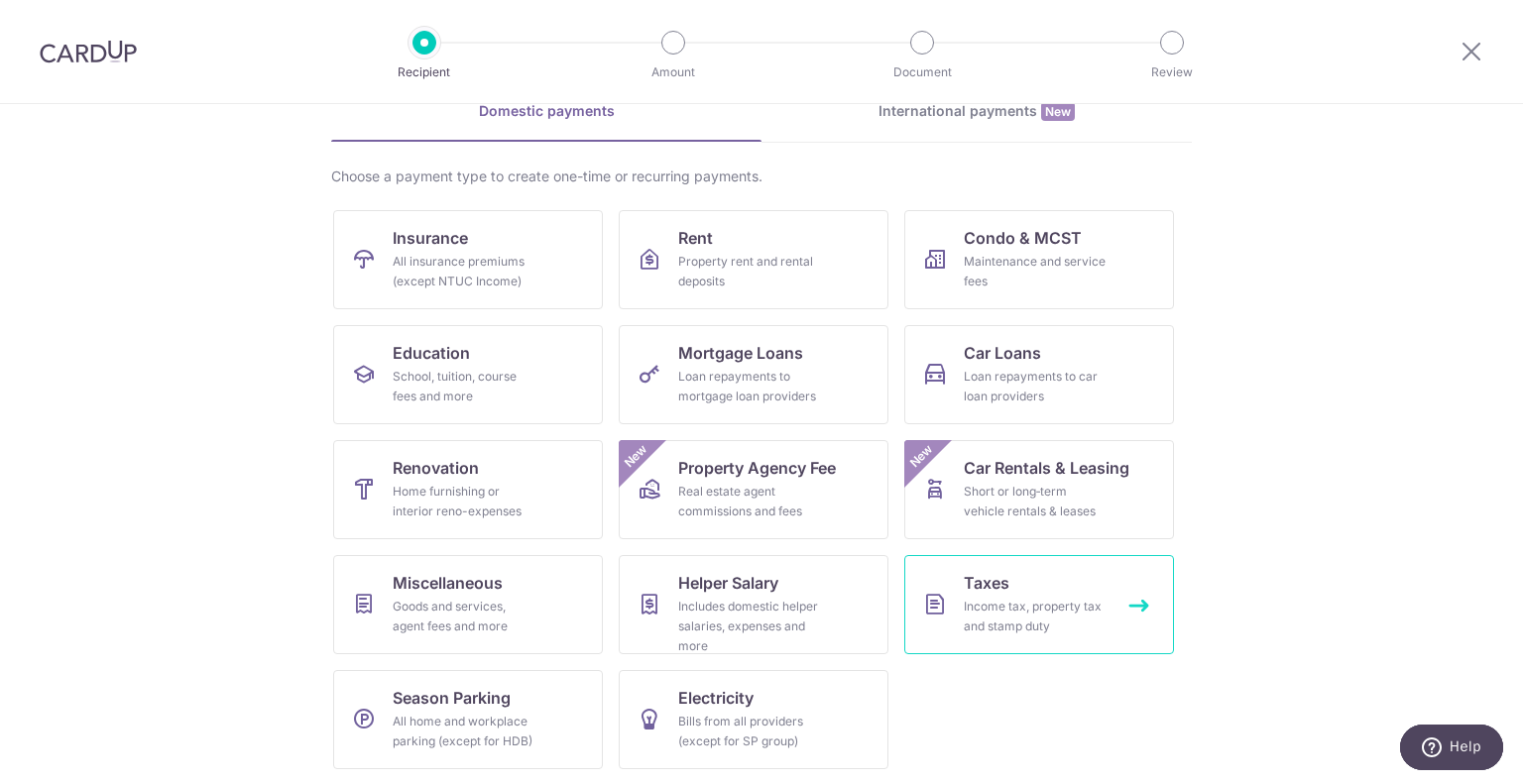 click on "Income tax, property tax and stamp duty" at bounding box center [1035, 616] 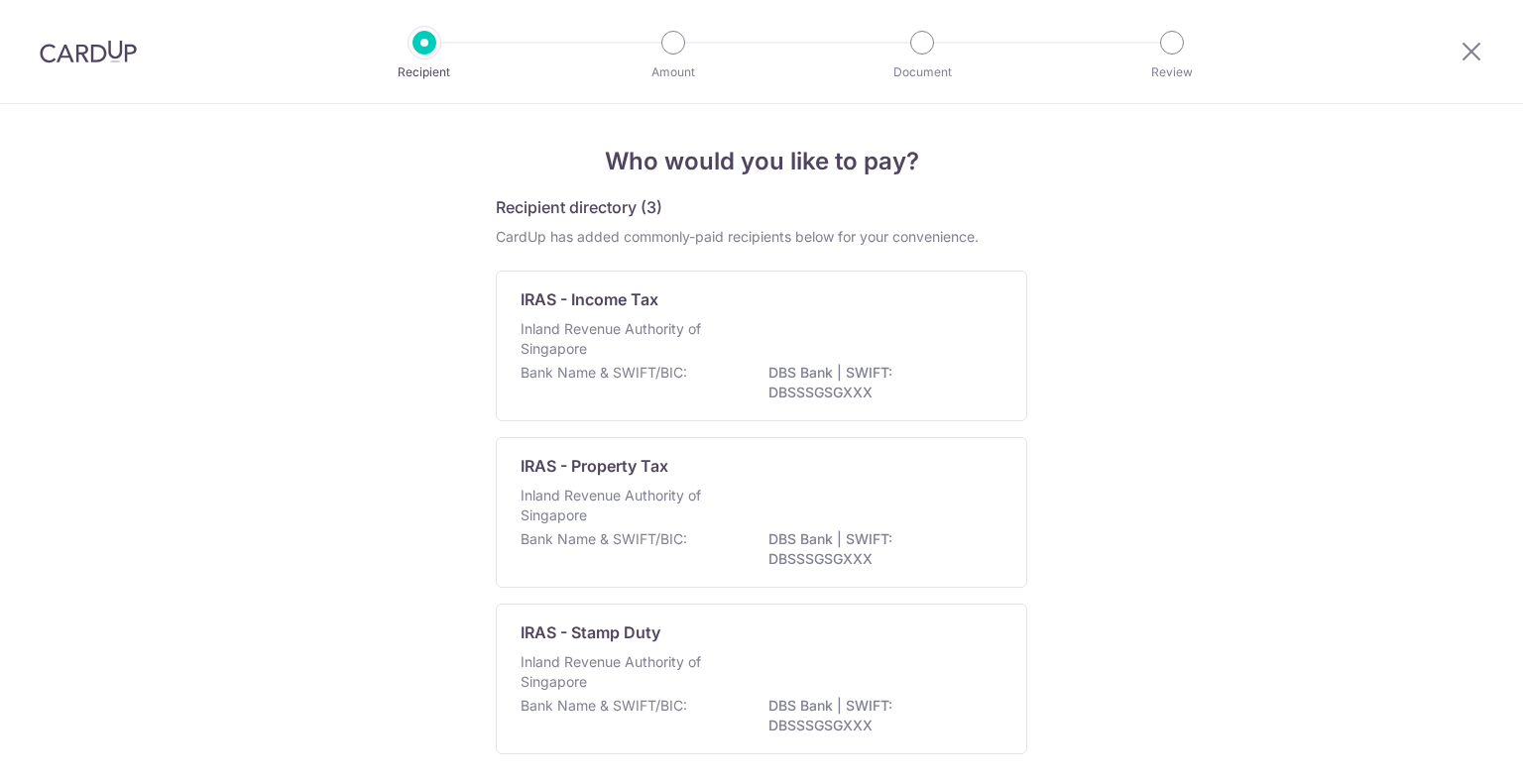 scroll, scrollTop: 0, scrollLeft: 0, axis: both 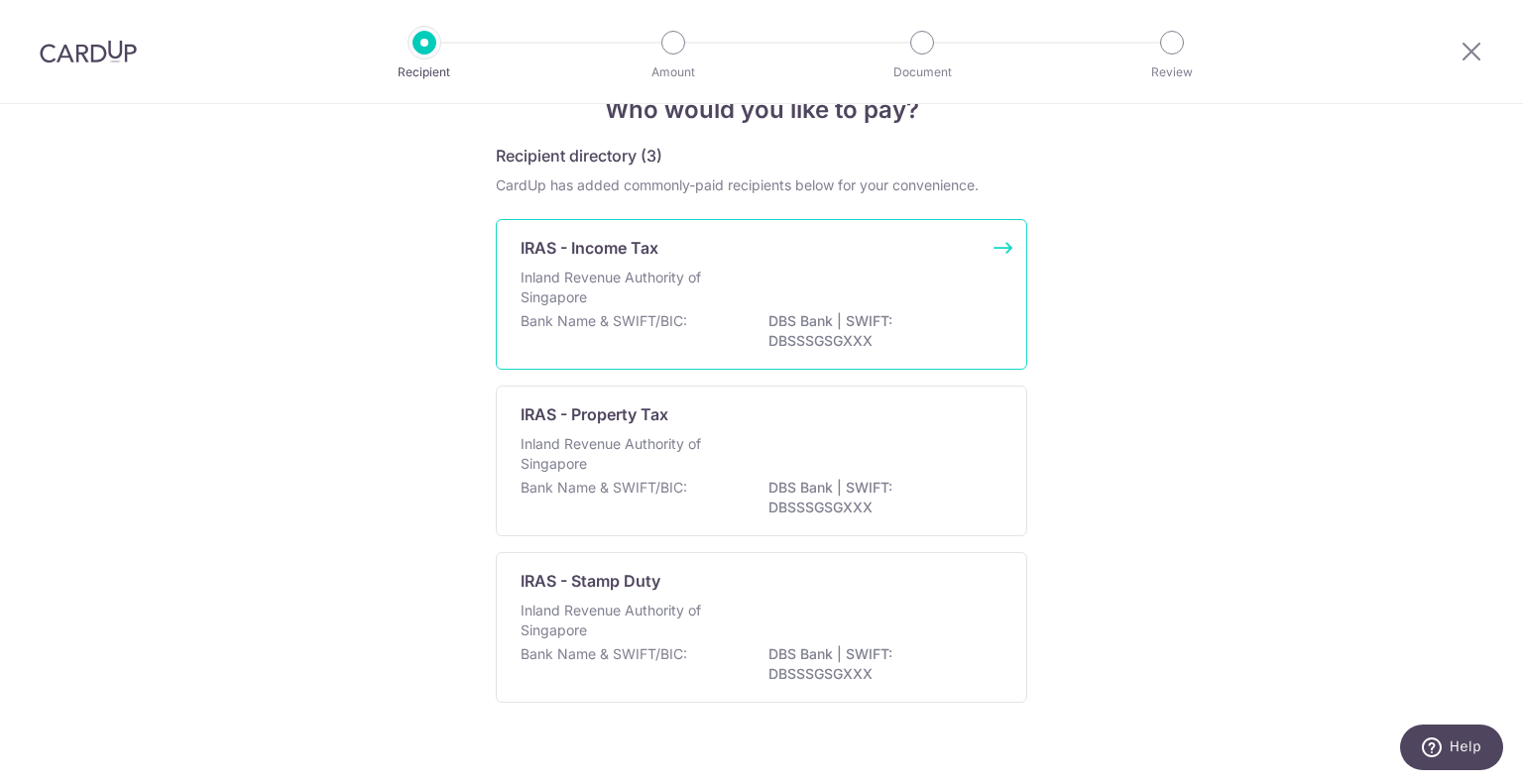 click on "Inland Revenue Authority of Singapore" at bounding box center [626, 287] 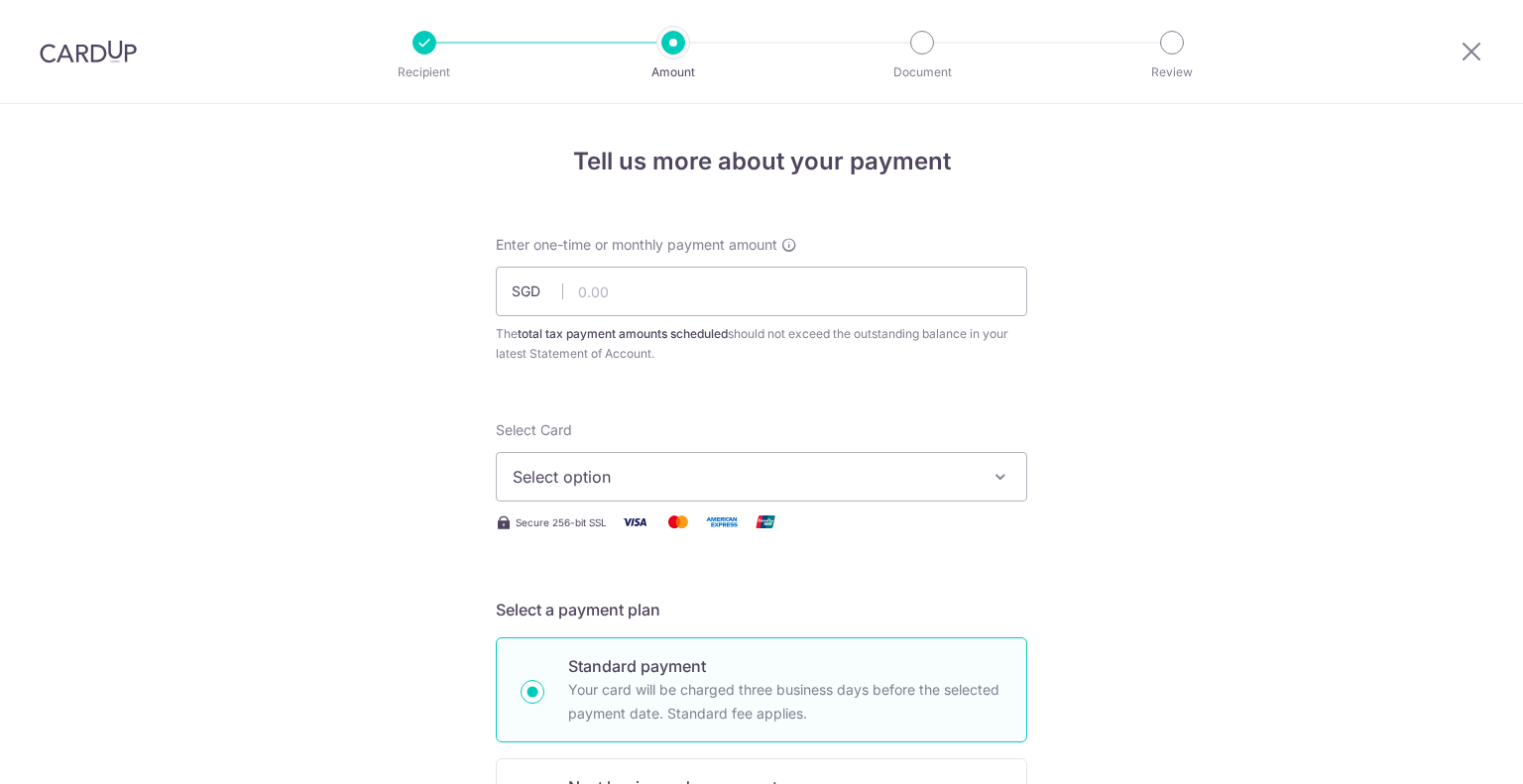 scroll, scrollTop: 0, scrollLeft: 0, axis: both 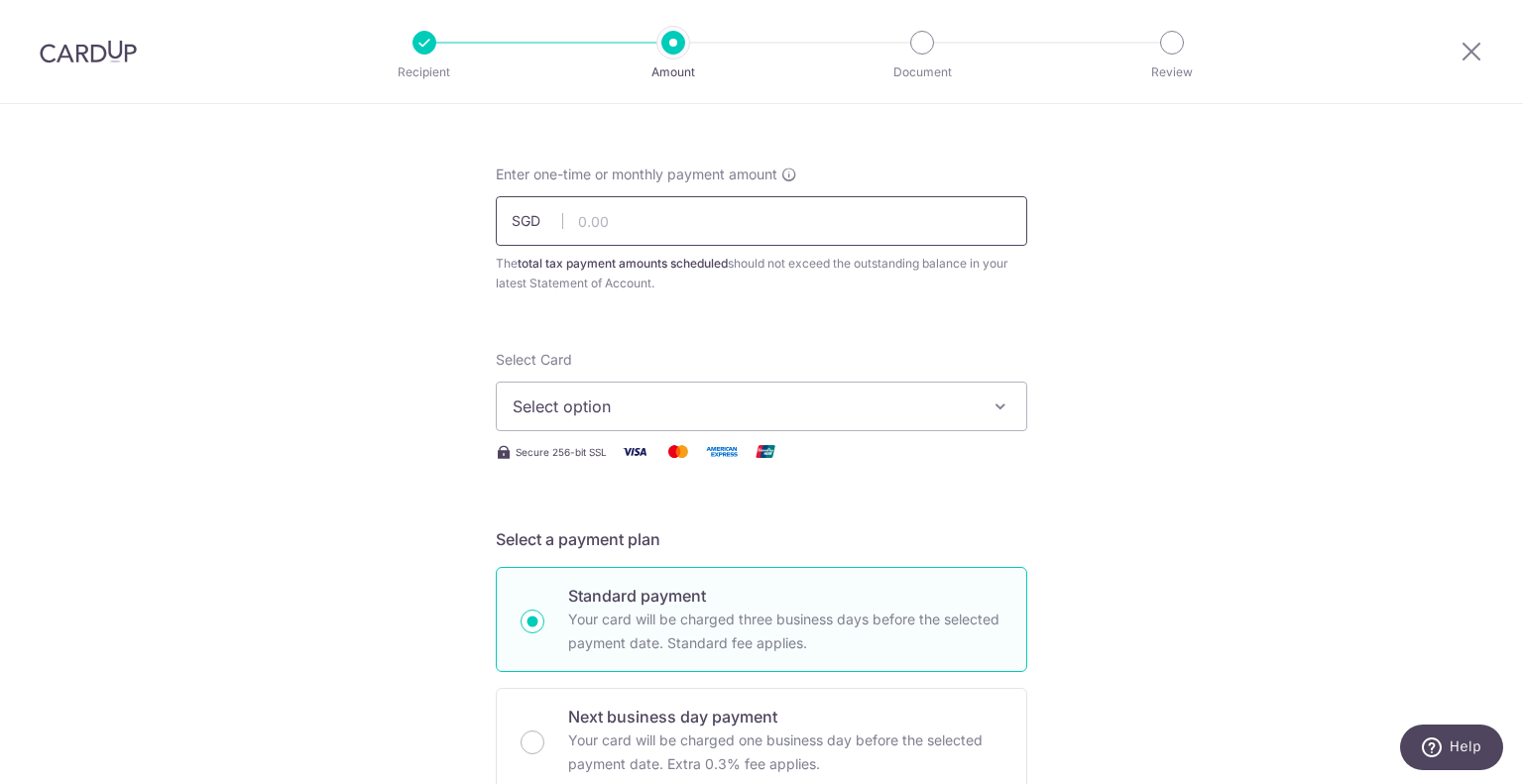 click at bounding box center [762, 221] 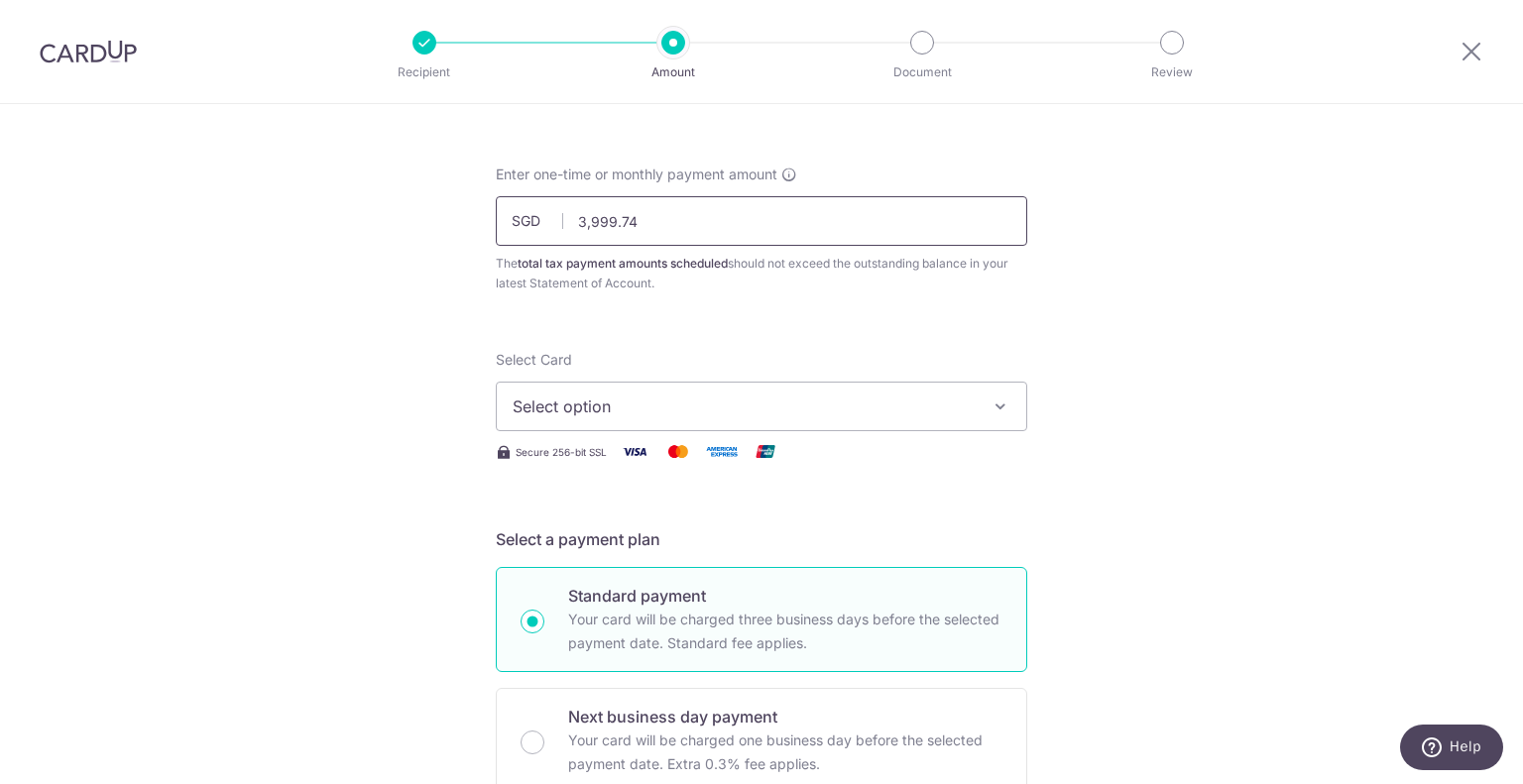 click on "3,999.74" at bounding box center (762, 221) 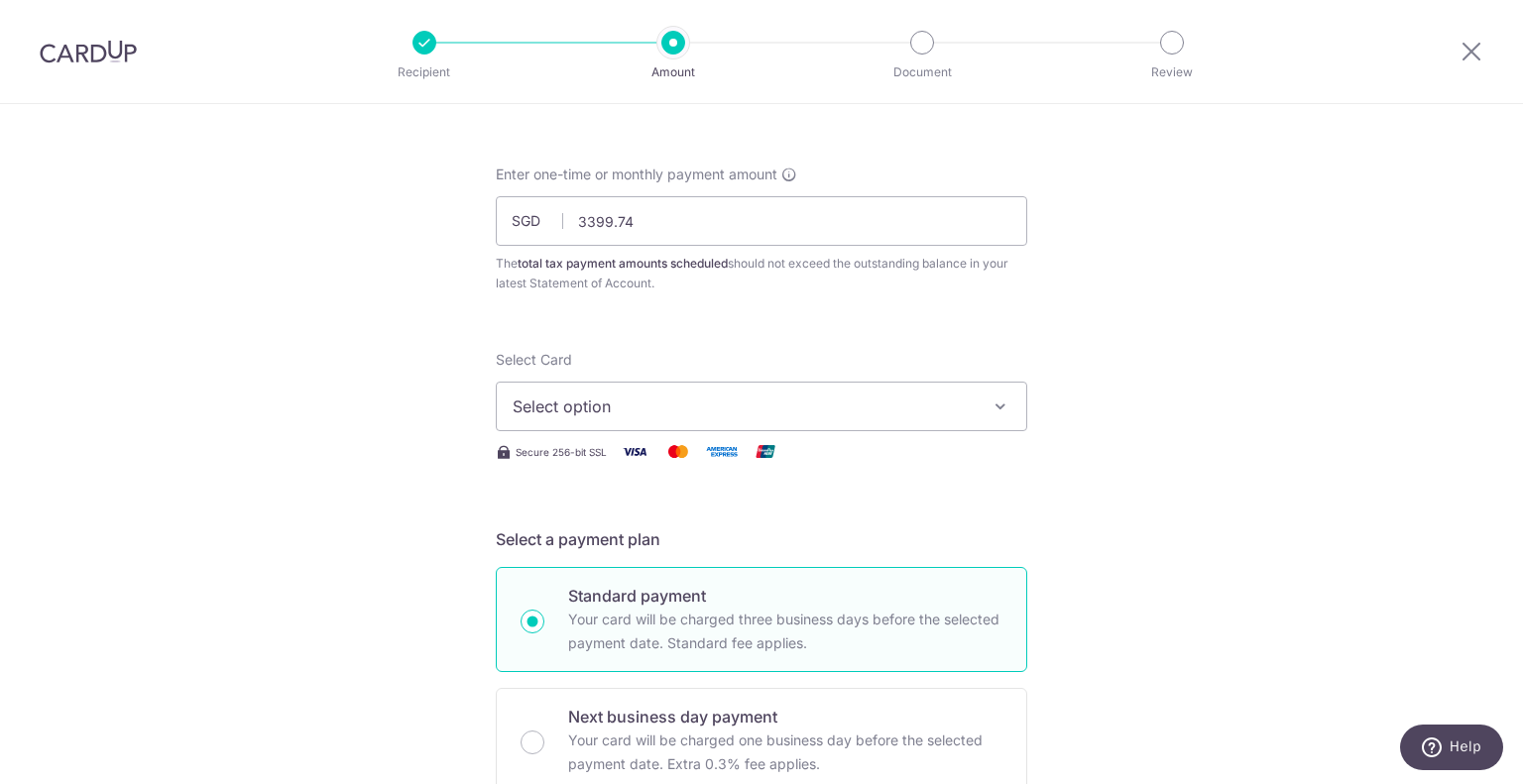 type on "3,399.74" 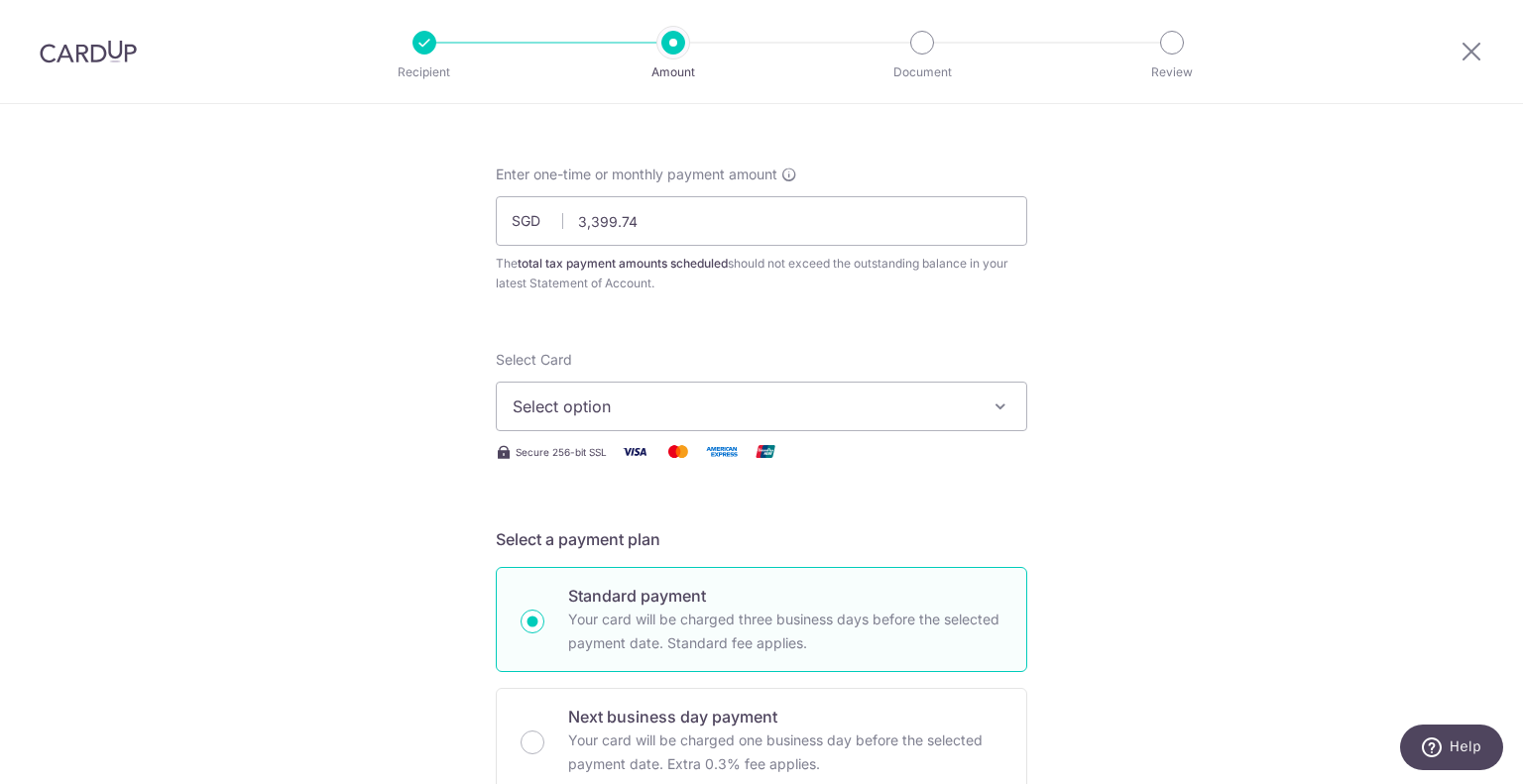 click on "Tell us more about your payment
Enter one-time or monthly payment amount
SGD
3,399.74
3399.74
The  total tax payment amounts scheduled  should not exceed the outstanding balance in your latest Statement of Account.
Select Card
Select option
Add credit card
Your Cards
**** 4863
Secure 256-bit SSL
Text" at bounding box center (762, 953) 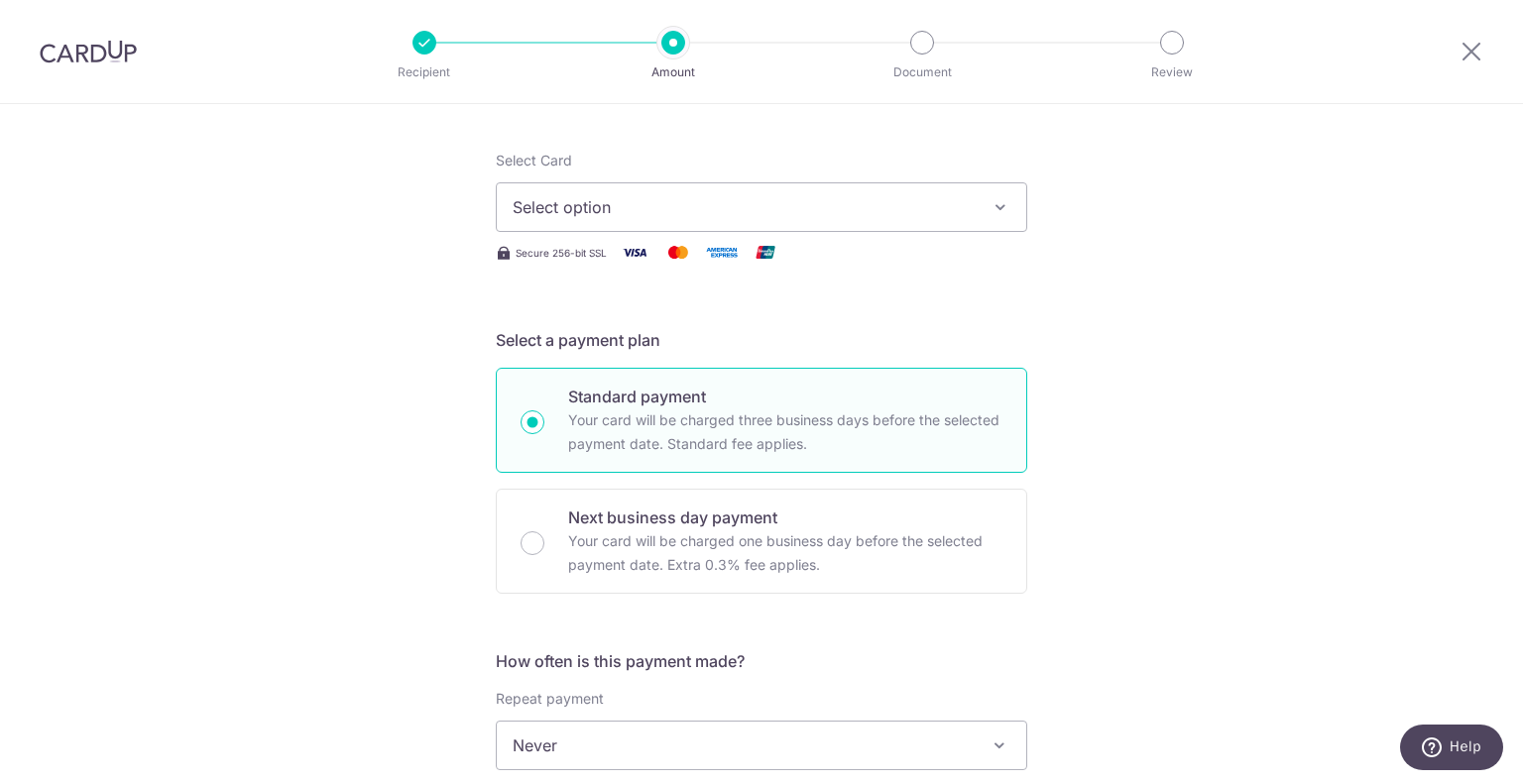 scroll, scrollTop: 274, scrollLeft: 0, axis: vertical 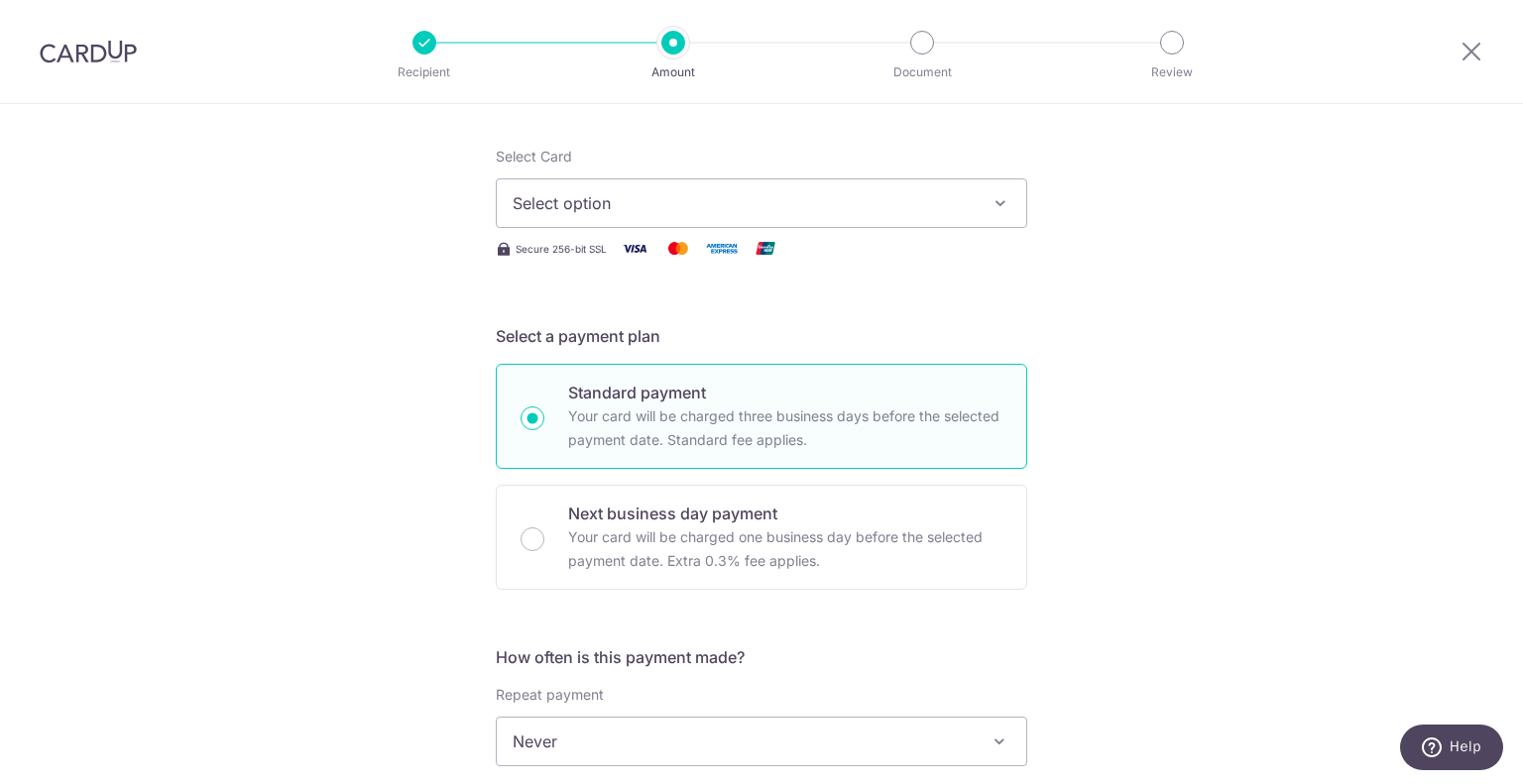 click on "Select option" at bounding box center [744, 203] 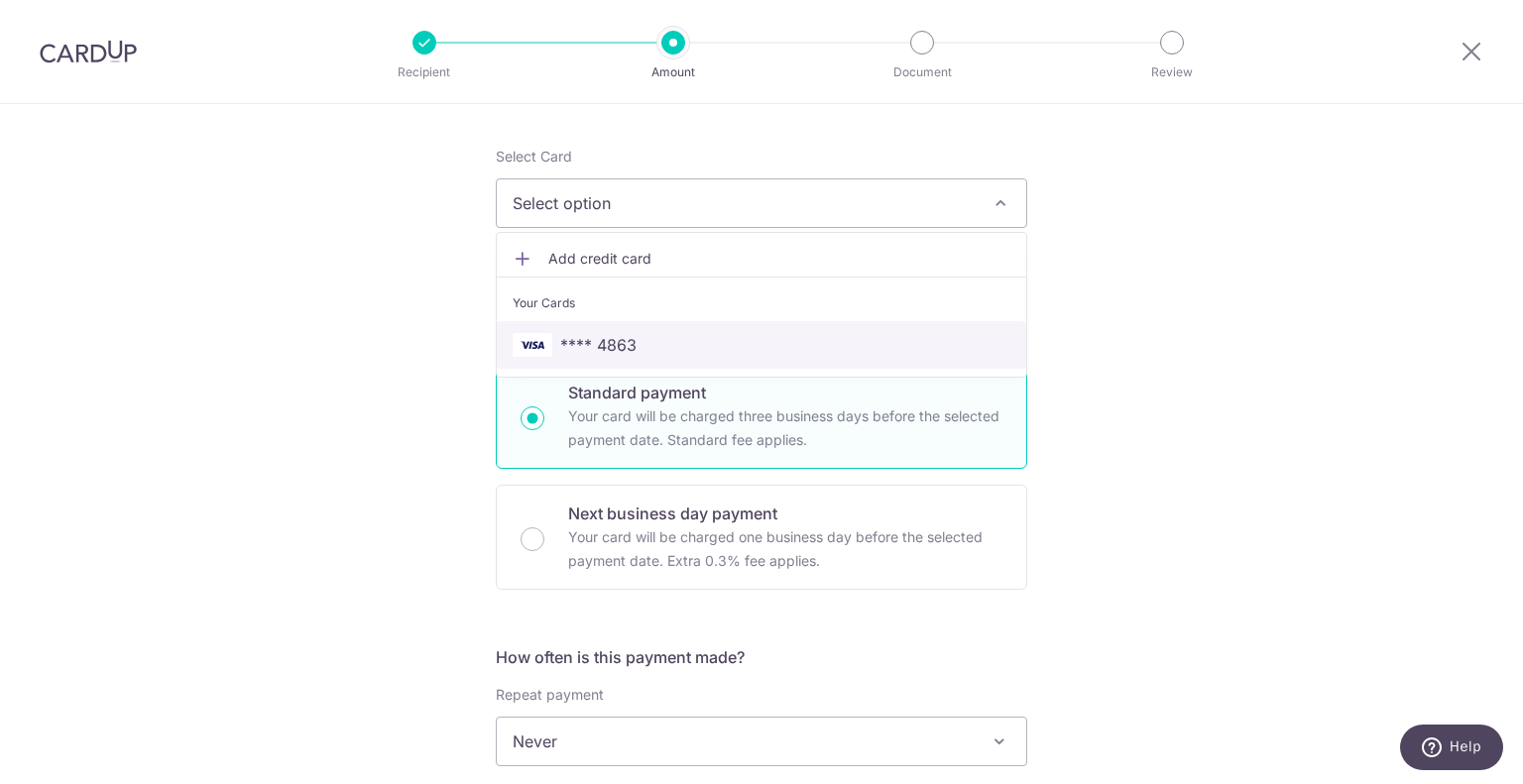 click on "**** 4863" at bounding box center [598, 345] 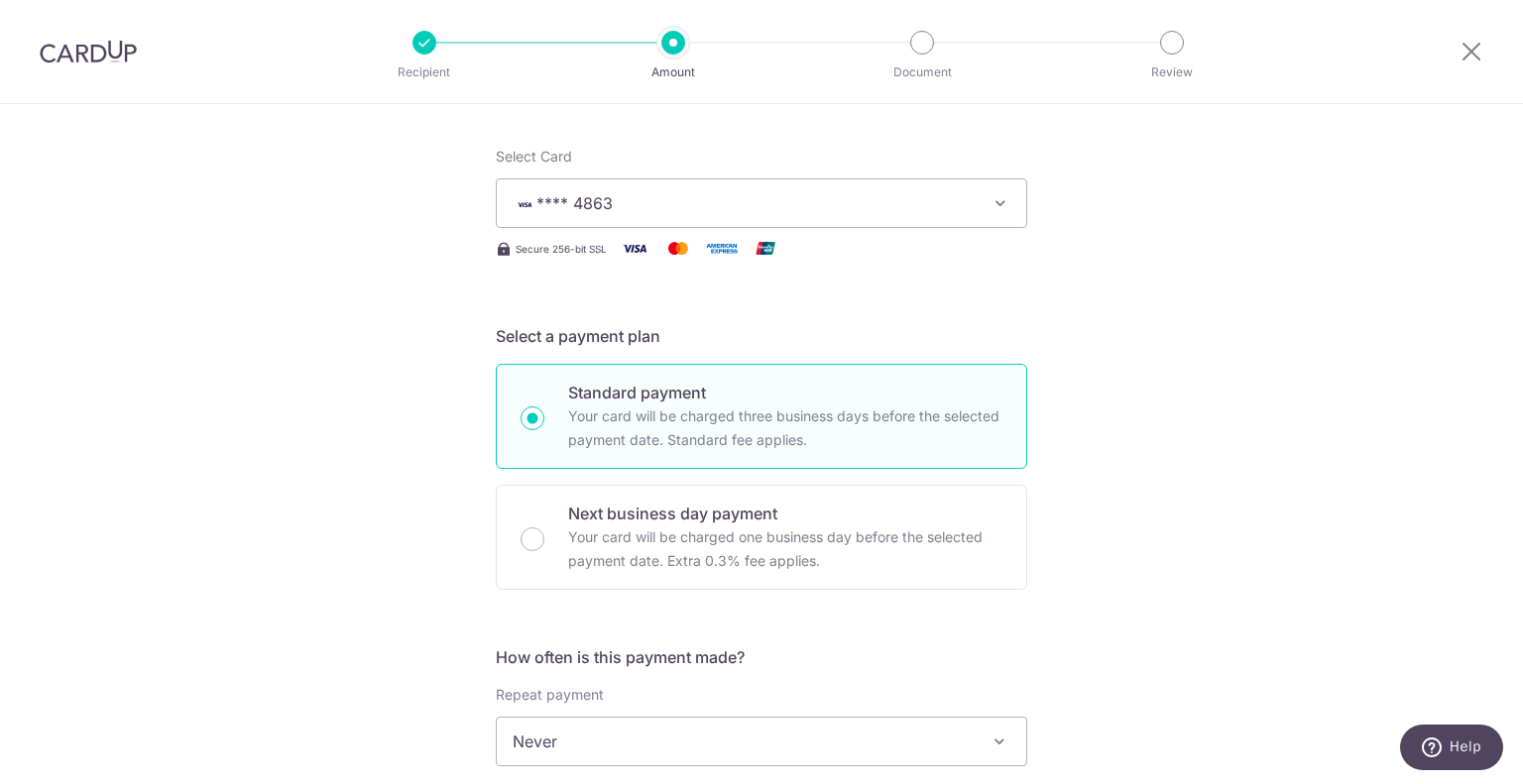 click on "Tell us more about your payment
Enter one-time or monthly payment amount
SGD
3,399.74
3399.74
The  total tax payment amounts scheduled  should not exceed the outstanding balance in your latest Statement of Account.
Select Card
**** 4863
Add credit card
Your Cards
**** 4863
Secure 256-bit SSL
Text
New card details" at bounding box center [762, 750] 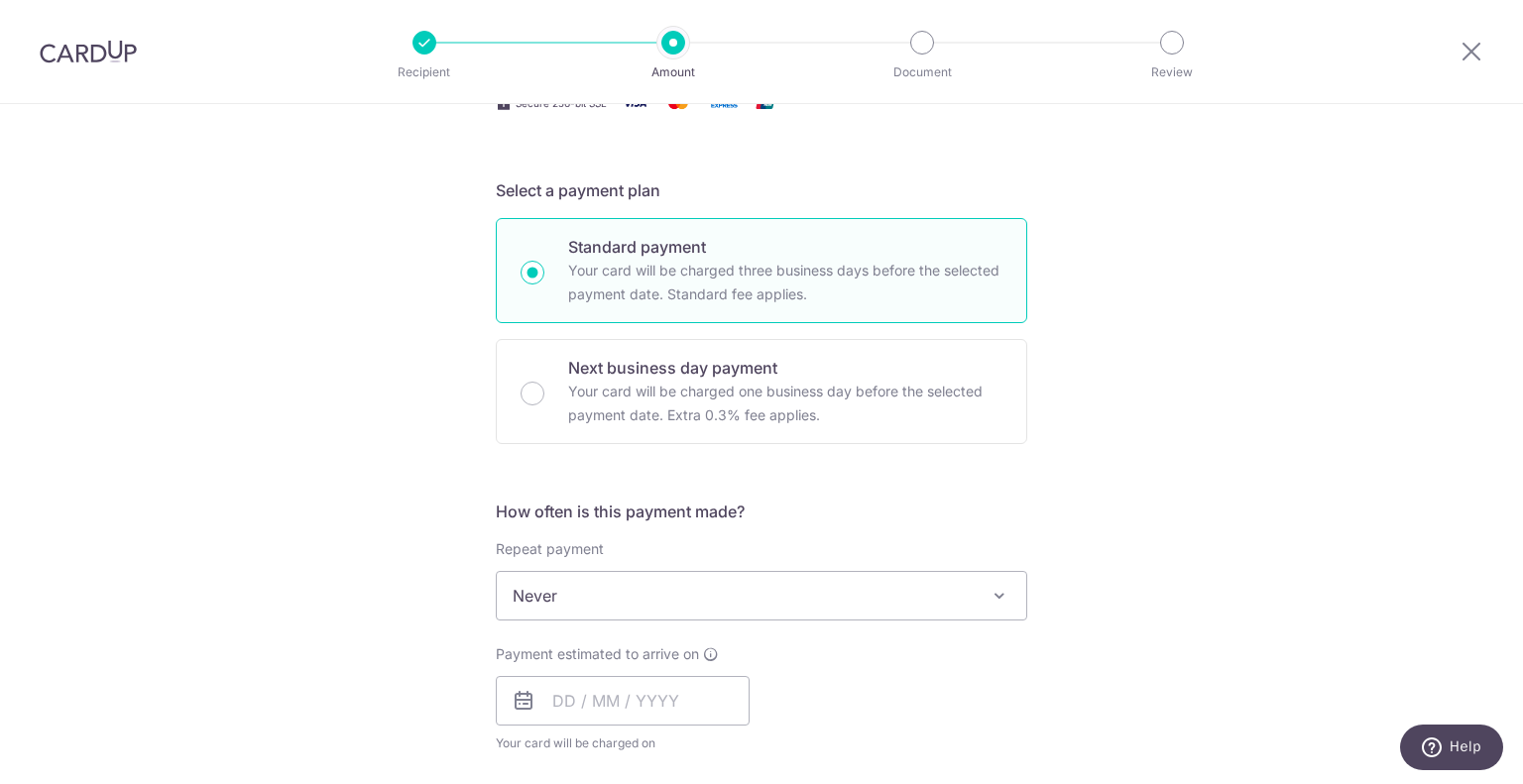scroll, scrollTop: 543, scrollLeft: 0, axis: vertical 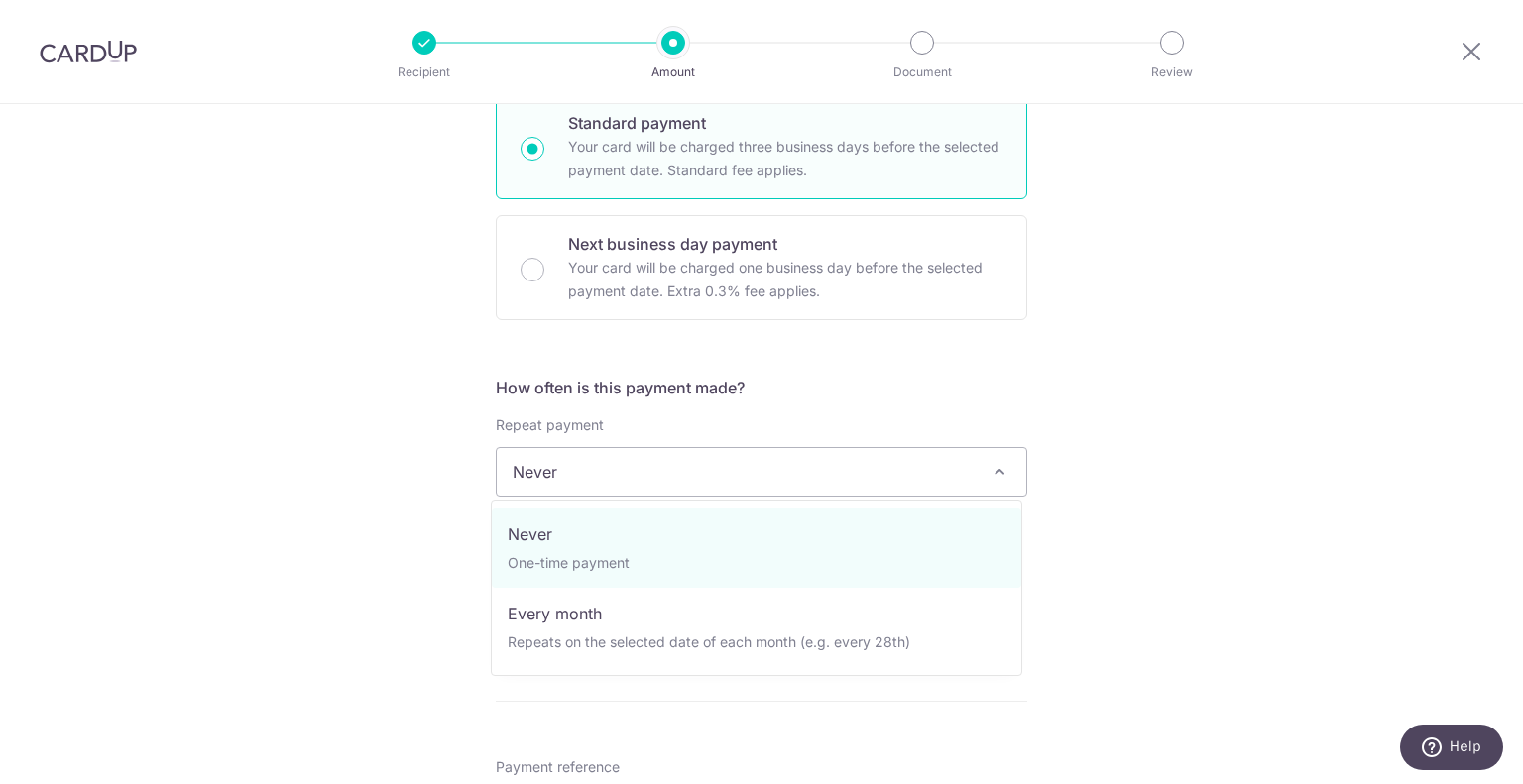 click on "Never" at bounding box center [762, 472] 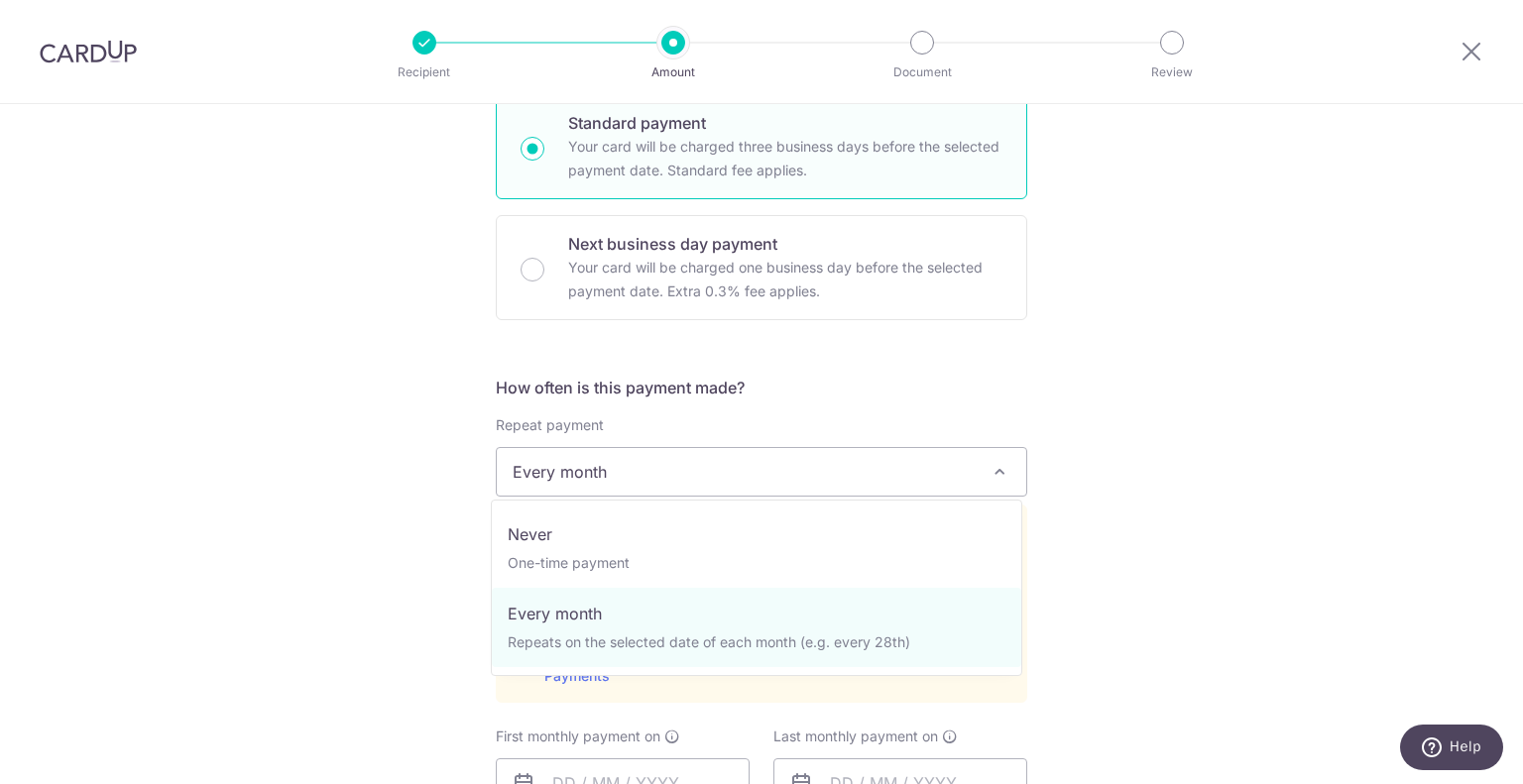 click on "Every month" at bounding box center [762, 472] 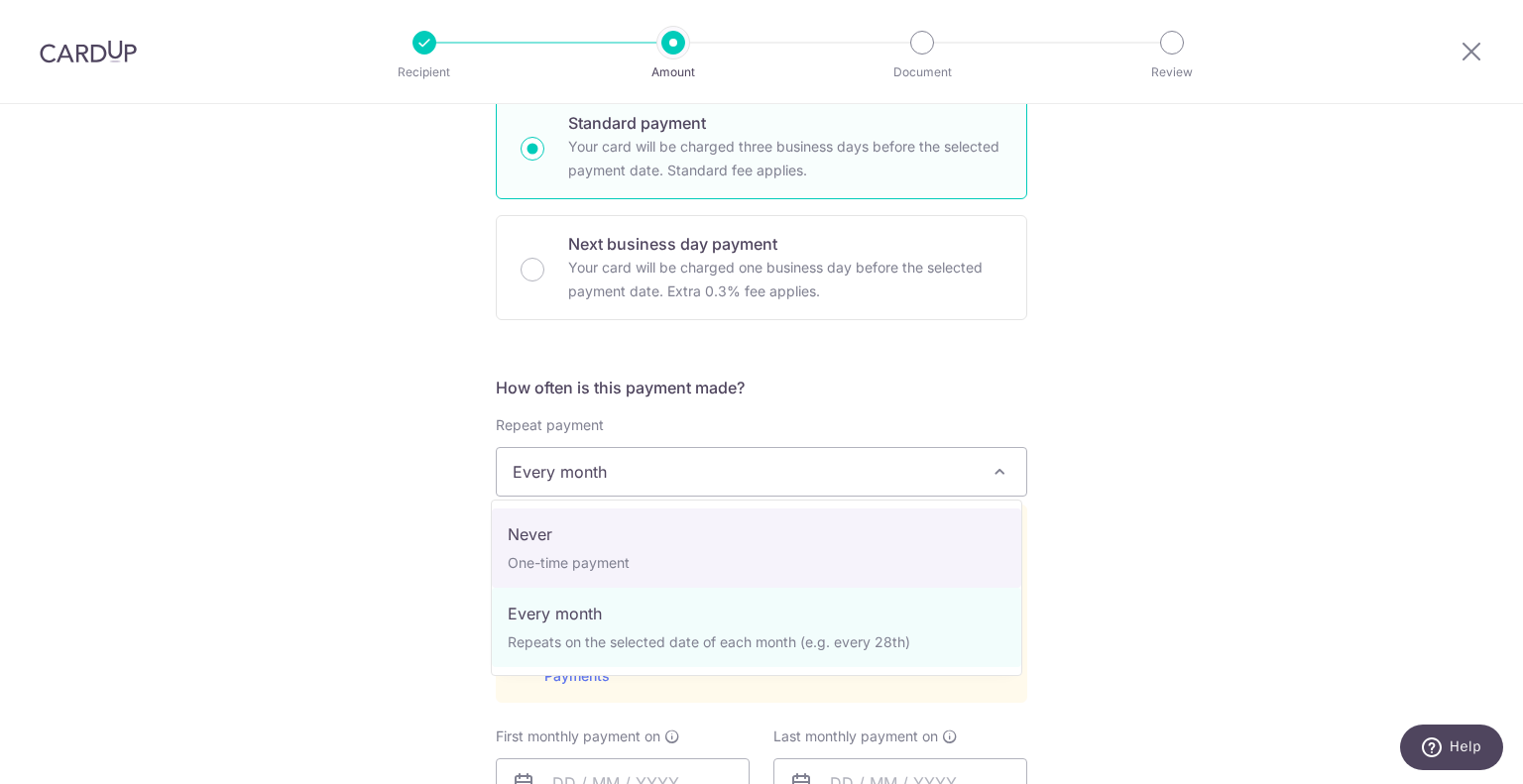 select on "1" 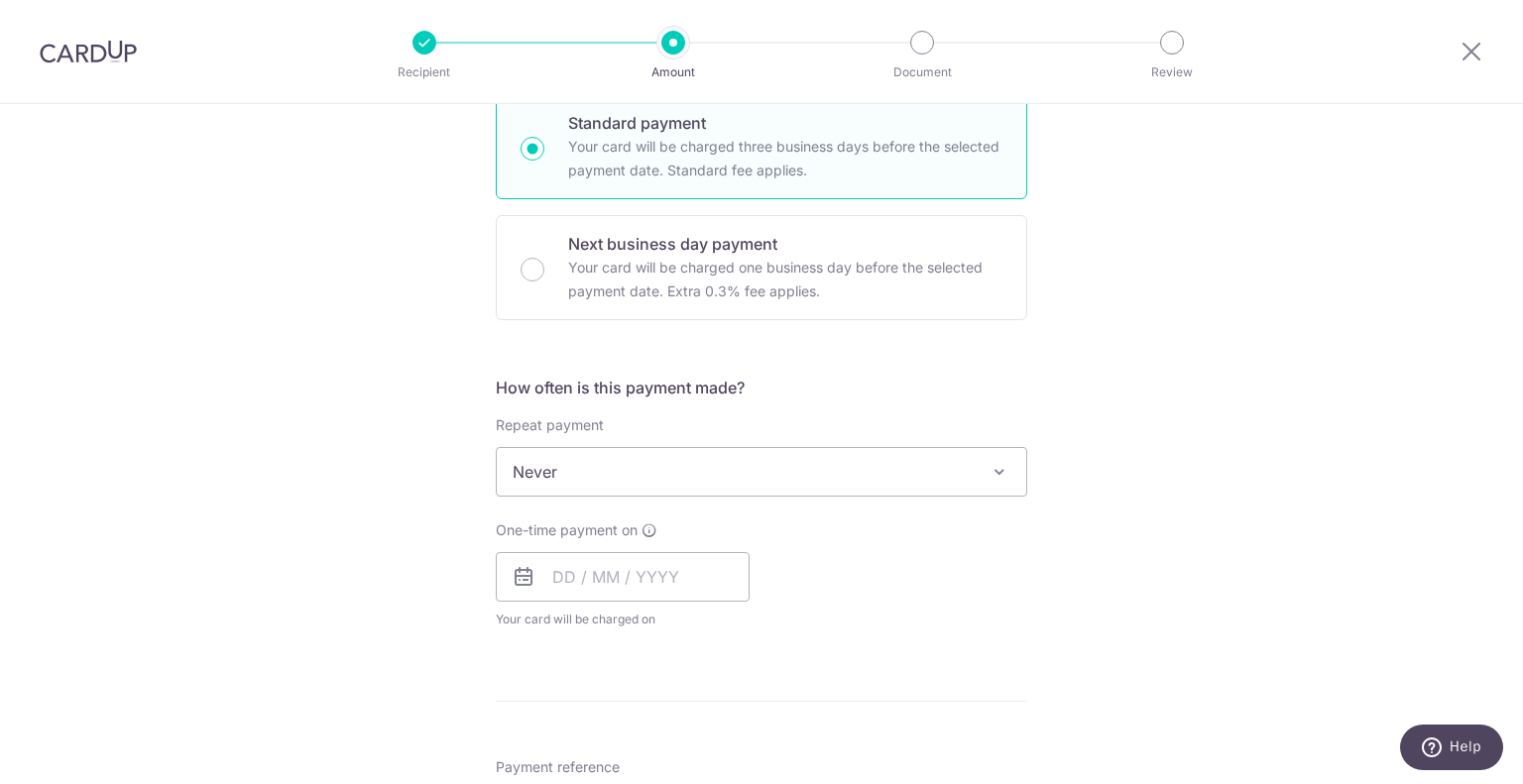 click on "Tell us more about your payment
Enter one-time or monthly payment amount
SGD
3,399.74
3399.74
The  total tax payment amounts scheduled  should not exceed the outstanding balance in your latest Statement of Account.
Select Card
**** 4863
Add credit card
Your Cards
**** 4863
Secure 256-bit SSL
Text
New card details" at bounding box center (762, 481) 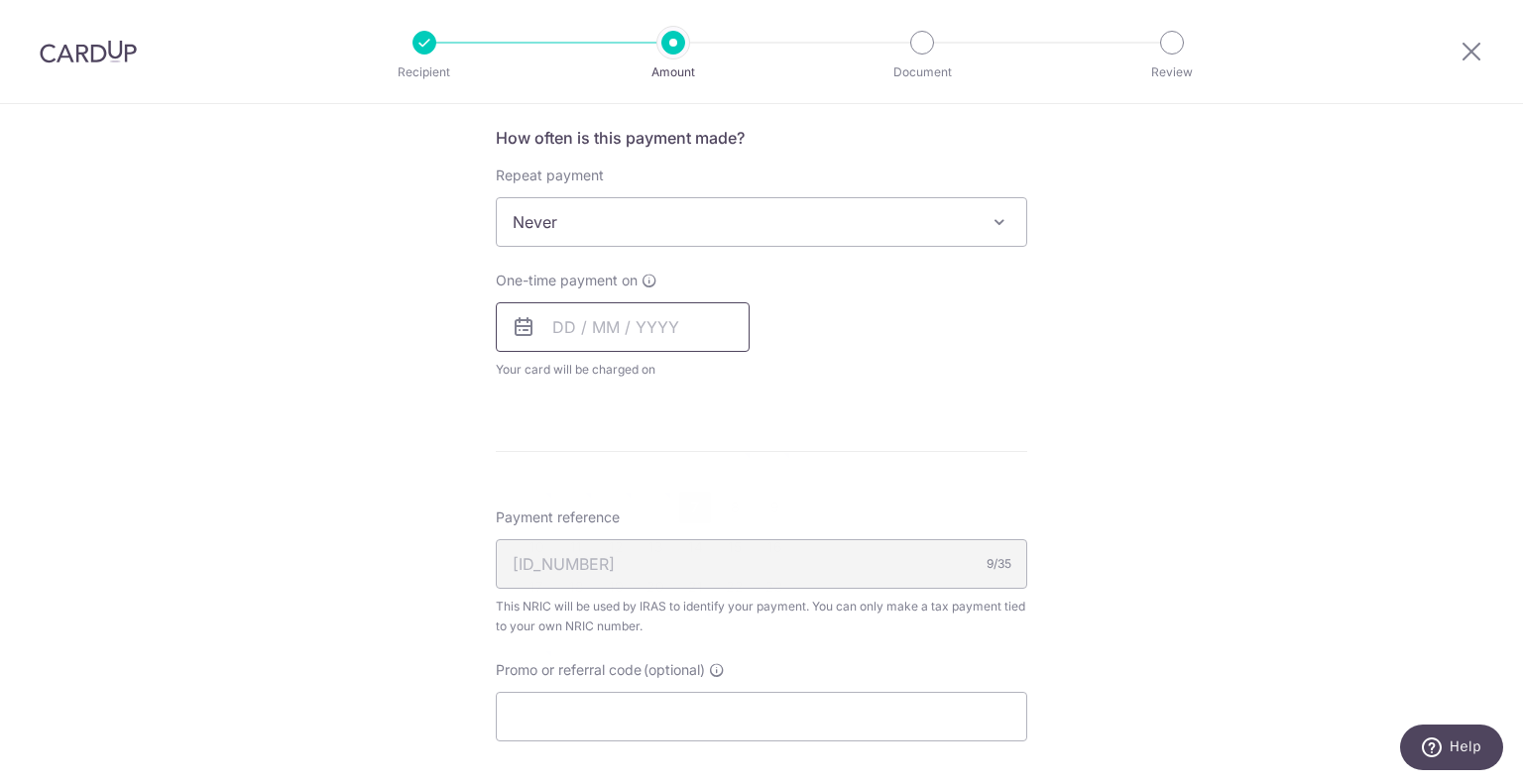 click at bounding box center [623, 327] 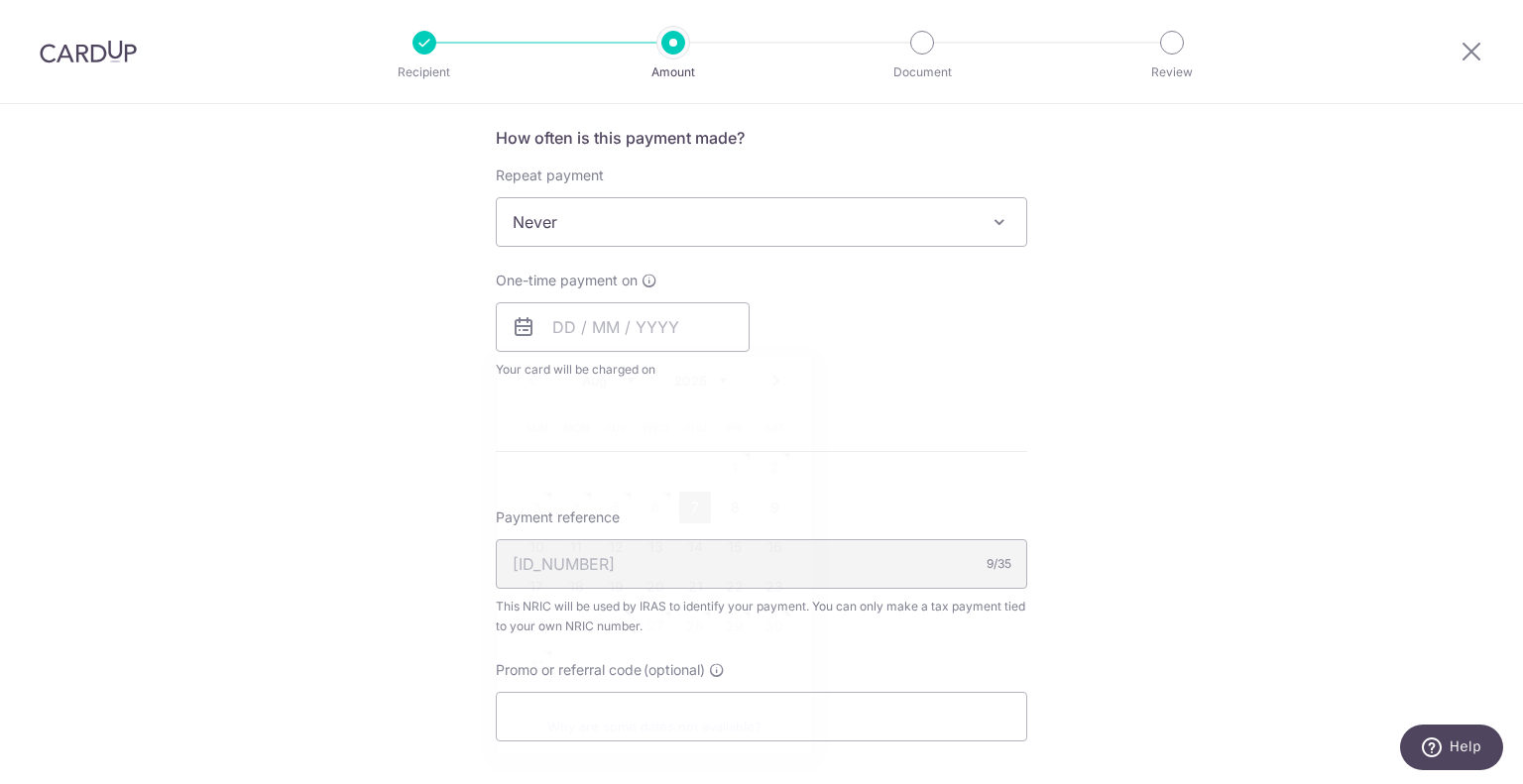 click on "One-time payment on
Prev Next Aug Sep Oct Nov Dec 2025 2026 Sun Mon Tue Wed Thu Fri Sat           1 2 3 4 5 6 7 8 9 10 11 12 13 14 15 16 17 18 19 20 21 22 23 24 25 26 27 28 29 30 31             Why are some dates not available?
Your card will be charged on   for the first payment
* If your payment is funded by  9:00am SGT on Tuesday 05/08/2025
05/08/2025
No. of Payments
Last monthly payment on" at bounding box center [762, 325] 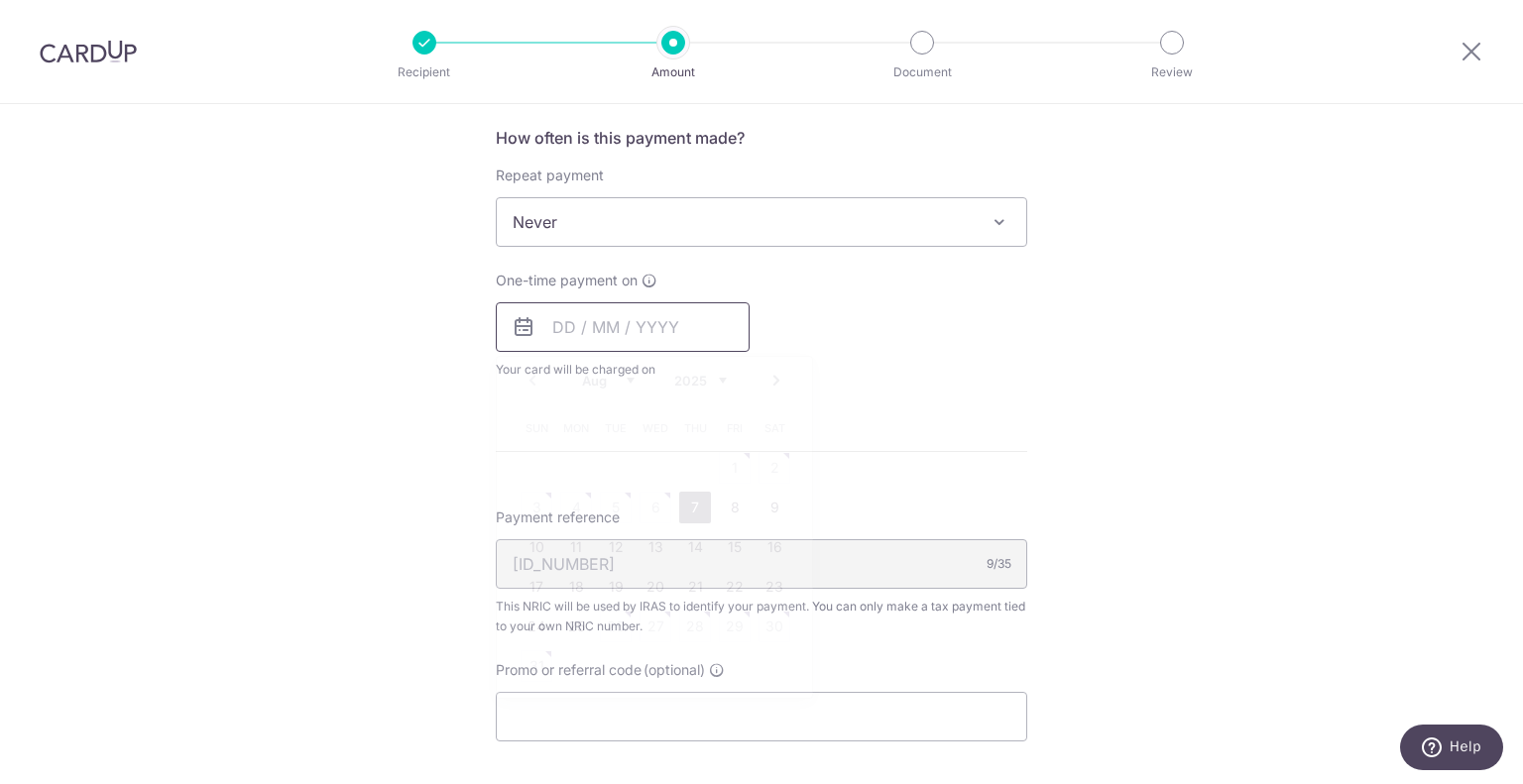 click at bounding box center [623, 327] 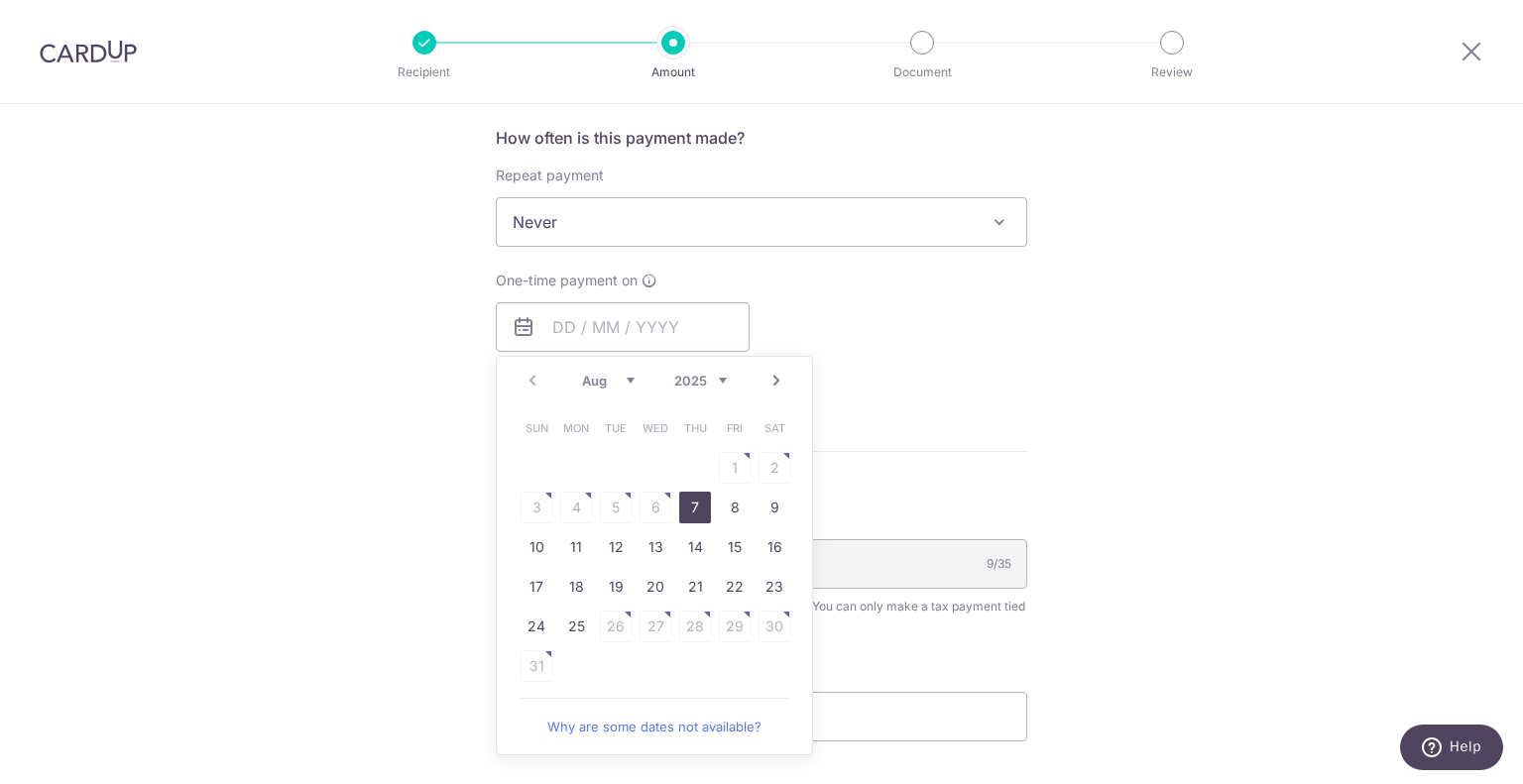 click on "7" at bounding box center [695, 507] 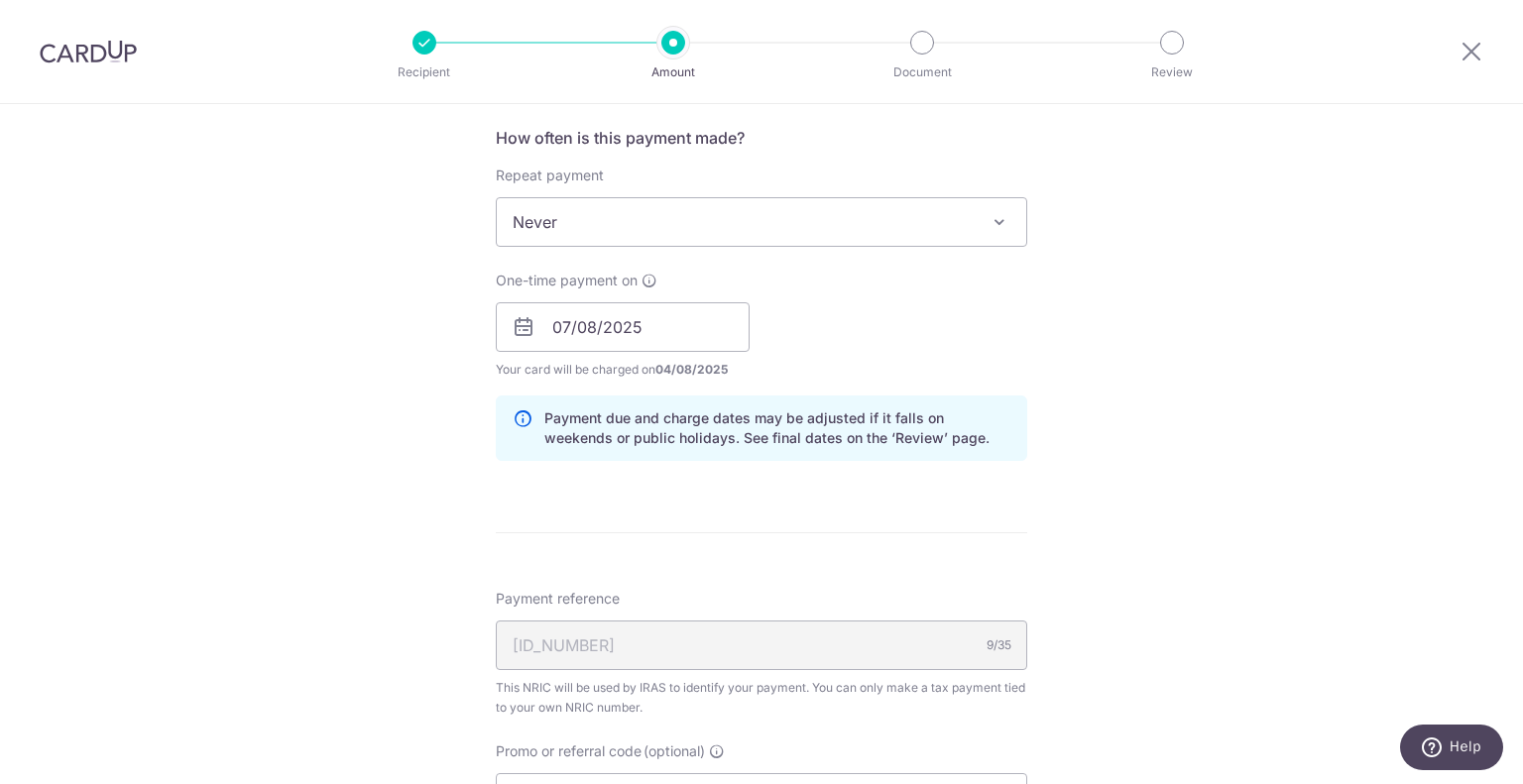 click on "Payment due and charge dates may be adjusted if it falls on weekends or public holidays. See final dates on the ‘Review’ page." at bounding box center (762, 428) 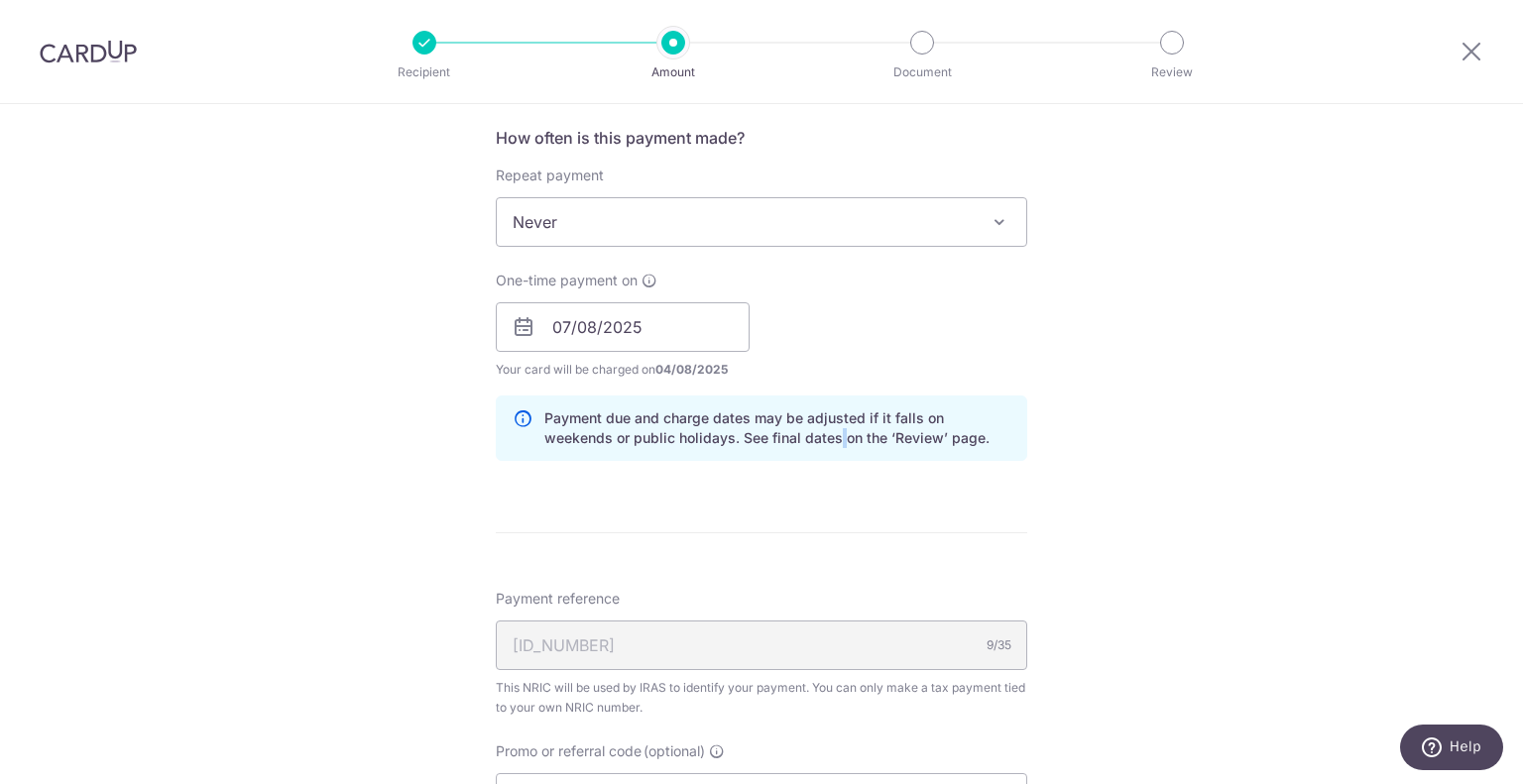 click on "Payment due and charge dates may be adjusted if it falls on weekends or public holidays. See final dates on the ‘Review’ page." at bounding box center [762, 428] 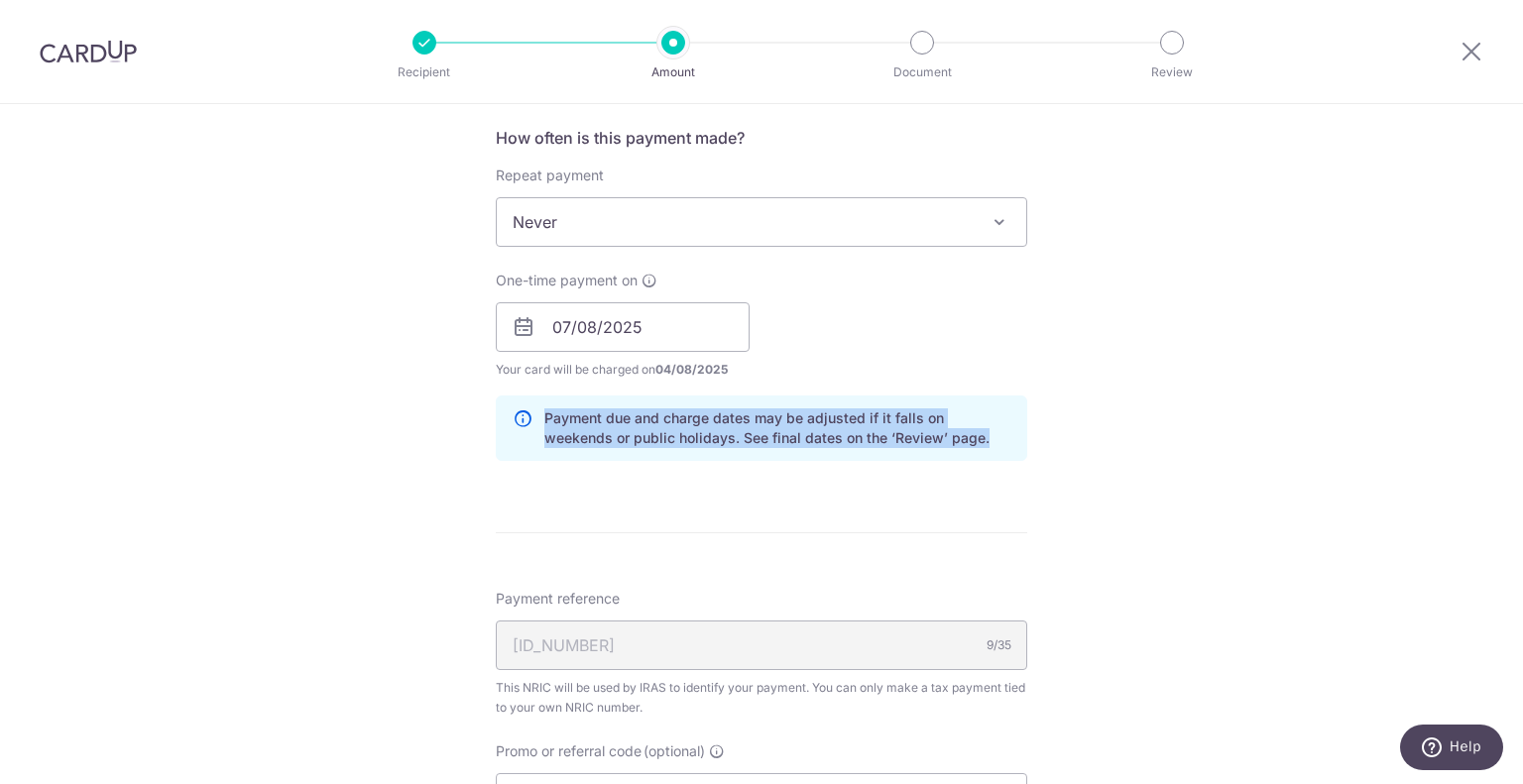 drag, startPoint x: 762, startPoint y: 447, endPoint x: 608, endPoint y: 447, distance: 154 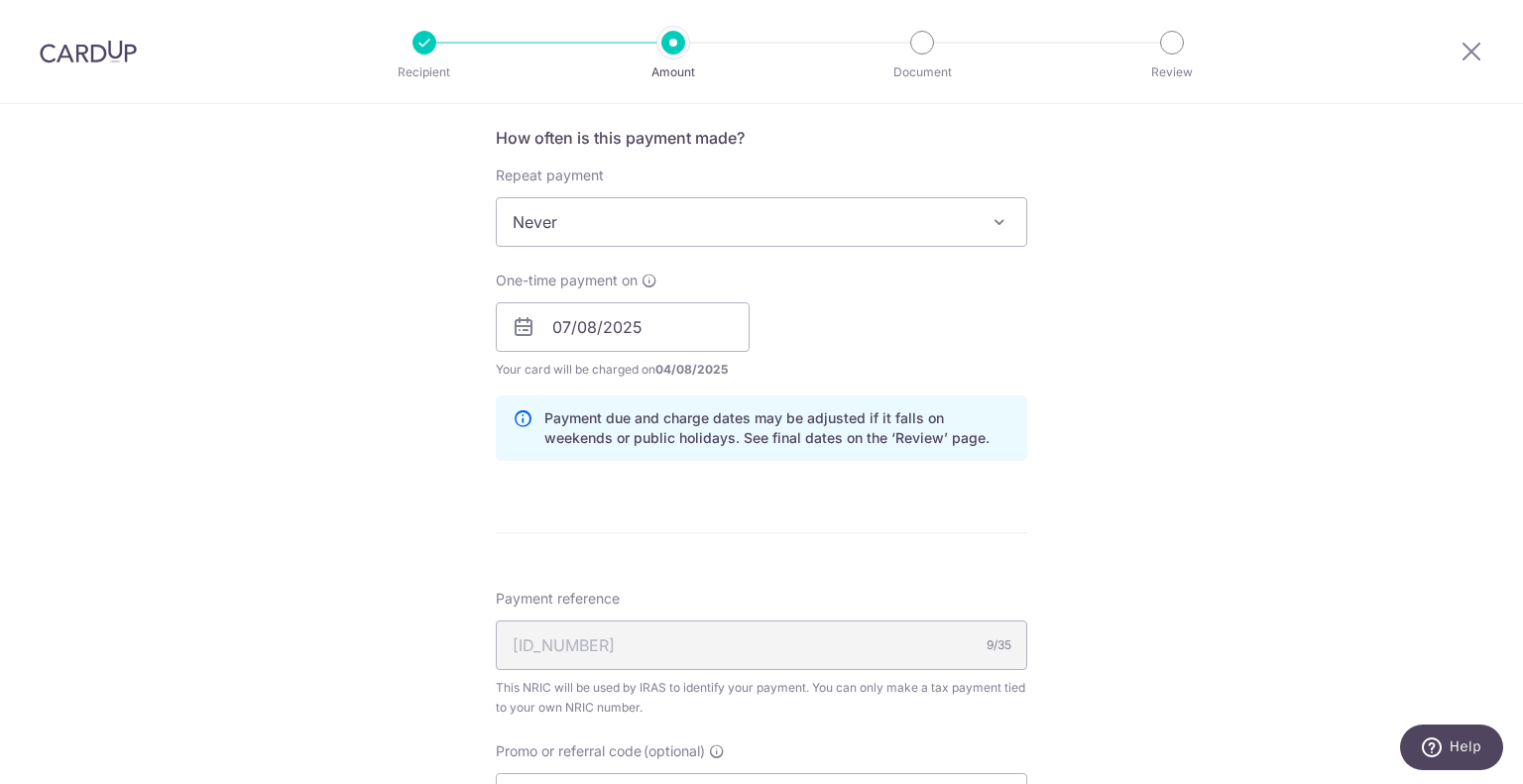 click on "Payment due and charge dates may be adjusted if it falls on weekends or public holidays. See final dates on the ‘Review’ page." at bounding box center [762, 428] 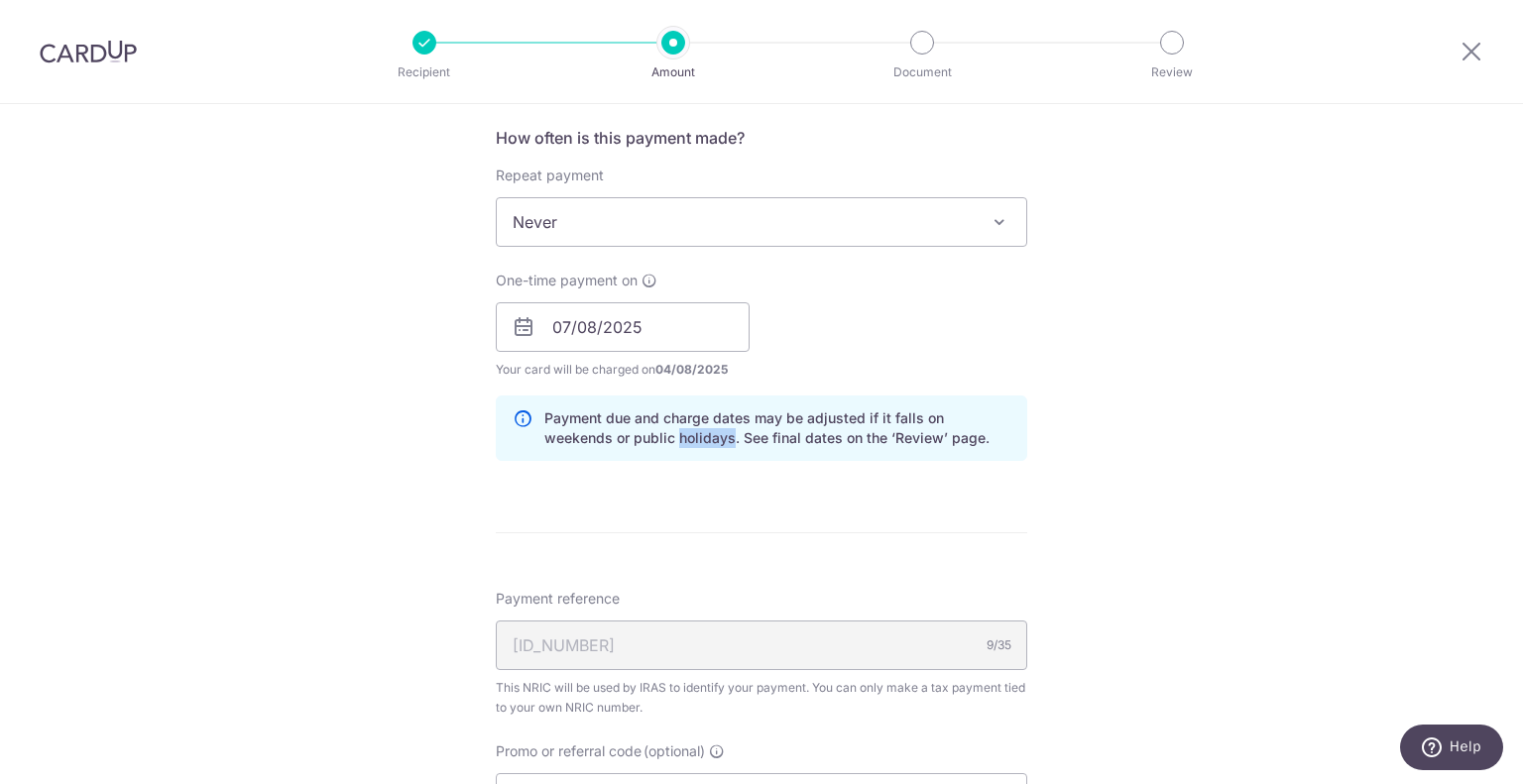 click on "Payment due and charge dates may be adjusted if it falls on weekends or public holidays. See final dates on the ‘Review’ page." at bounding box center [762, 428] 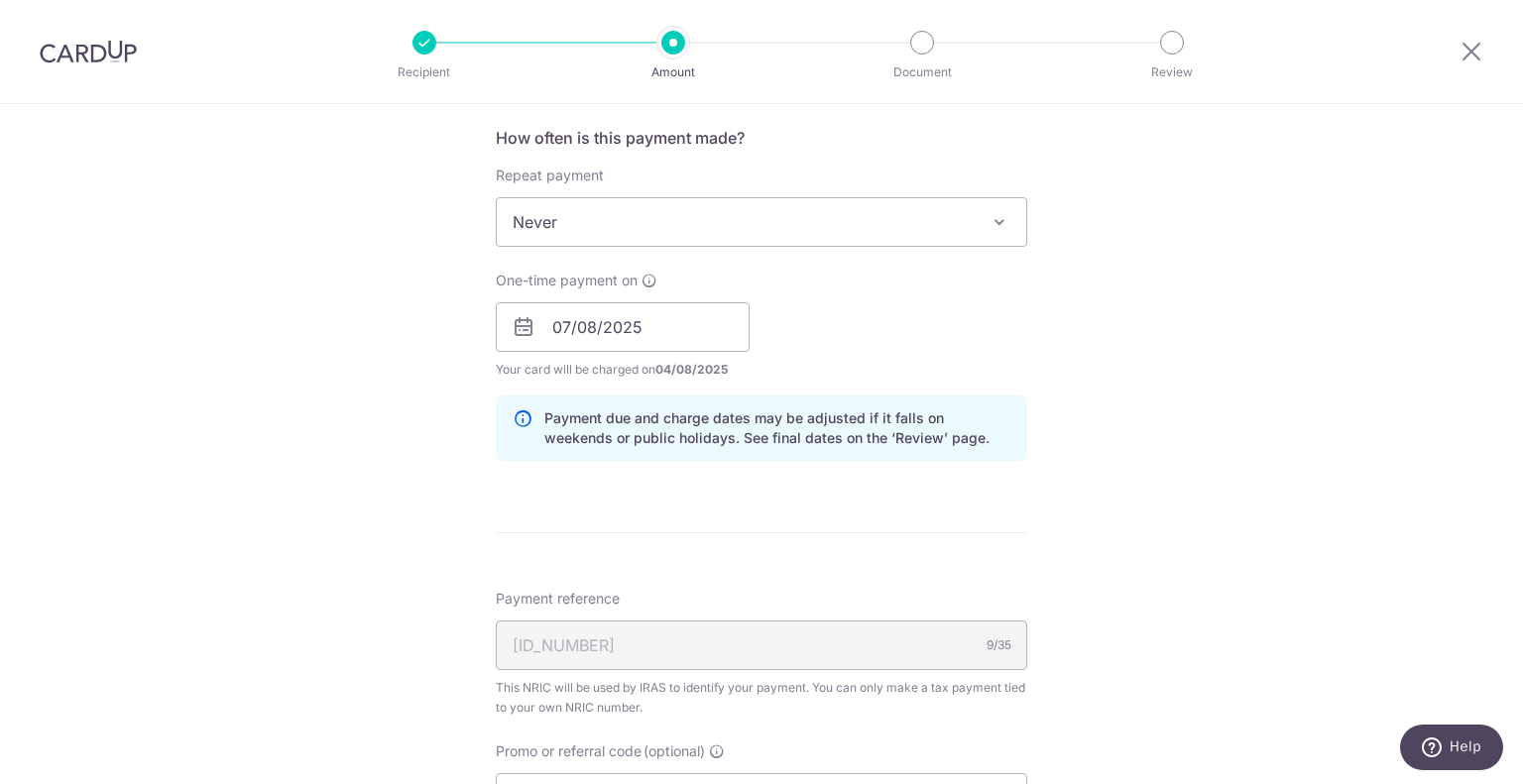 click on "Payment due and charge dates may be adjusted if it falls on weekends or public holidays. See final dates on the ‘Review’ page." at bounding box center [762, 428] 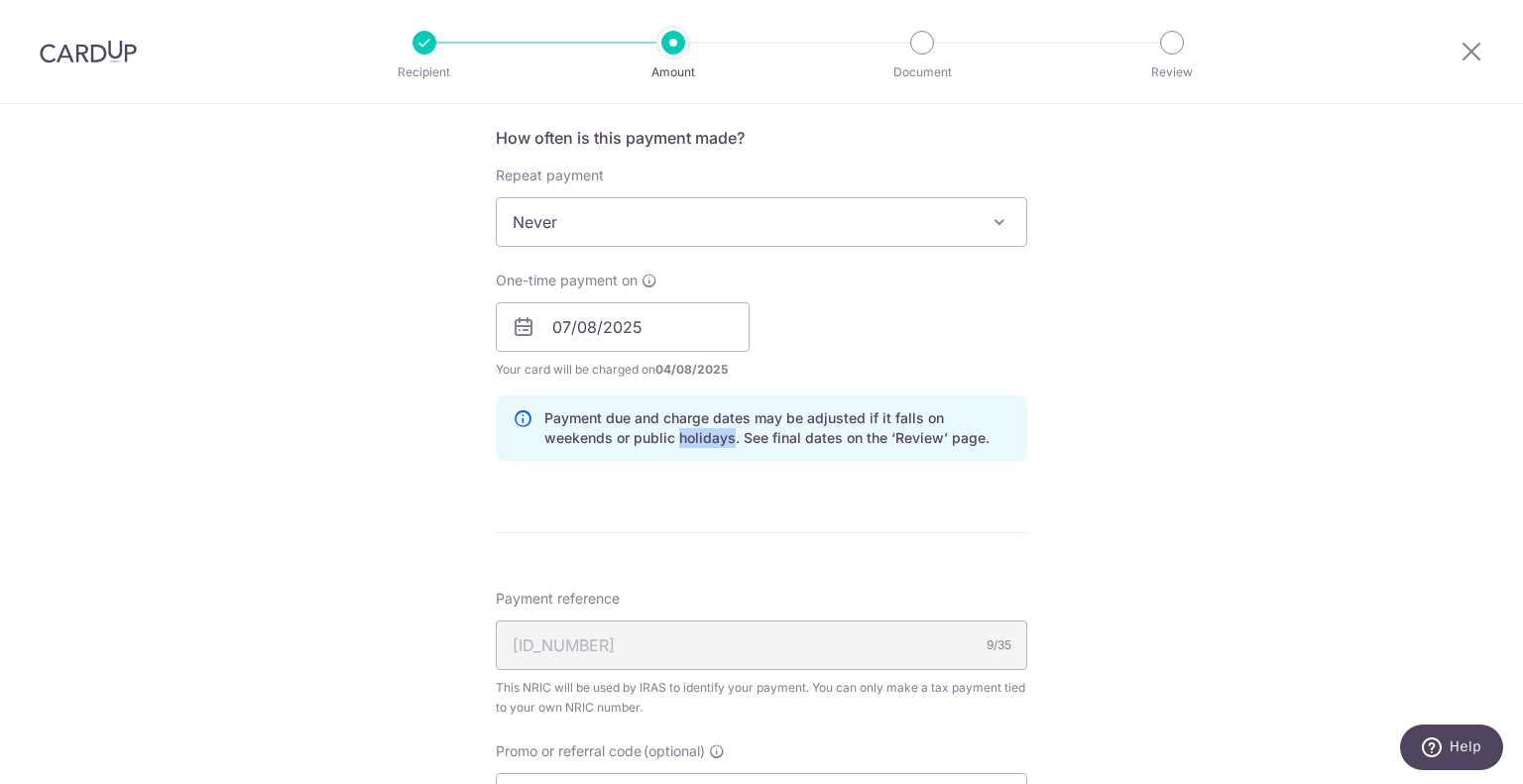 click on "Payment due and charge dates may be adjusted if it falls on weekends or public holidays. See final dates on the ‘Review’ page." at bounding box center (762, 428) 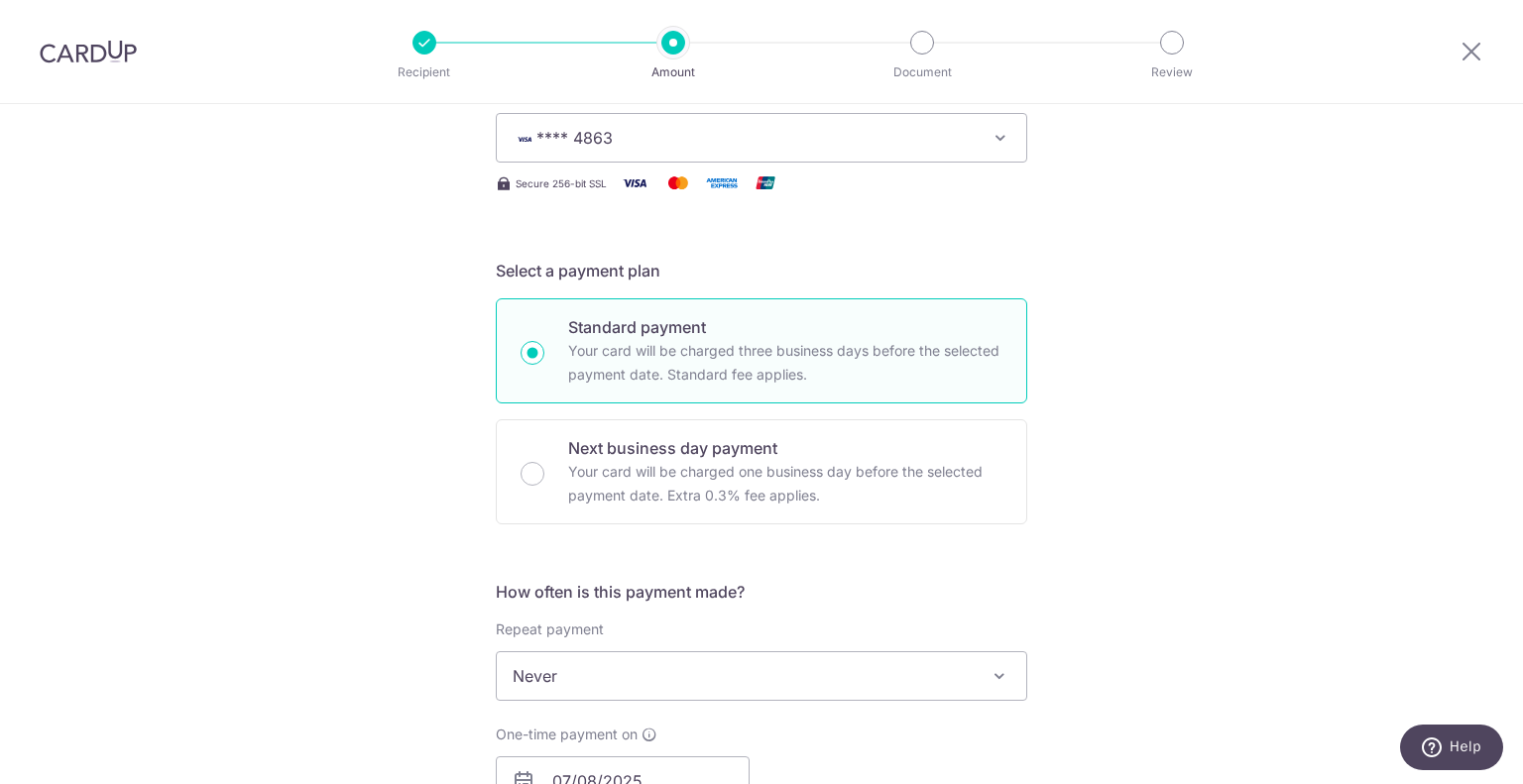 scroll, scrollTop: 605, scrollLeft: 0, axis: vertical 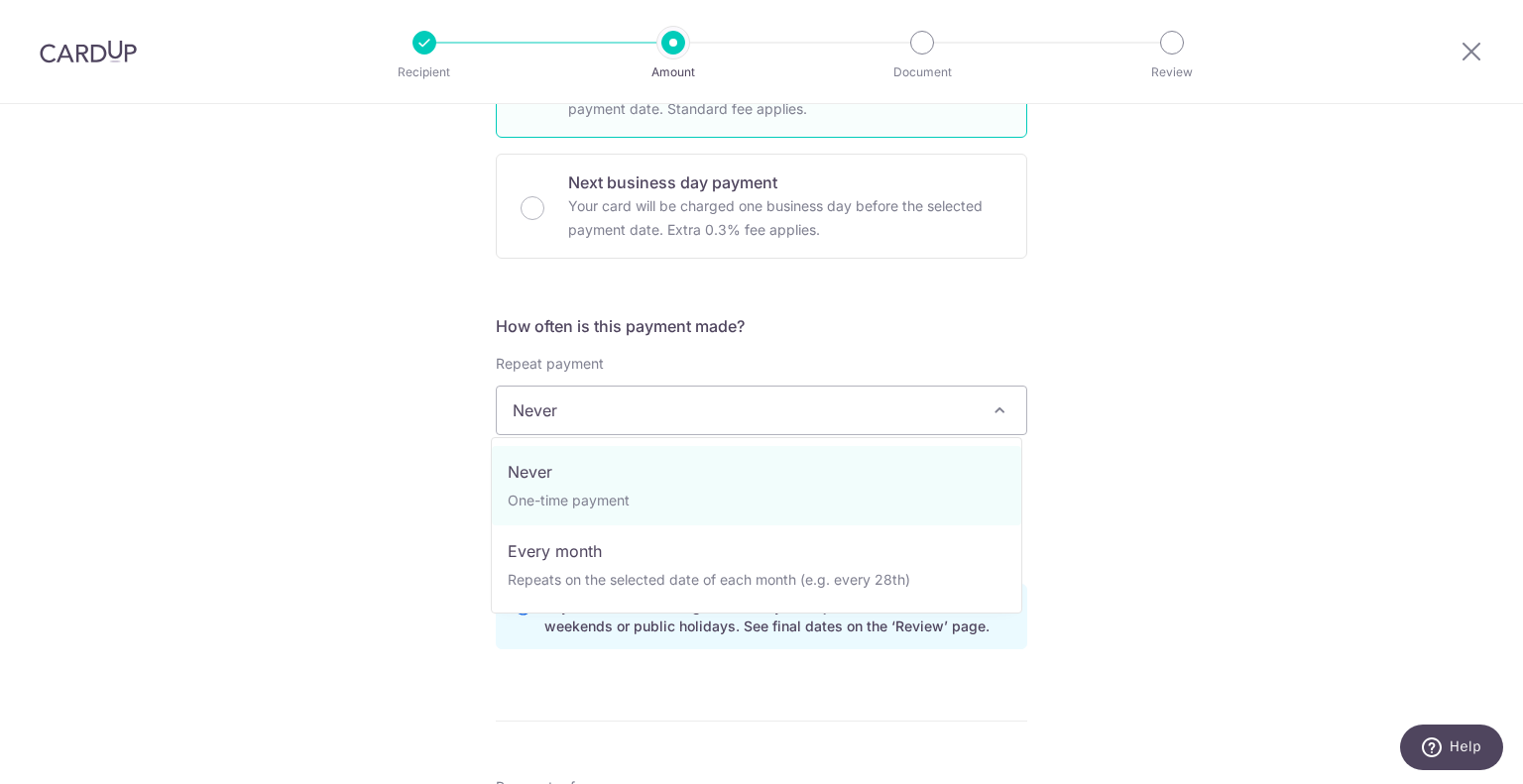 click on "Never" at bounding box center [762, 410] 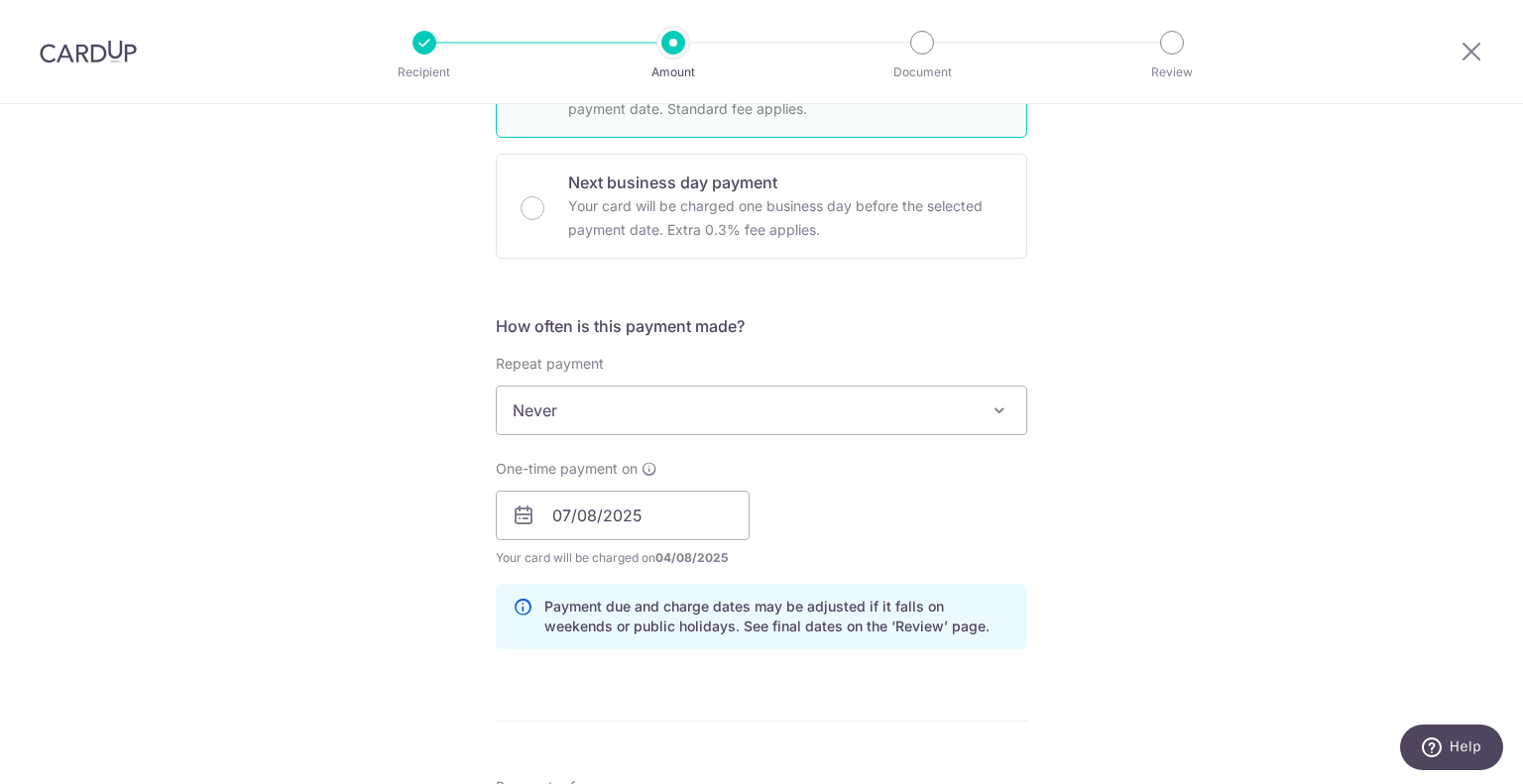 click on "Never" at bounding box center [762, 410] 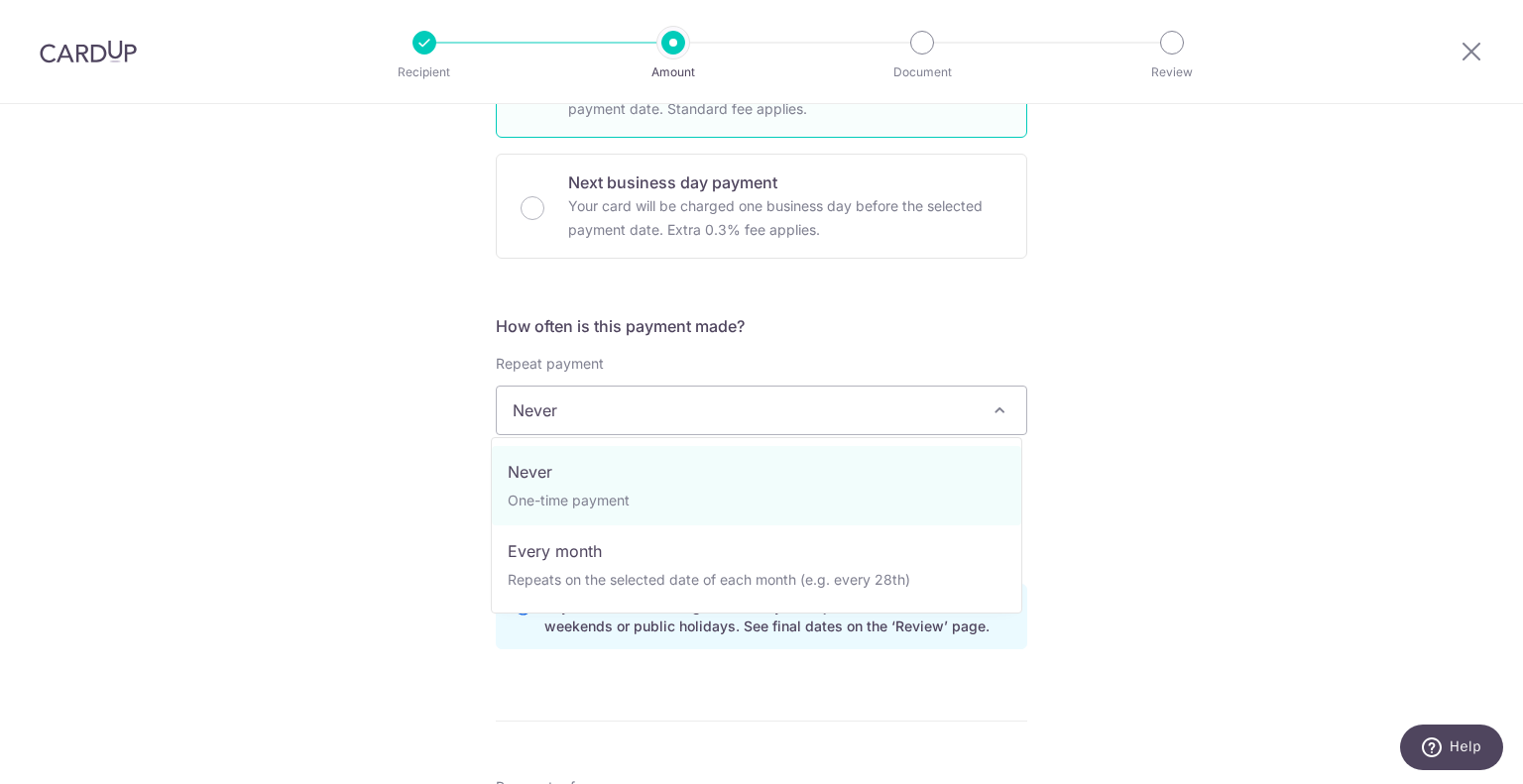 click on "Never" at bounding box center [762, 410] 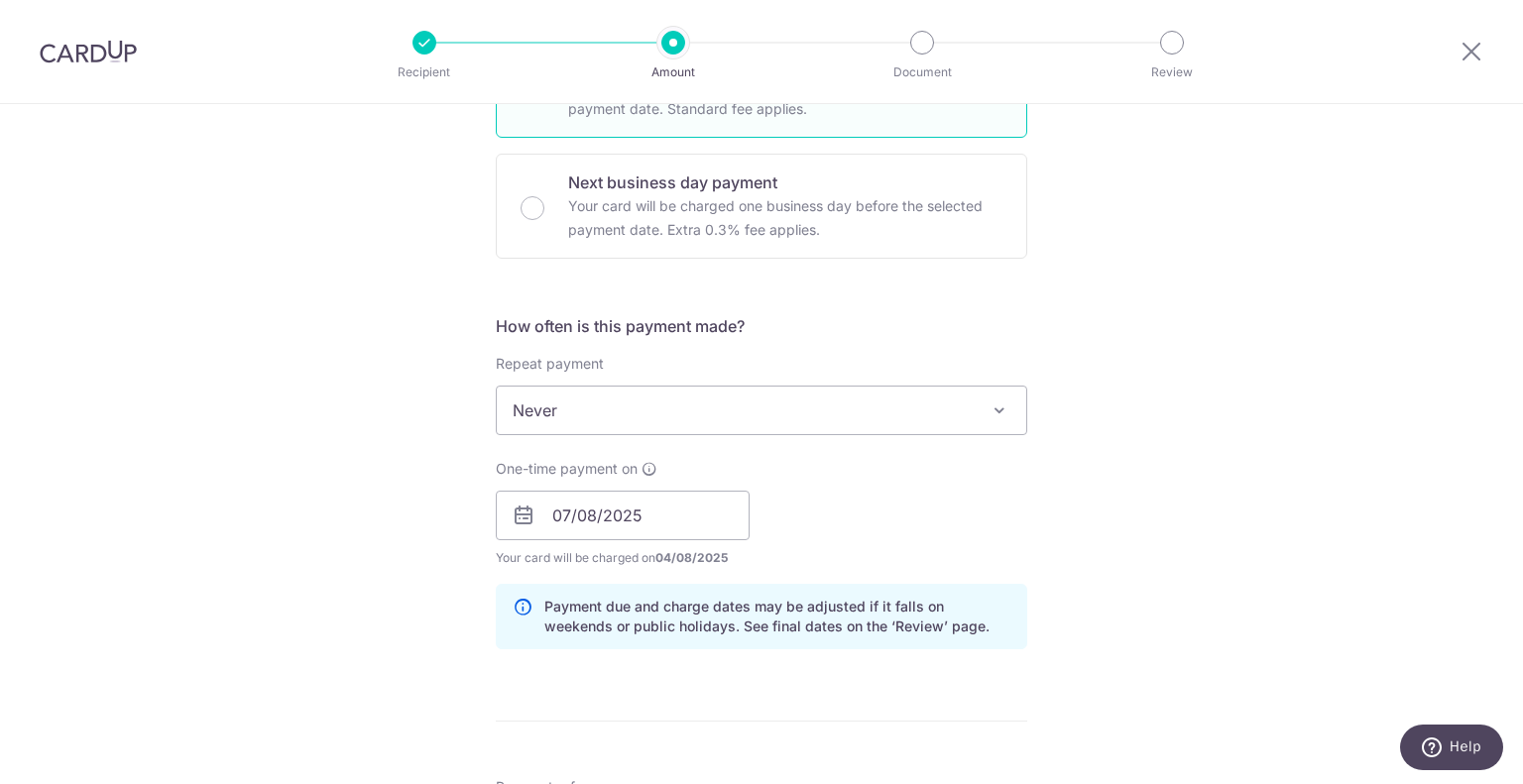 click on "Never" at bounding box center (762, 410) 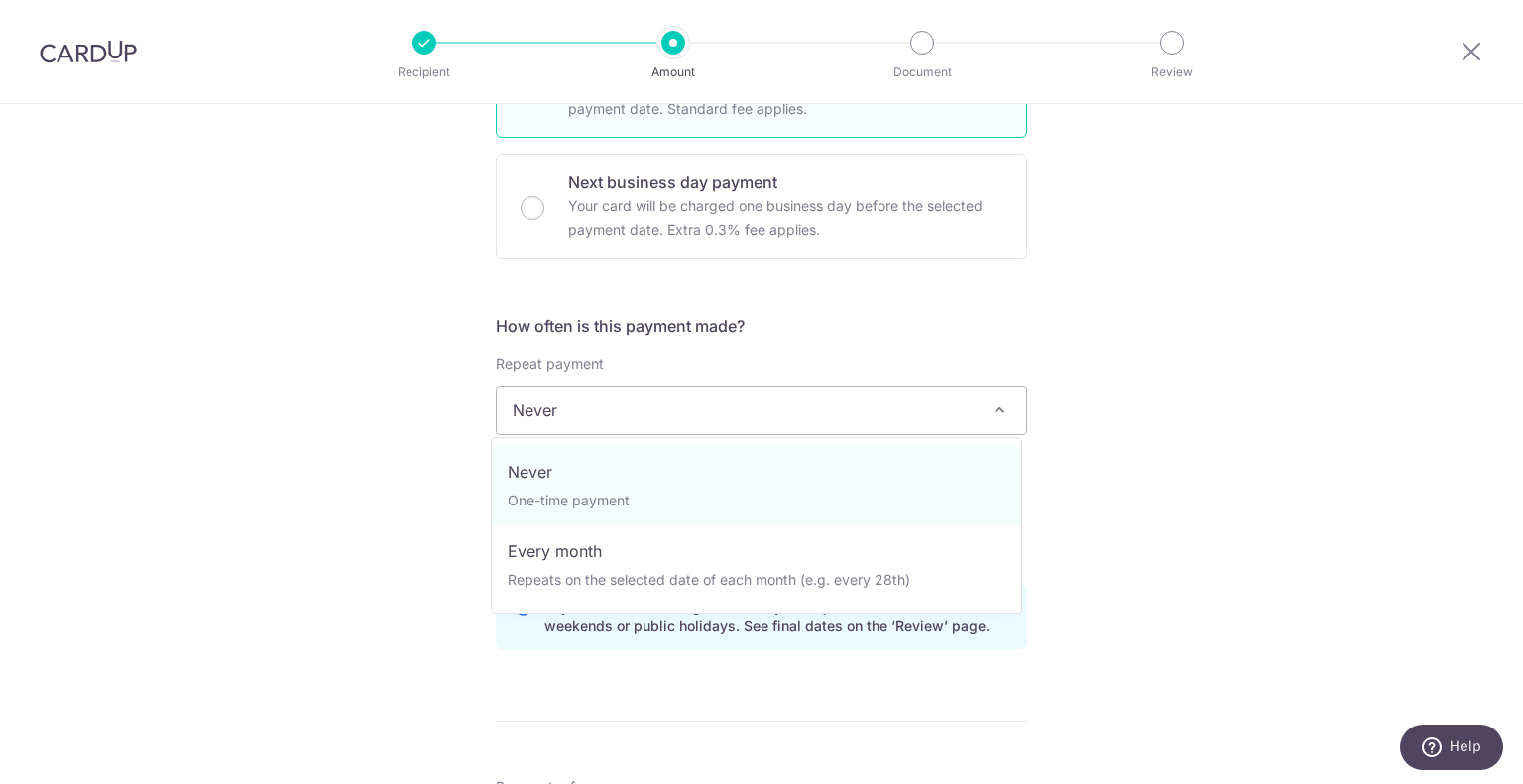 click on "Never" at bounding box center (762, 410) 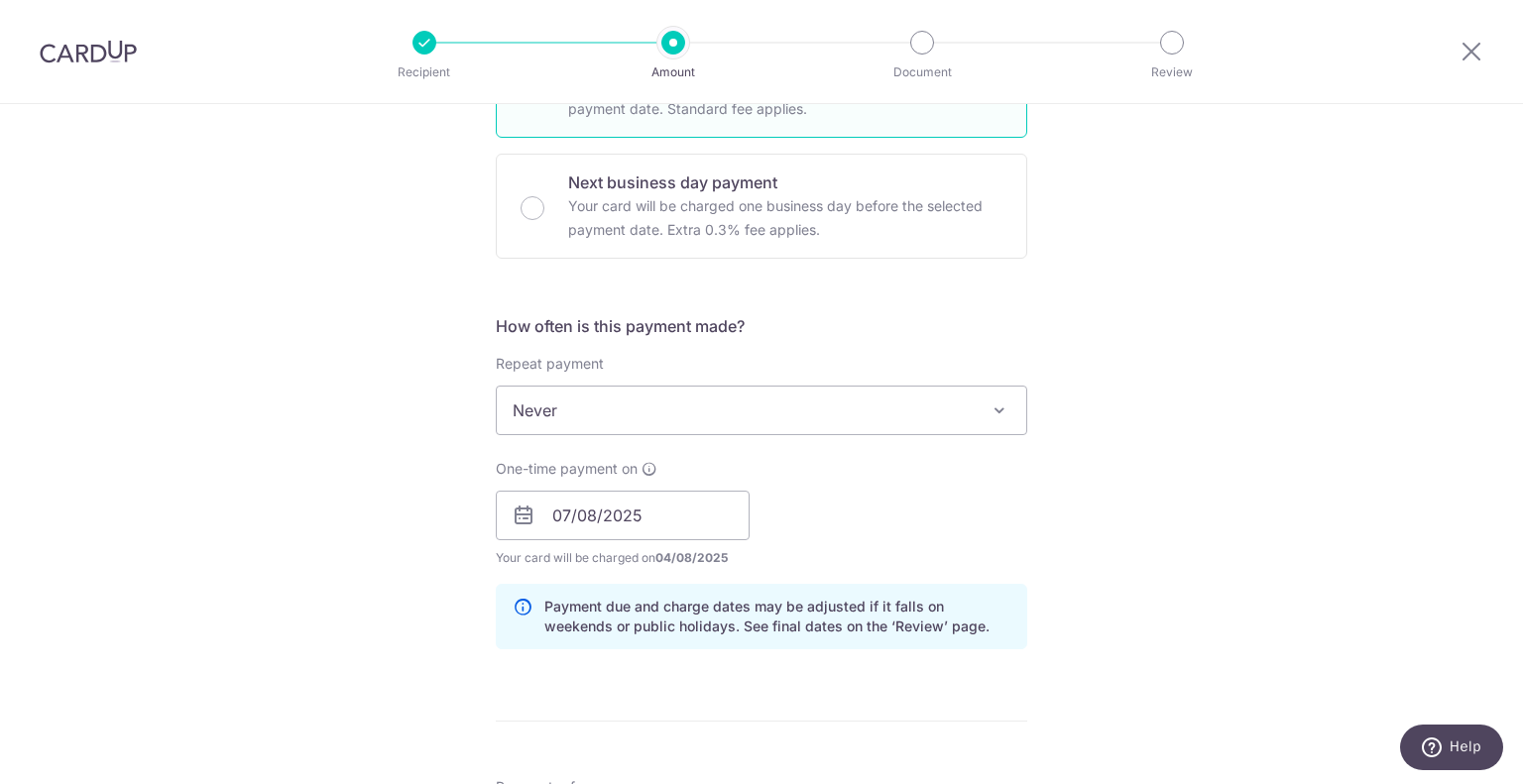 click on "Never" at bounding box center (762, 410) 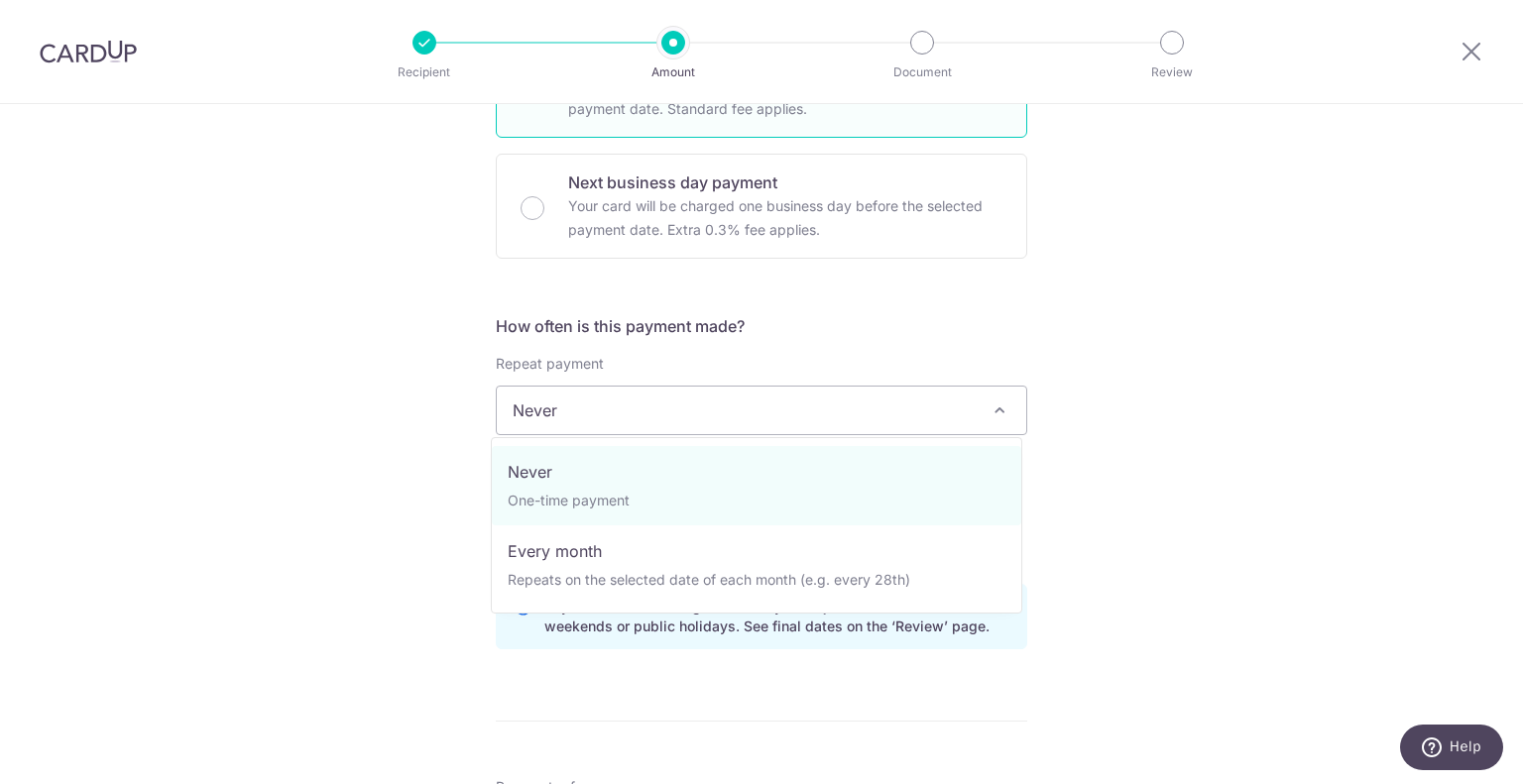 click on "Never" at bounding box center (762, 410) 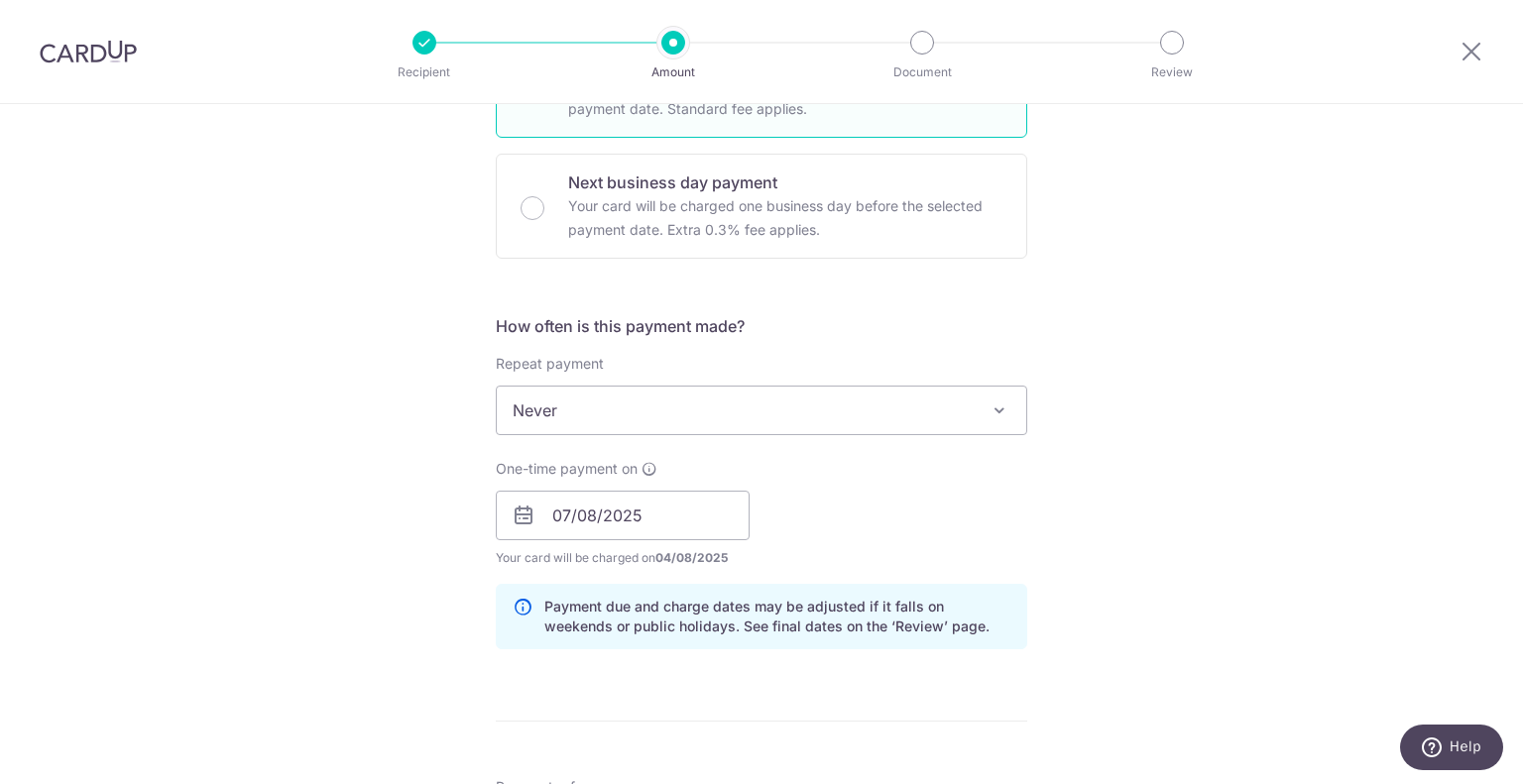 click on "Never" at bounding box center [762, 410] 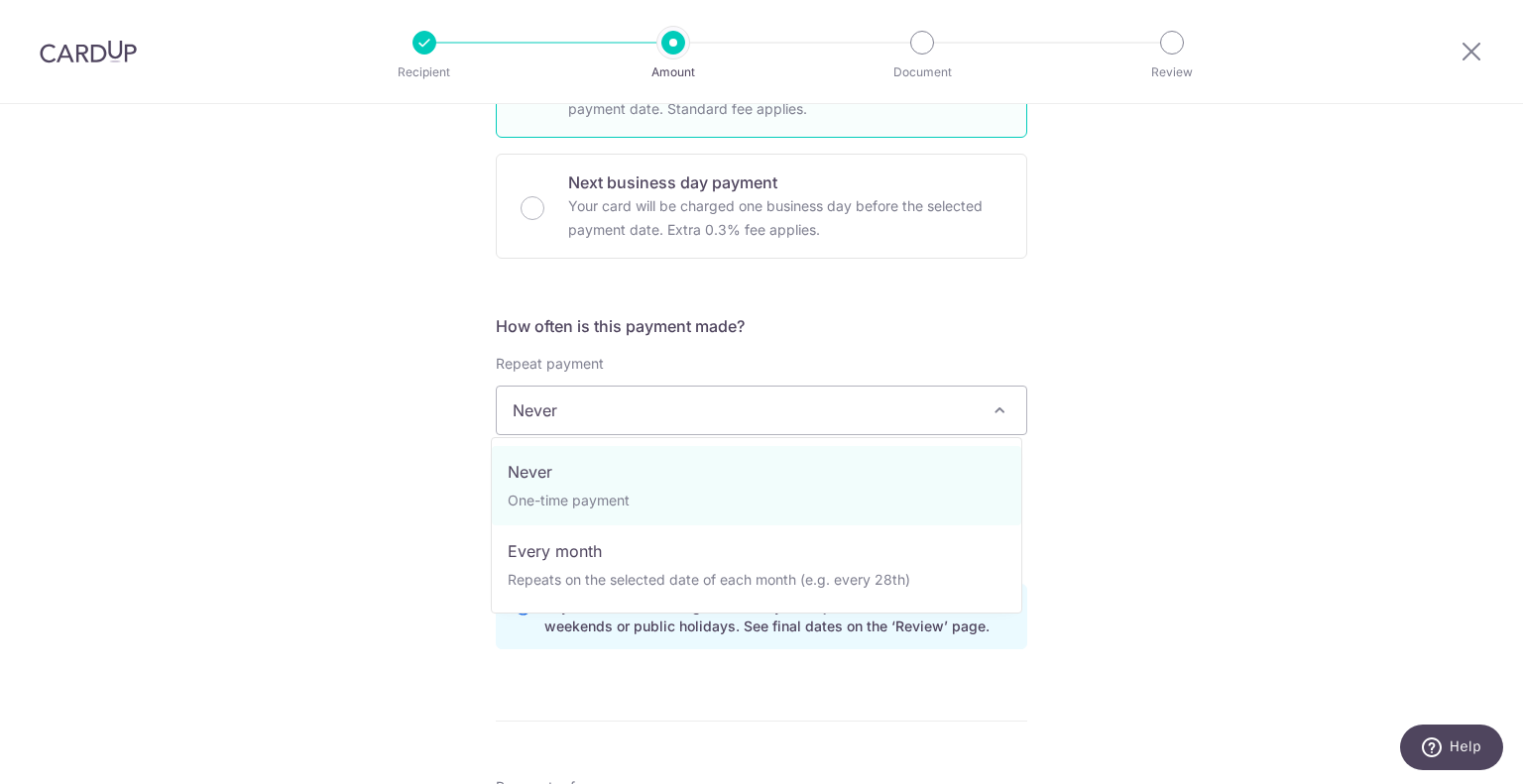 click on "Never" at bounding box center [762, 410] 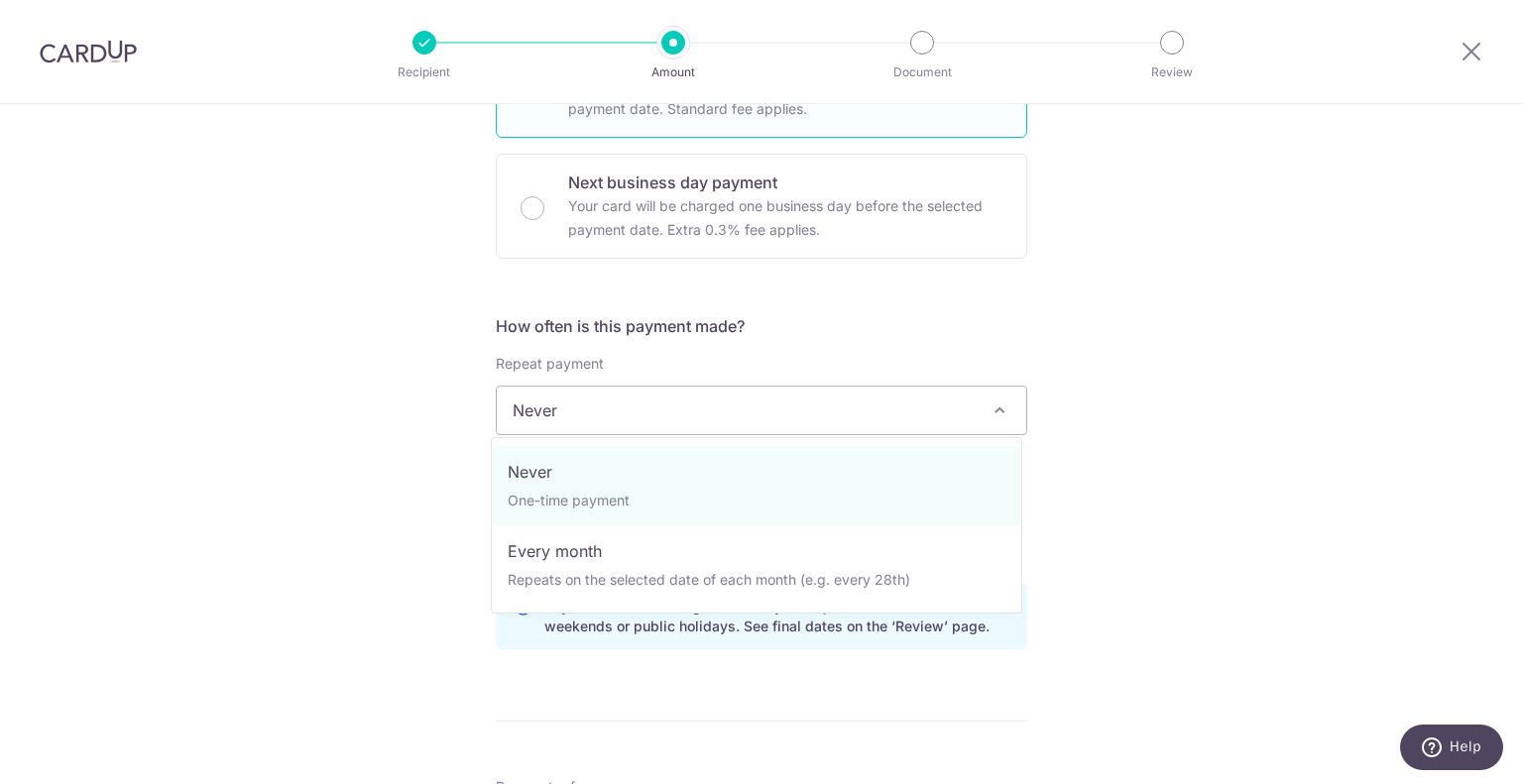 click on "Never" at bounding box center (762, 410) 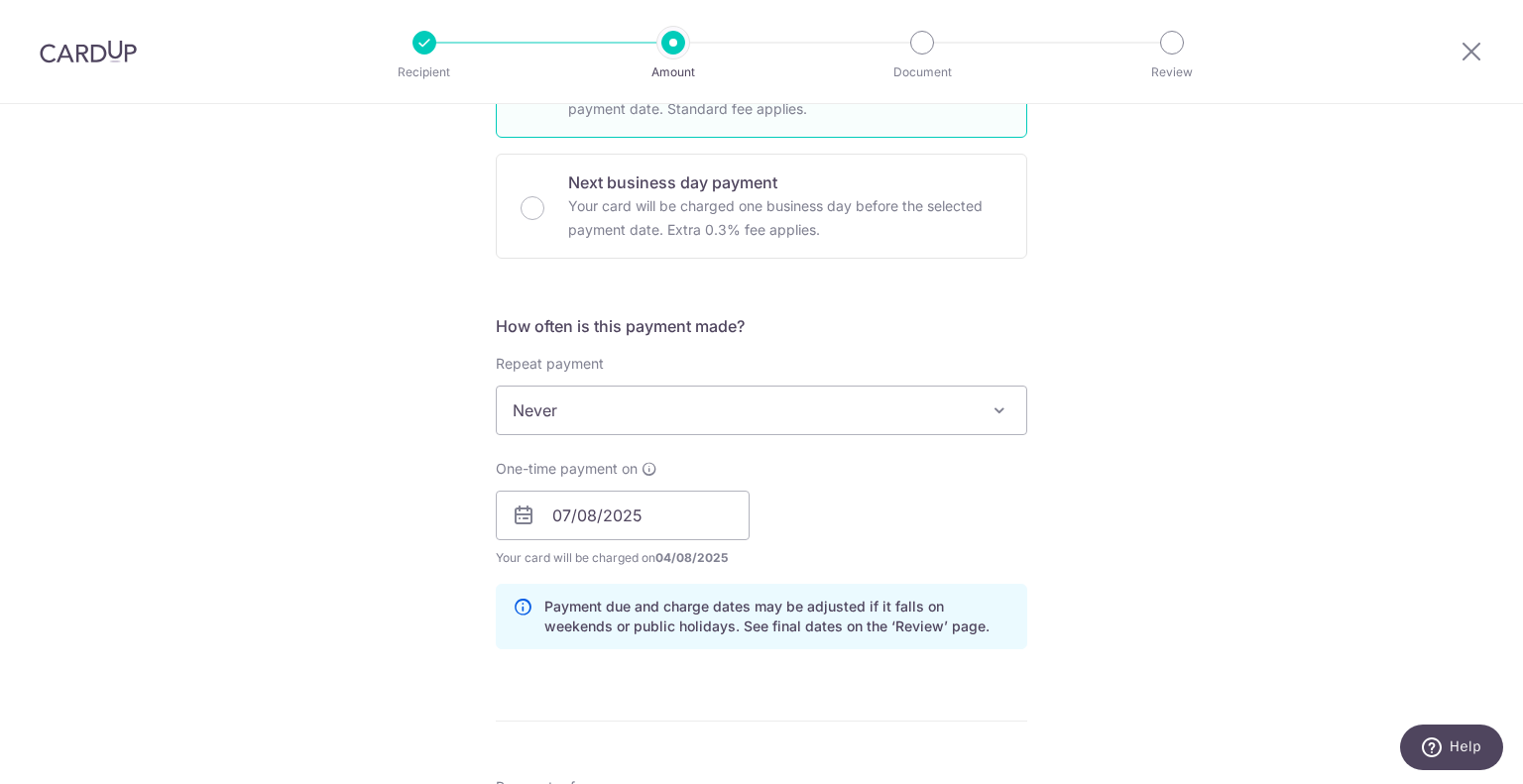 click on "Never" at bounding box center (762, 410) 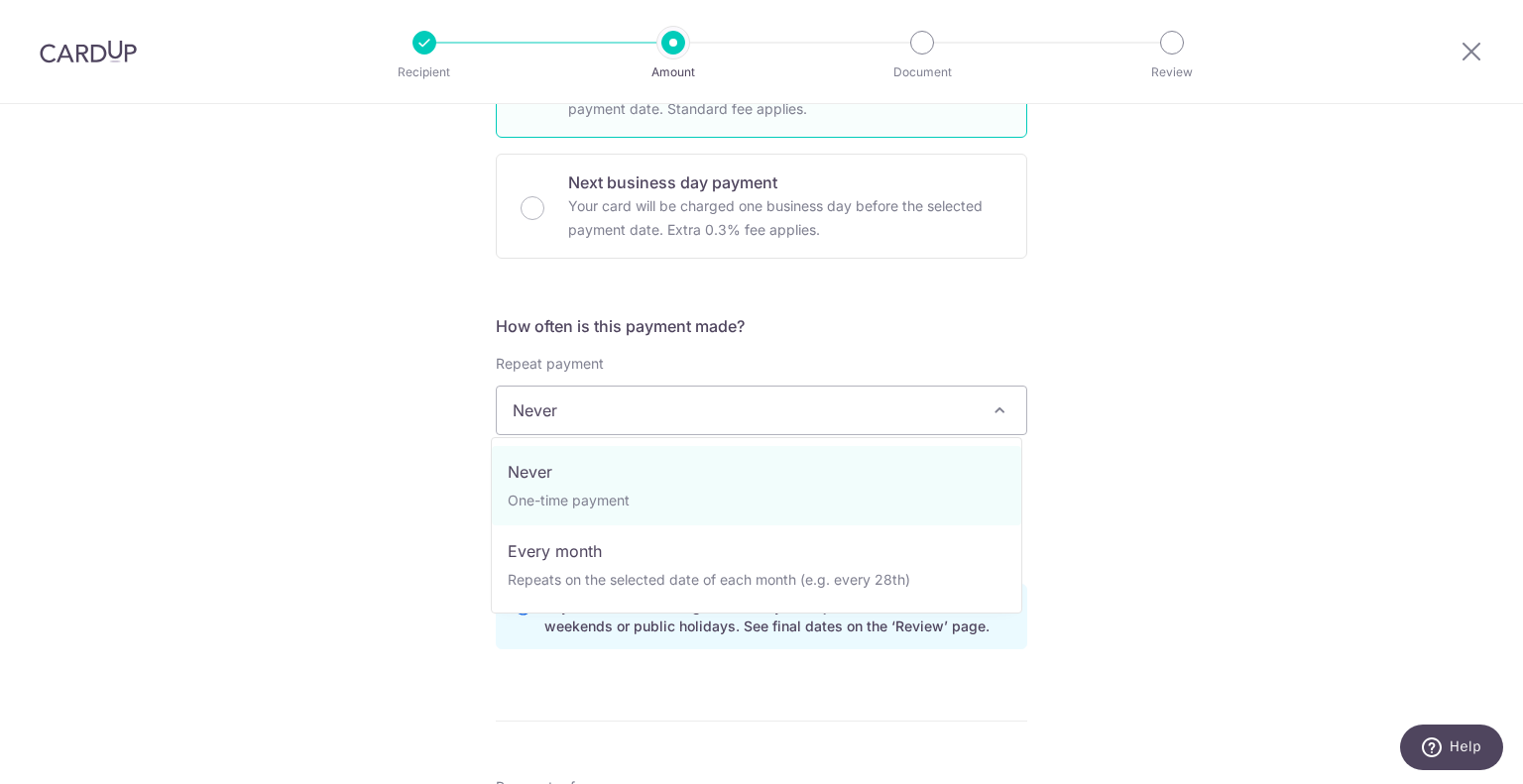 click on "Never" at bounding box center [762, 410] 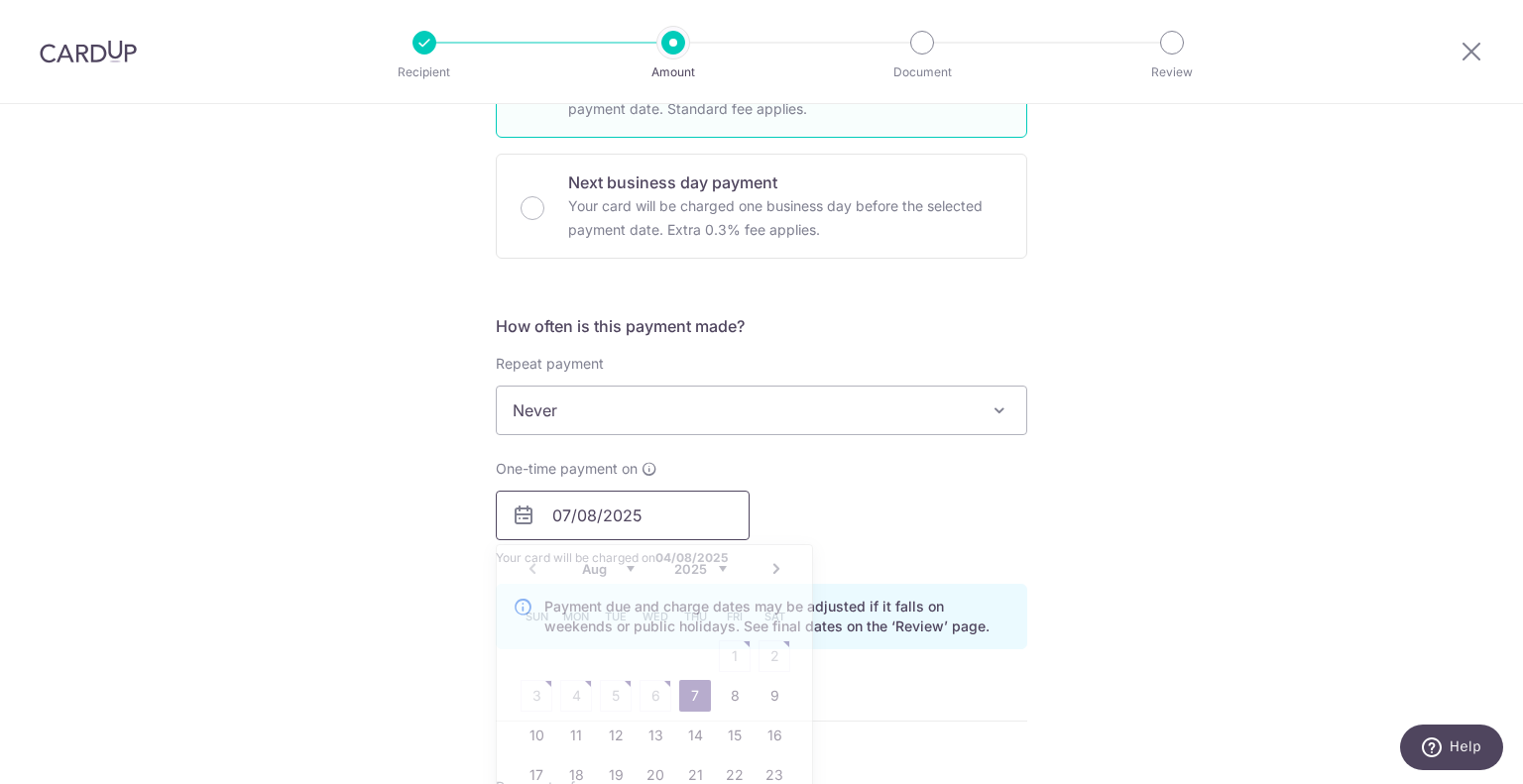 click on "07/08/2025" at bounding box center (623, 515) 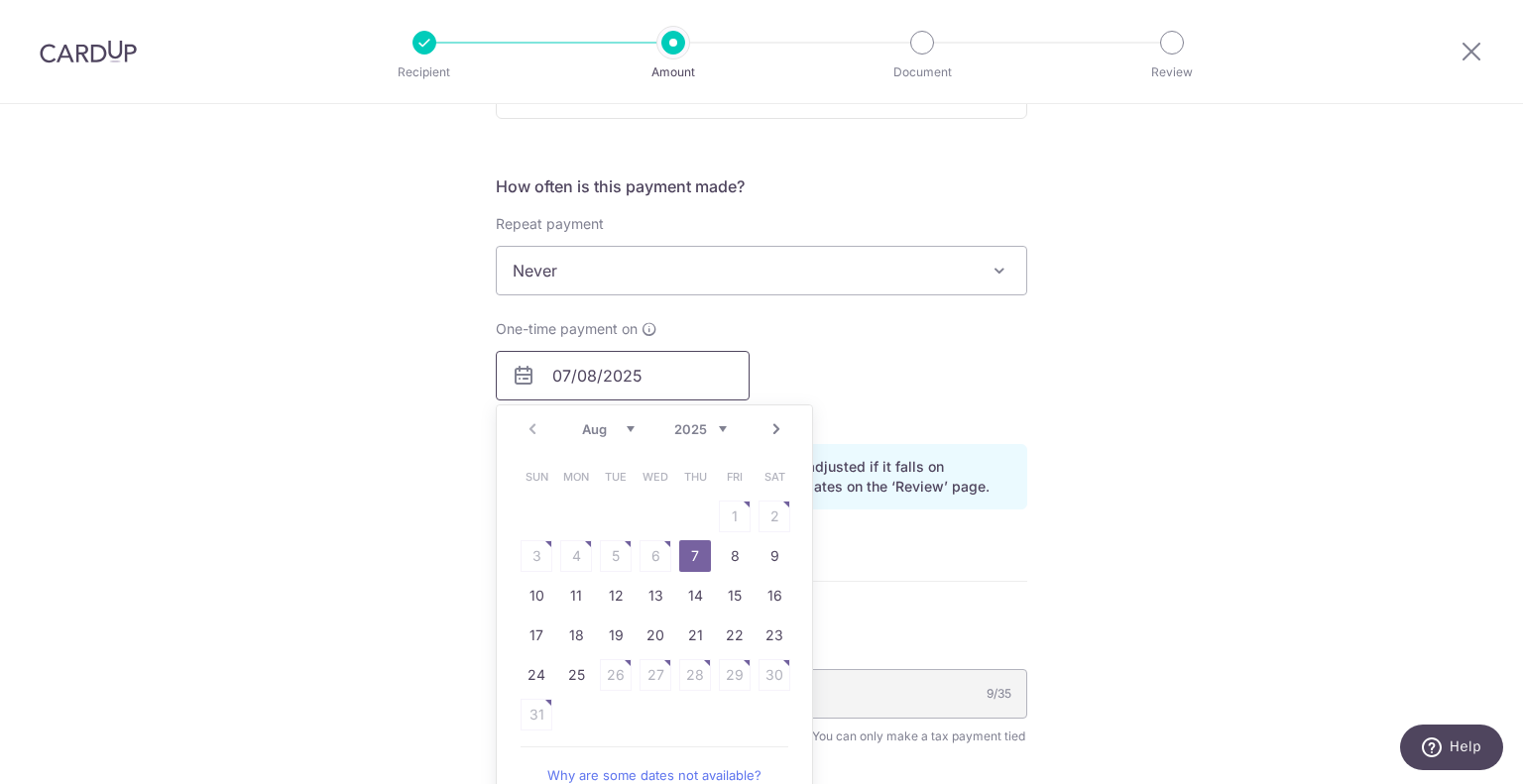 scroll, scrollTop: 748, scrollLeft: 0, axis: vertical 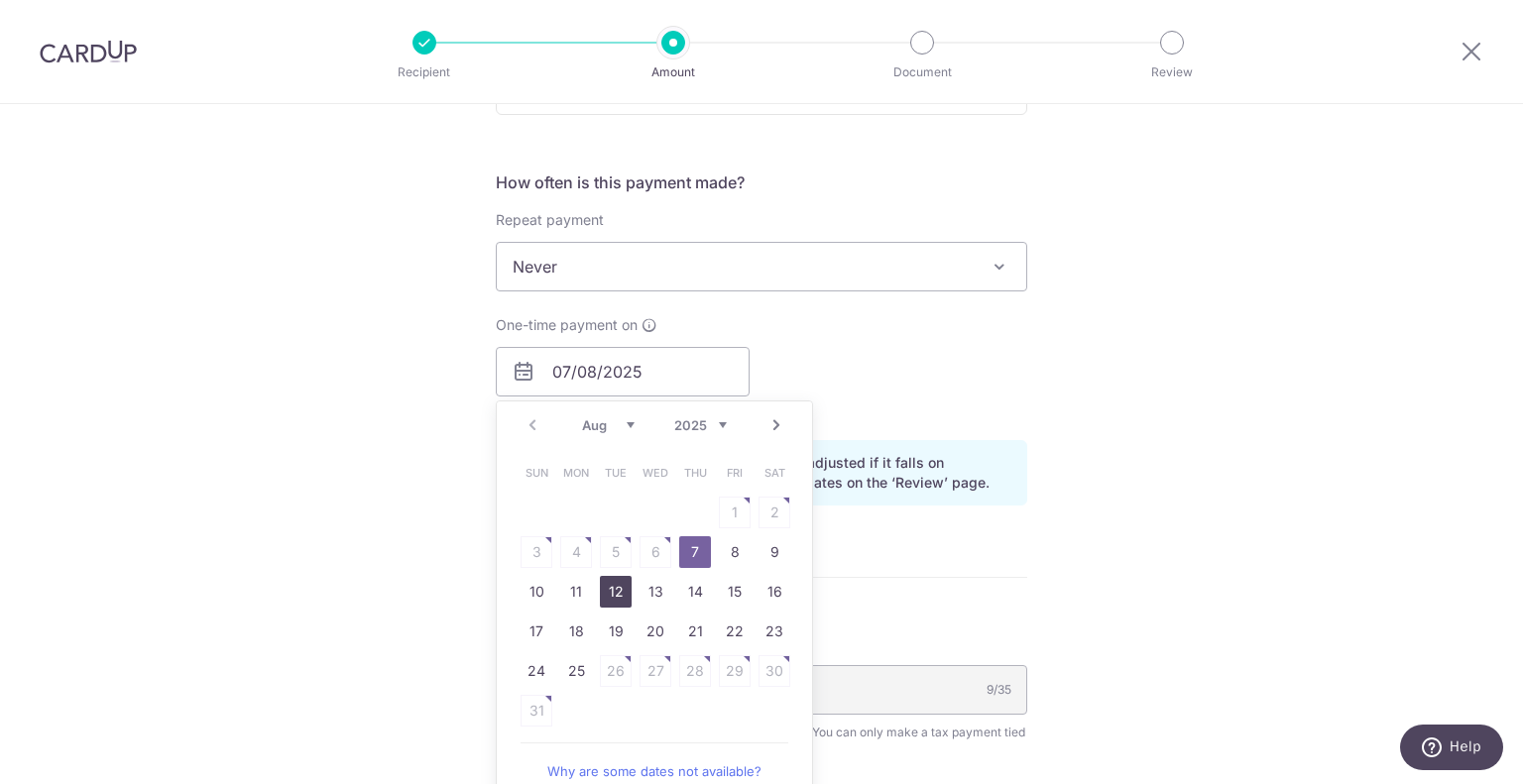 click on "12" at bounding box center [616, 592] 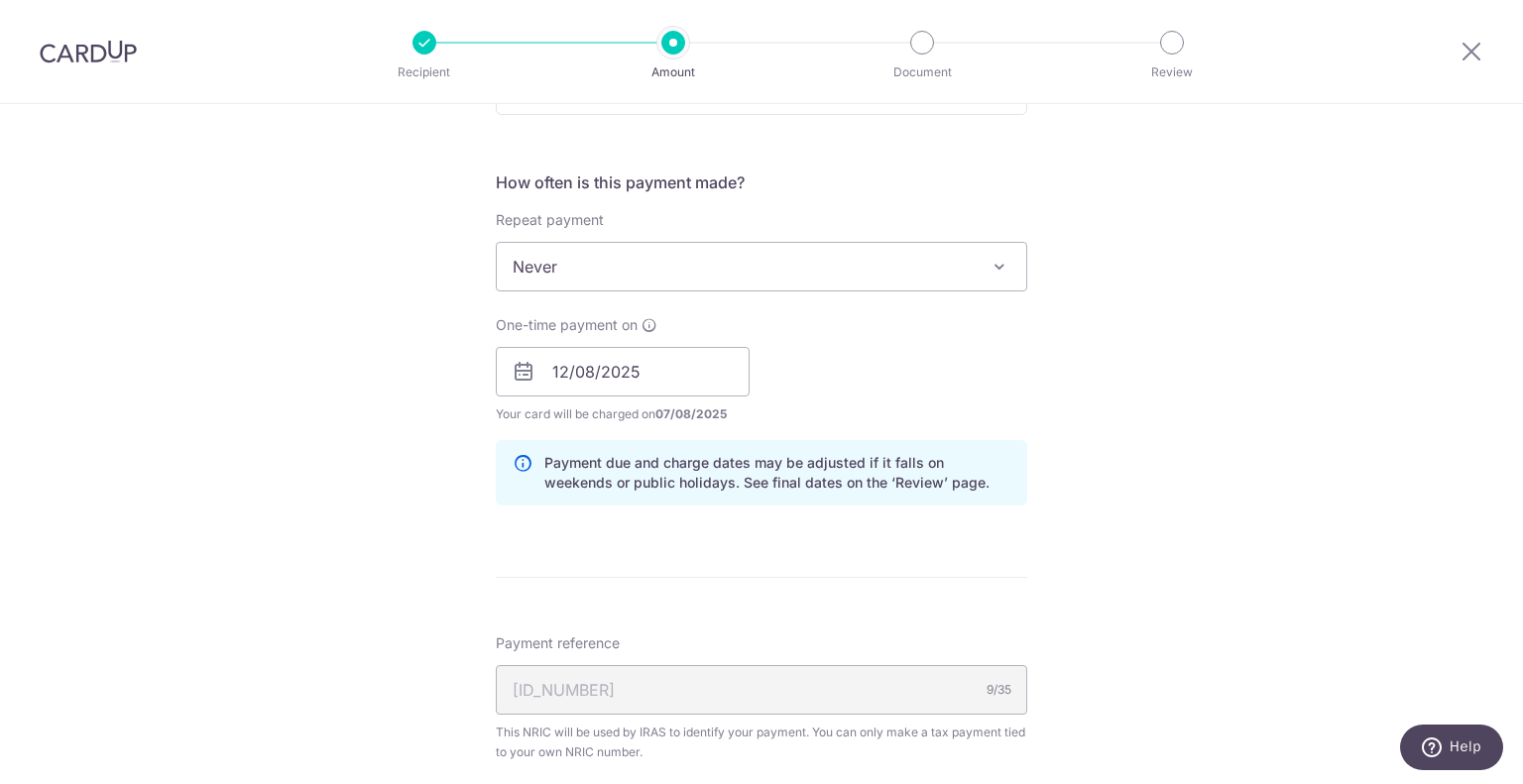 click on "One-time payment on
12/08/2025
Prev Next Aug Sep Oct Nov Dec 2025 2026 2027 2028 2029 2030 2031 2032 2033 2034 2035 Sun Mon Tue Wed Thu Fri Sat           1 2 3 4 5 6 7 8 9 10 11 12 13 14 15 16 17 18 19 20 21 22 23 24 25 26 27 28 29 30 31
Your card will be charged on  07/08/2025  for the first payment
* If your payment is funded by  9:00am SGT on Tuesday 05/08/2025
05/08/2025
No. of Payments
Last monthly payment on" at bounding box center [762, 370] 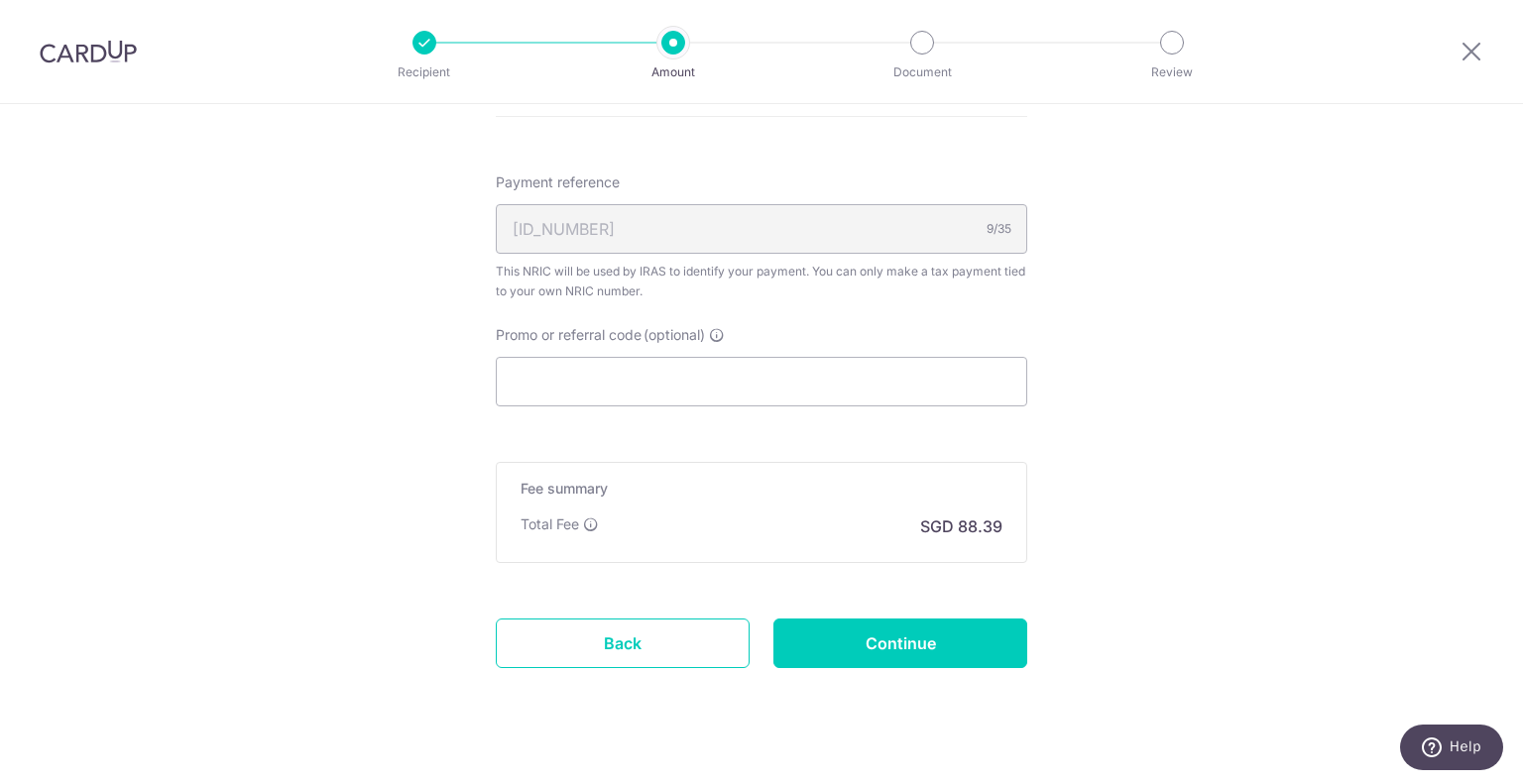 scroll, scrollTop: 1211, scrollLeft: 0, axis: vertical 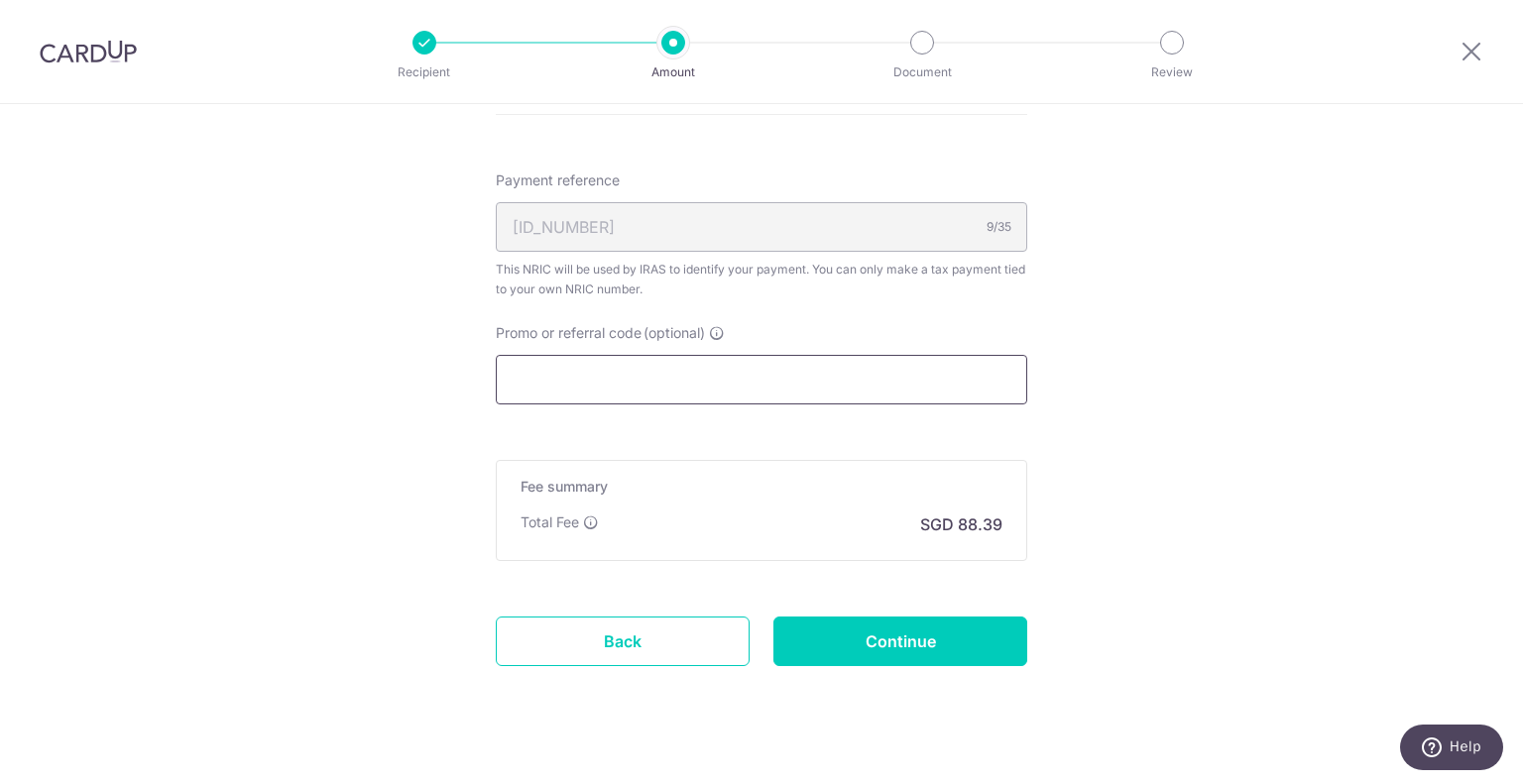 click on "Promo or referral code
(optional)" at bounding box center [762, 380] 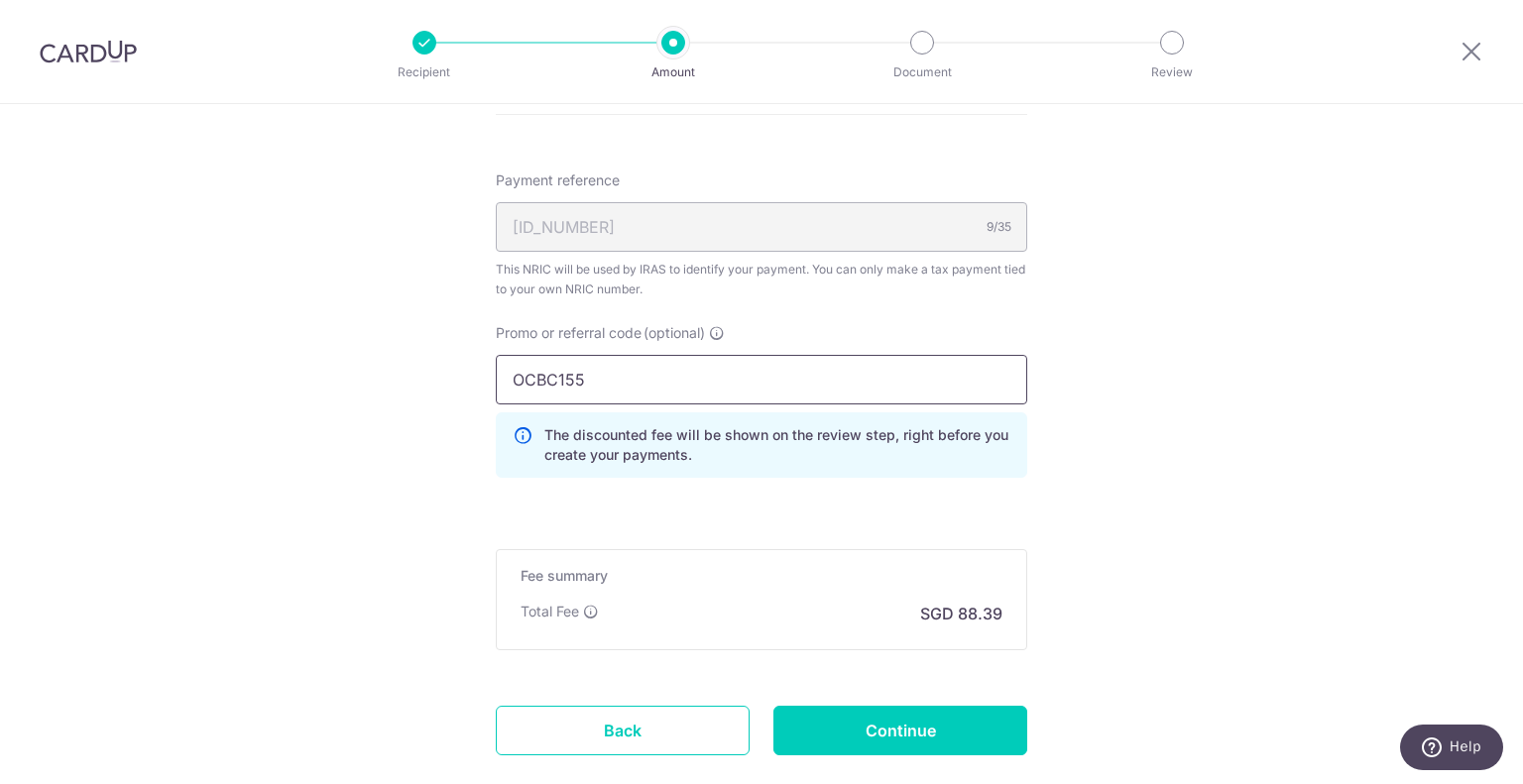 type on "OCBC155" 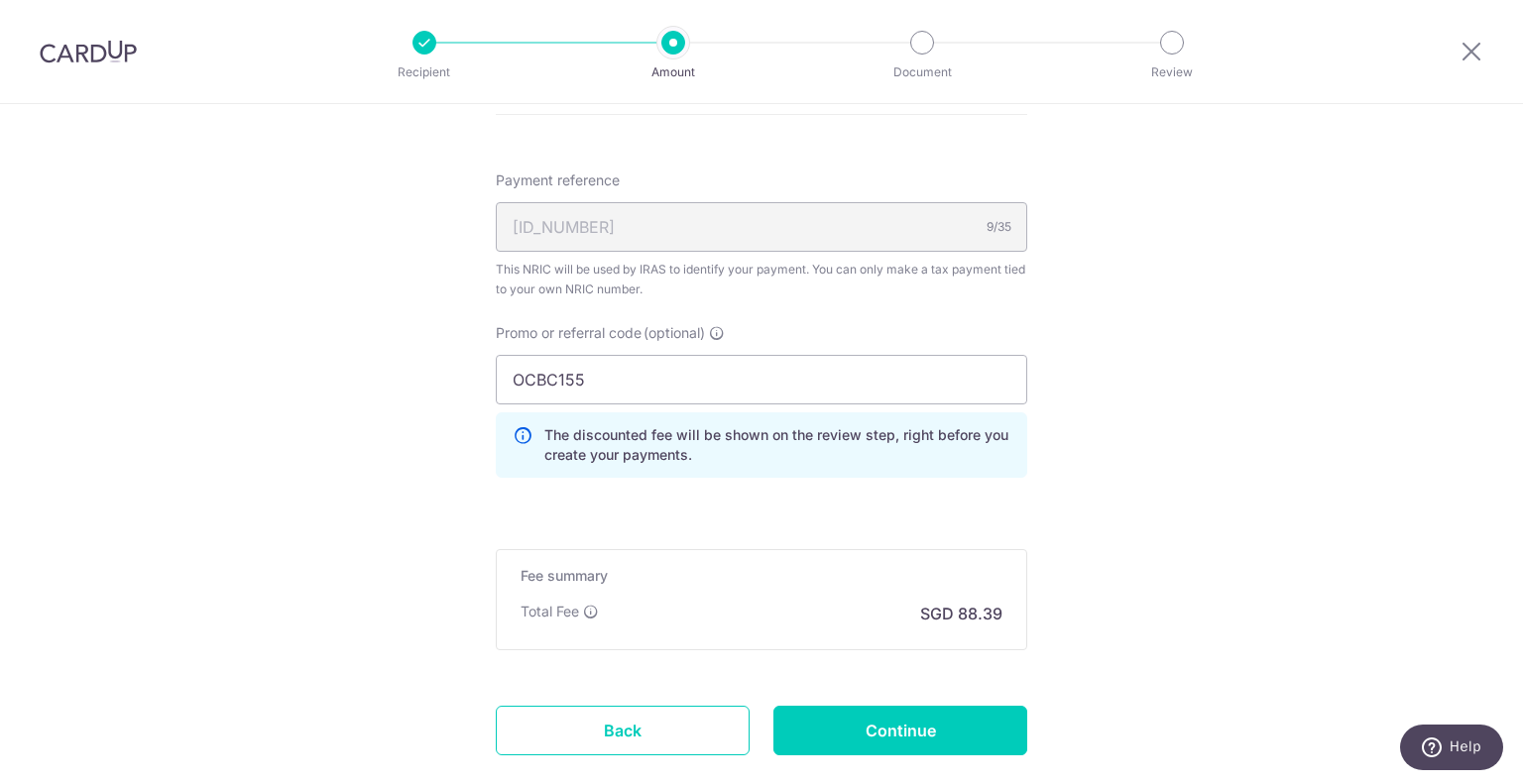 click on "Tell us more about your payment
Enter one-time or monthly payment amount
SGD
3,399.74
3399.74
The  total tax payment amounts scheduled  should not exceed the outstanding balance in your latest Statement of Account.
Select Card
**** 4863
Add credit card
Your Cards
**** 4863
Secure 256-bit SSL
Text
New card details" at bounding box center (762, -102) 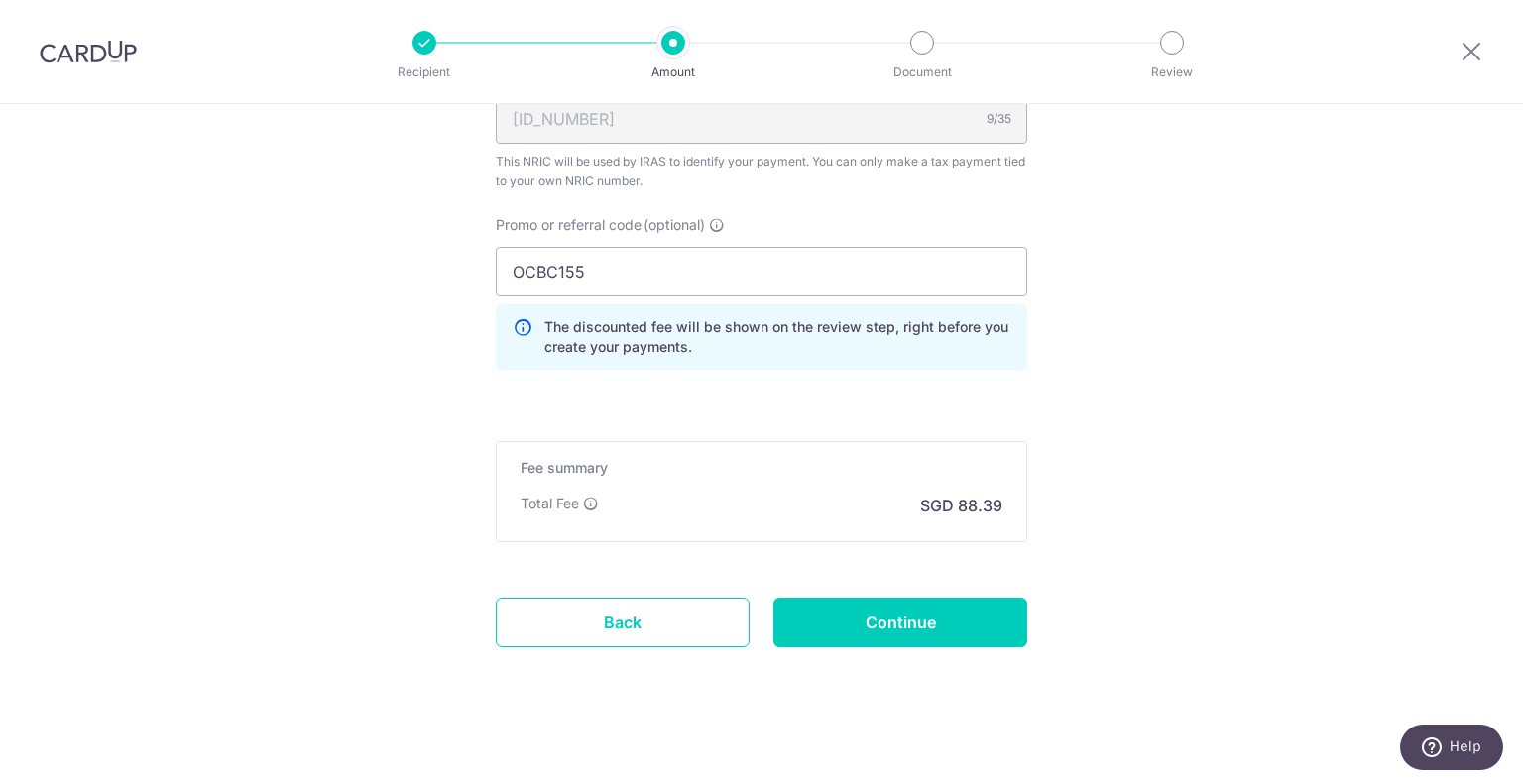 scroll, scrollTop: 1328, scrollLeft: 0, axis: vertical 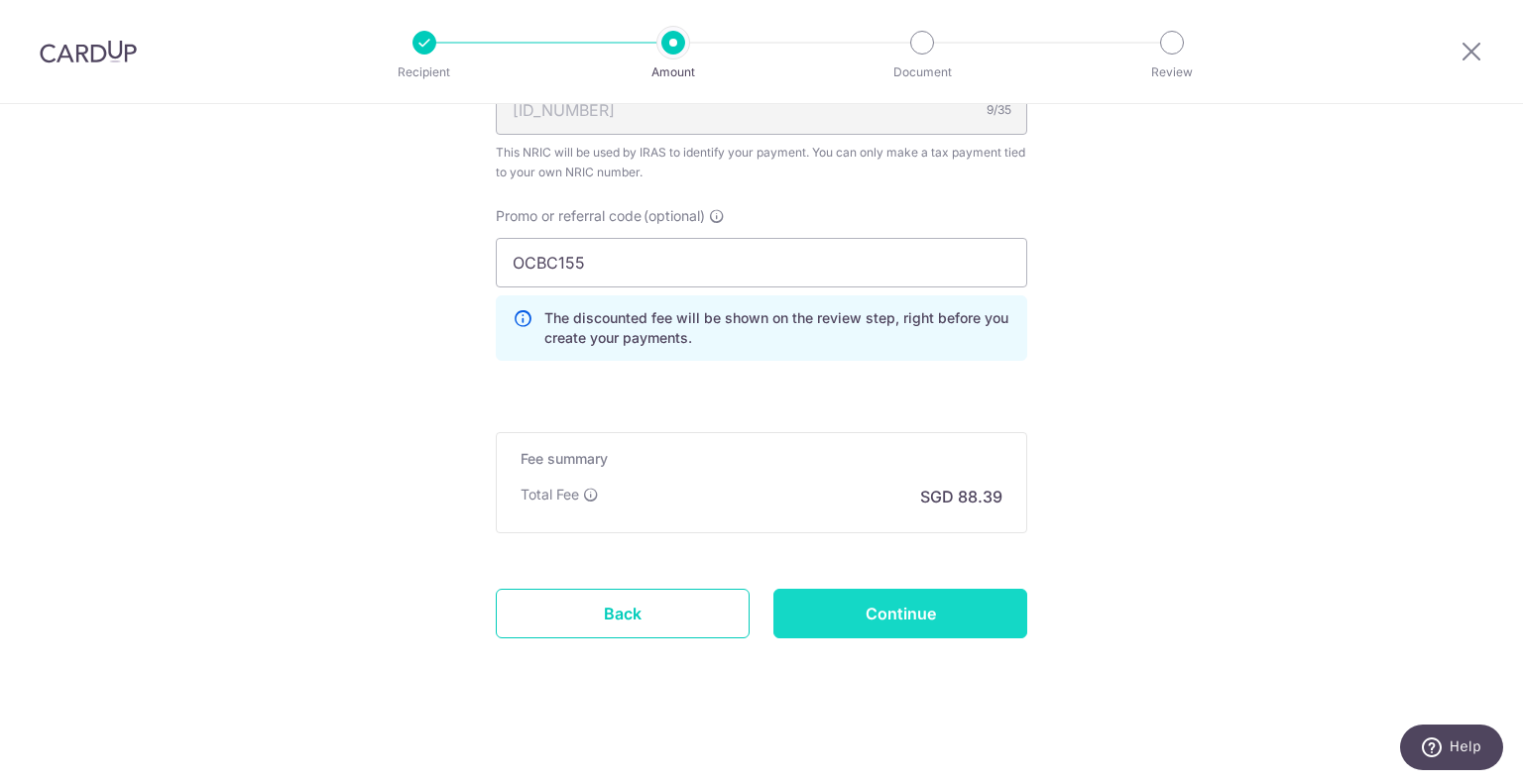 click on "Continue" at bounding box center (900, 614) 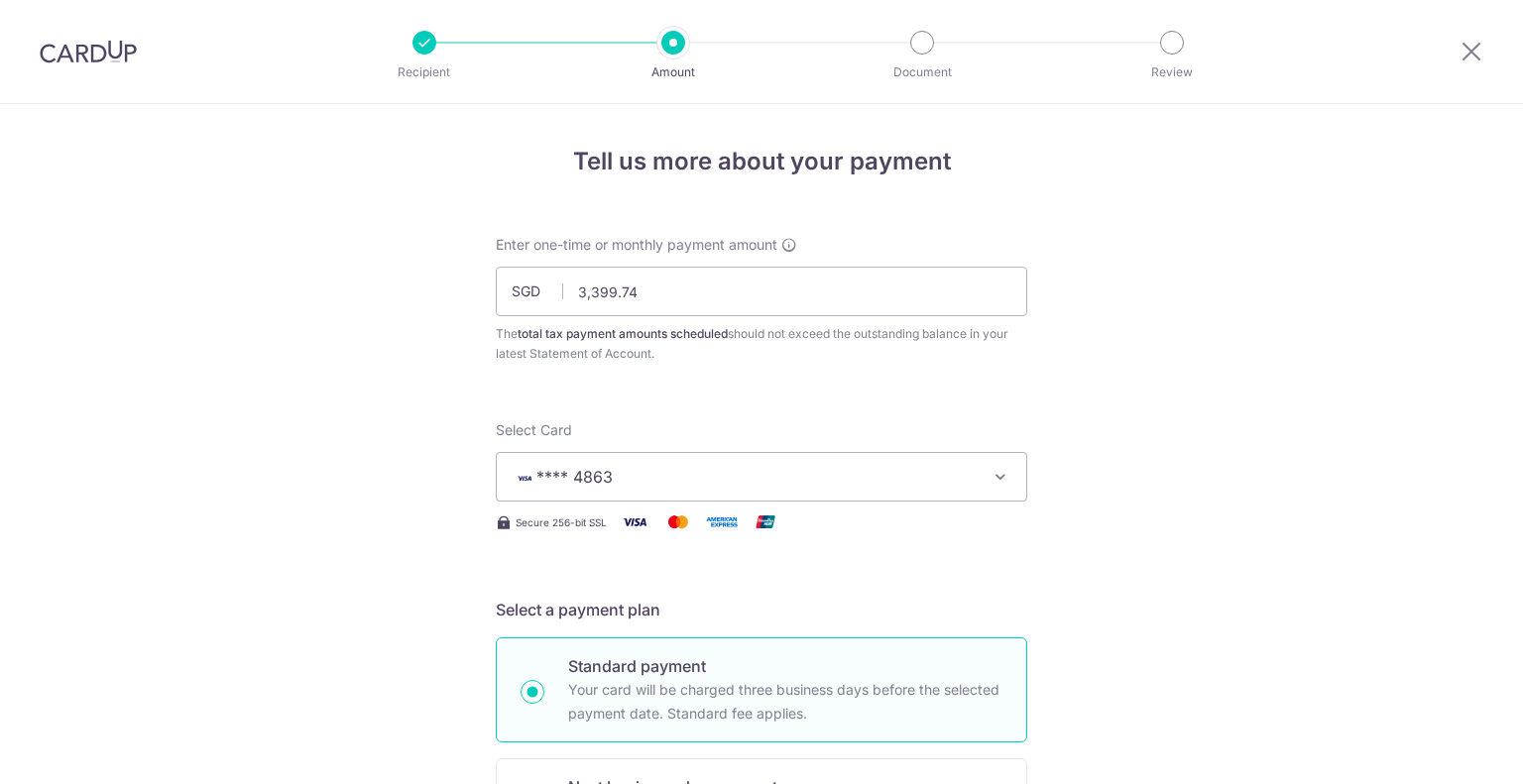 scroll, scrollTop: 0, scrollLeft: 0, axis: both 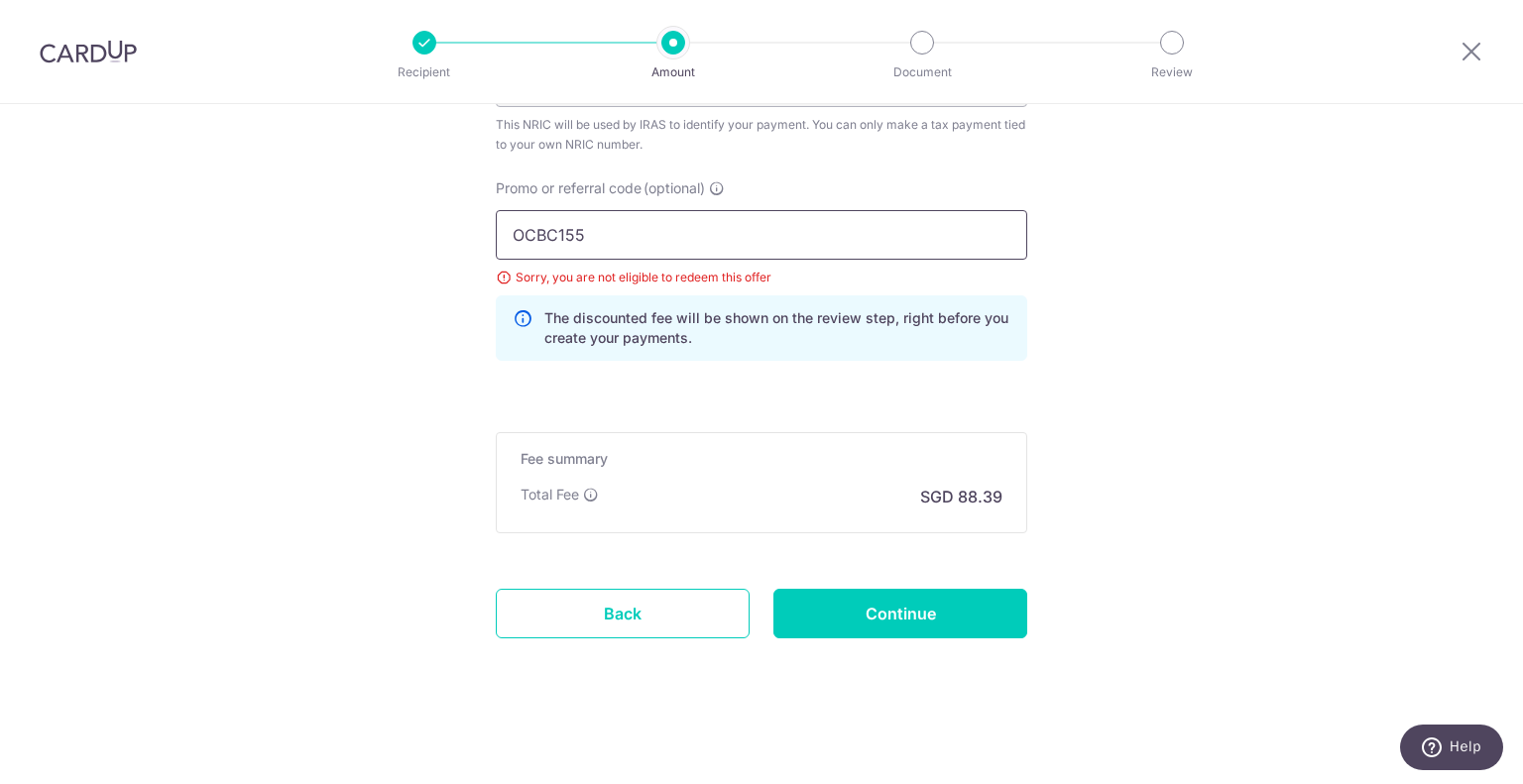 click on "OCBC155" at bounding box center [762, 235] 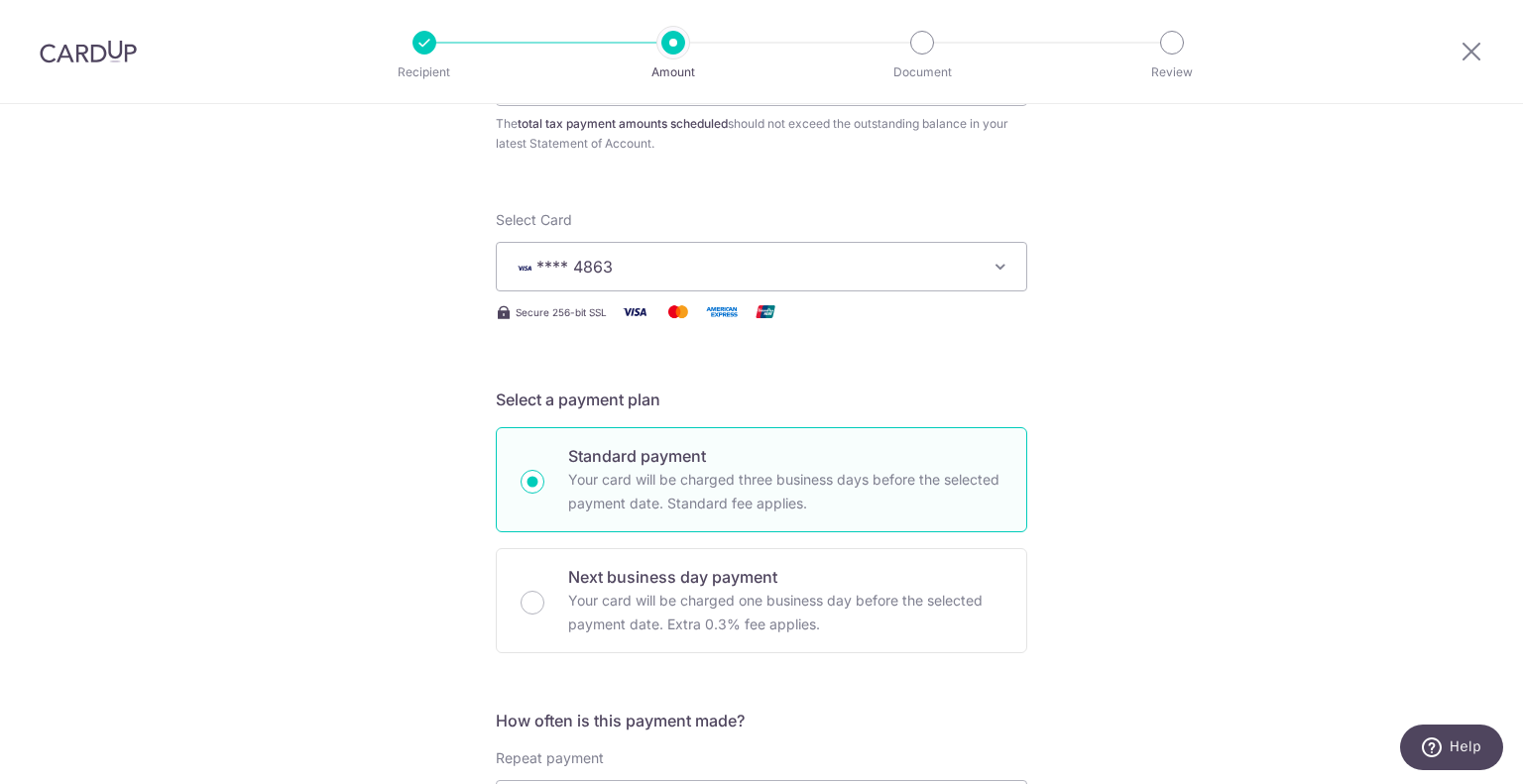 scroll, scrollTop: 0, scrollLeft: 0, axis: both 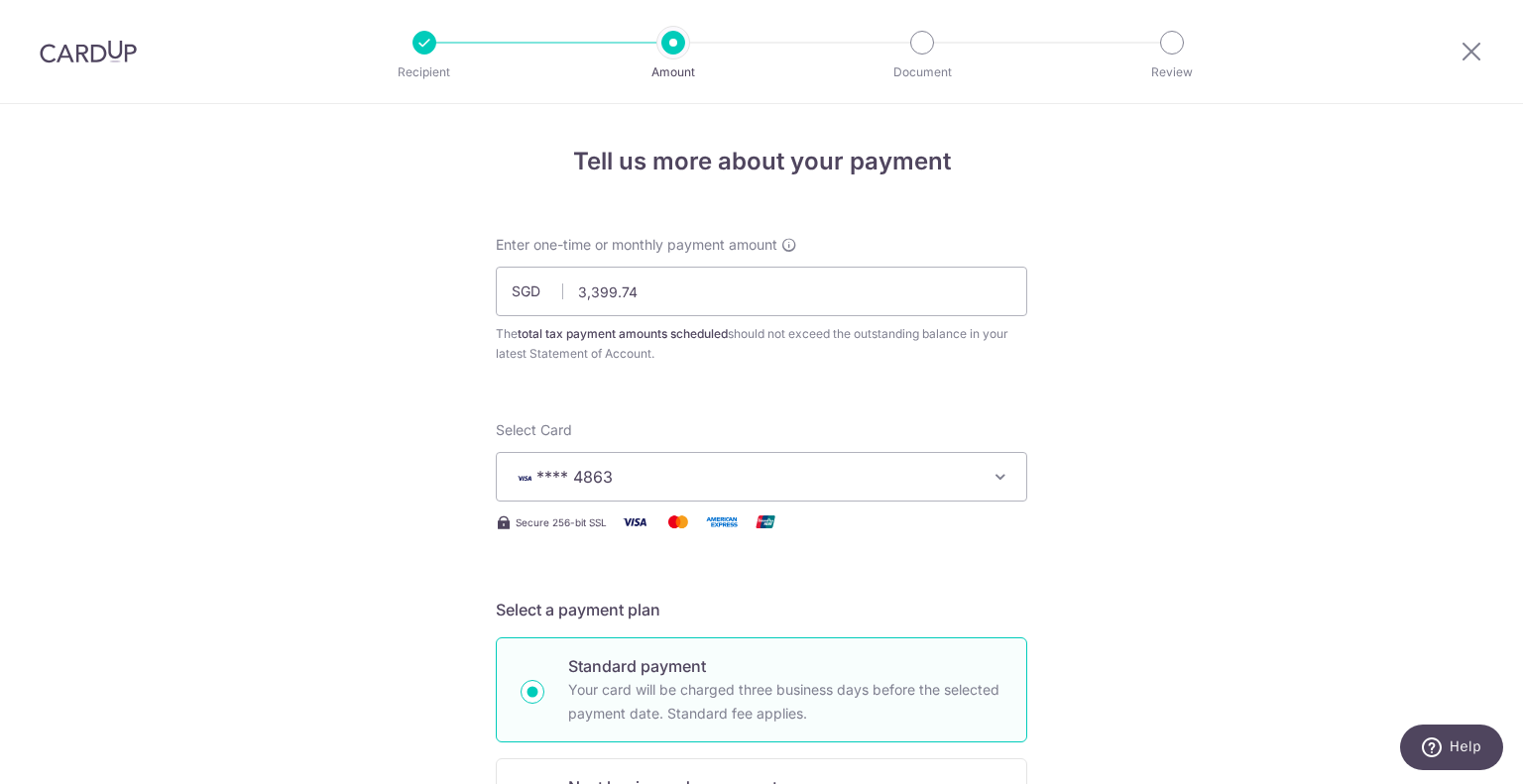 click on "**** 4863" at bounding box center (744, 477) 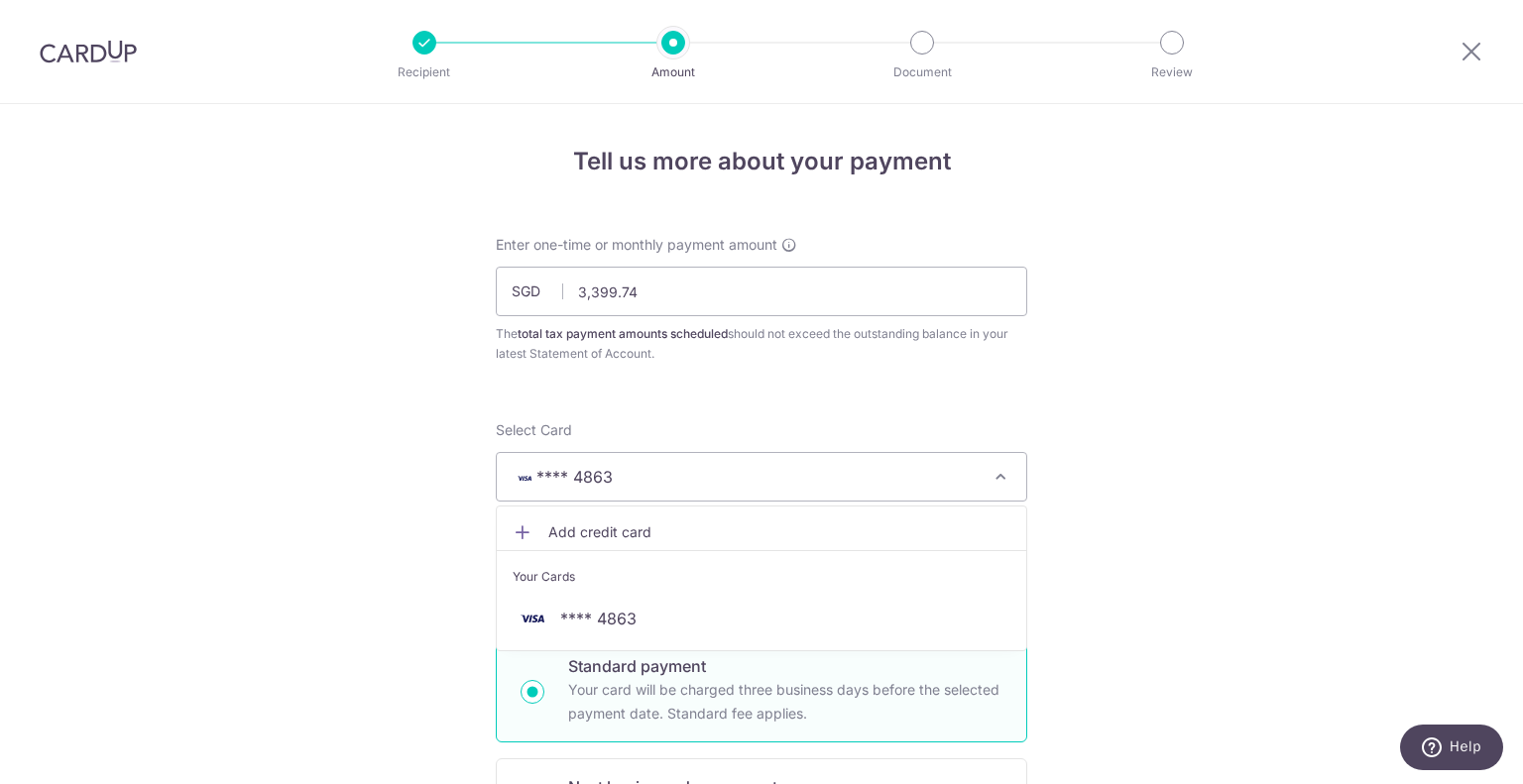 click on "**** 4863" at bounding box center (744, 477) 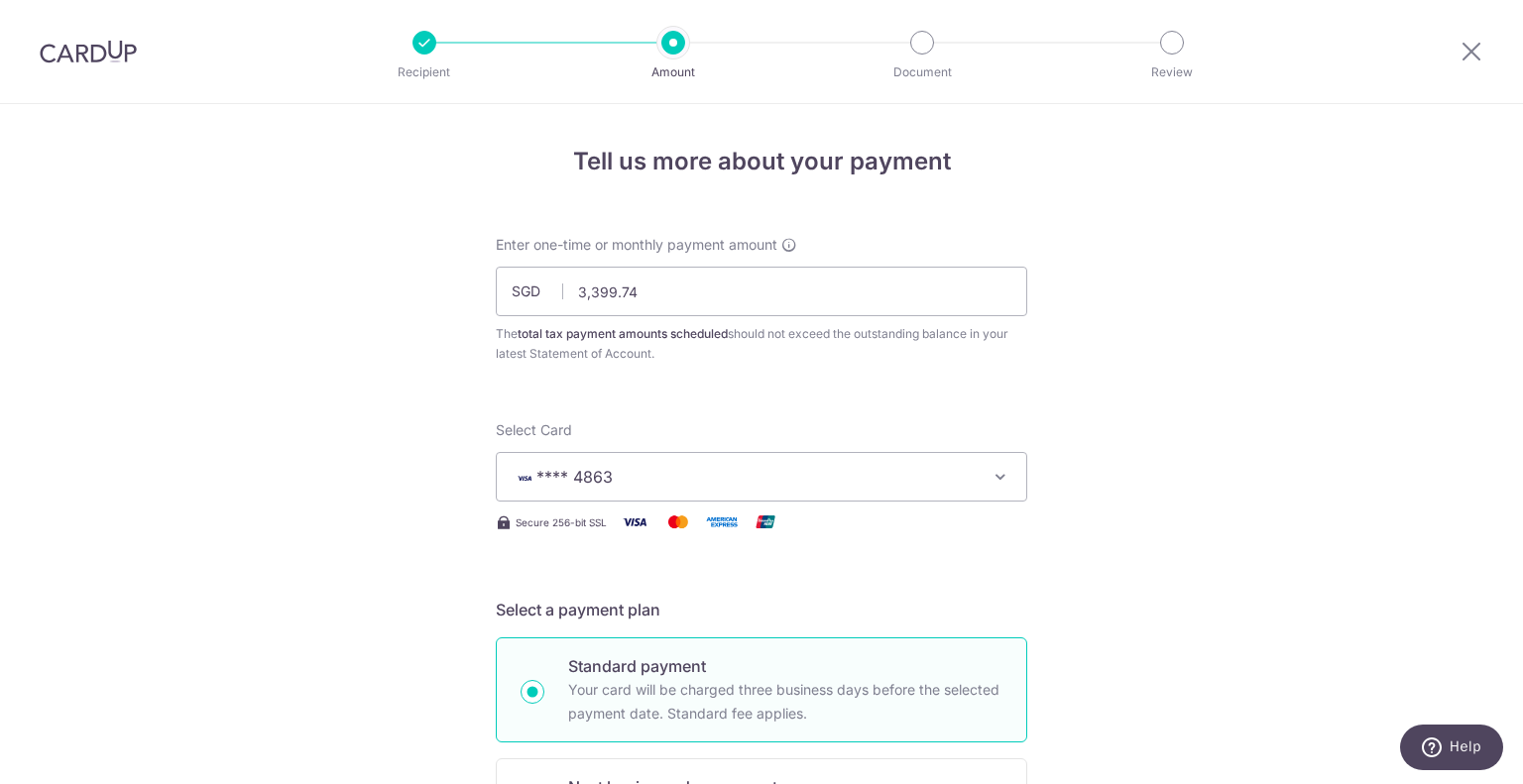 click on "Enter one-time or monthly payment amount
SGD
3,399.74
3399.74
The  total tax payment amounts scheduled  should not exceed the outstanding balance in your latest Statement of Account.
Select Card
**** 4863
Add credit card
Your Cards
**** 4863
Secure 256-bit SSL
Text
New card details
Card" at bounding box center (762, 1142) 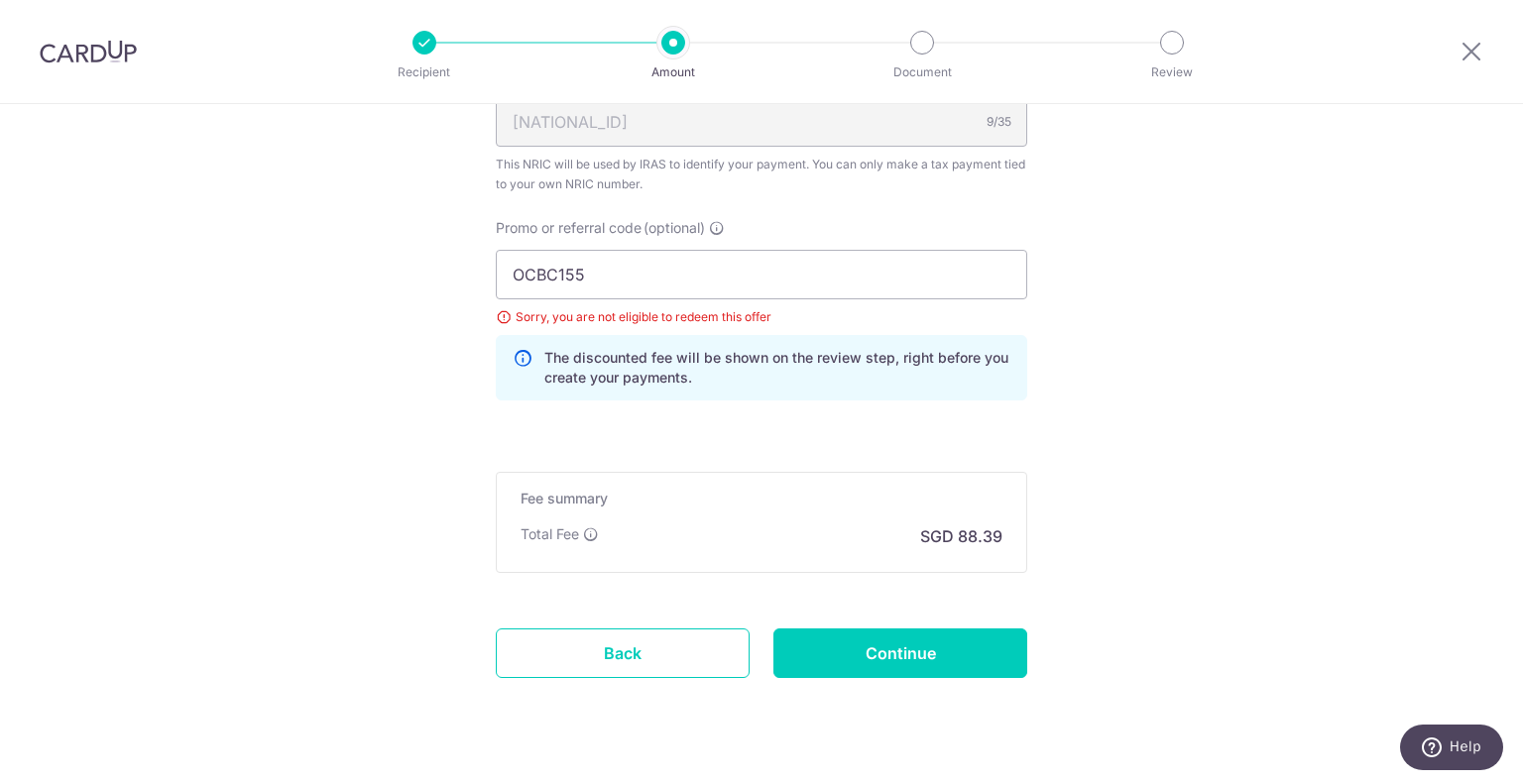 scroll, scrollTop: 1334, scrollLeft: 0, axis: vertical 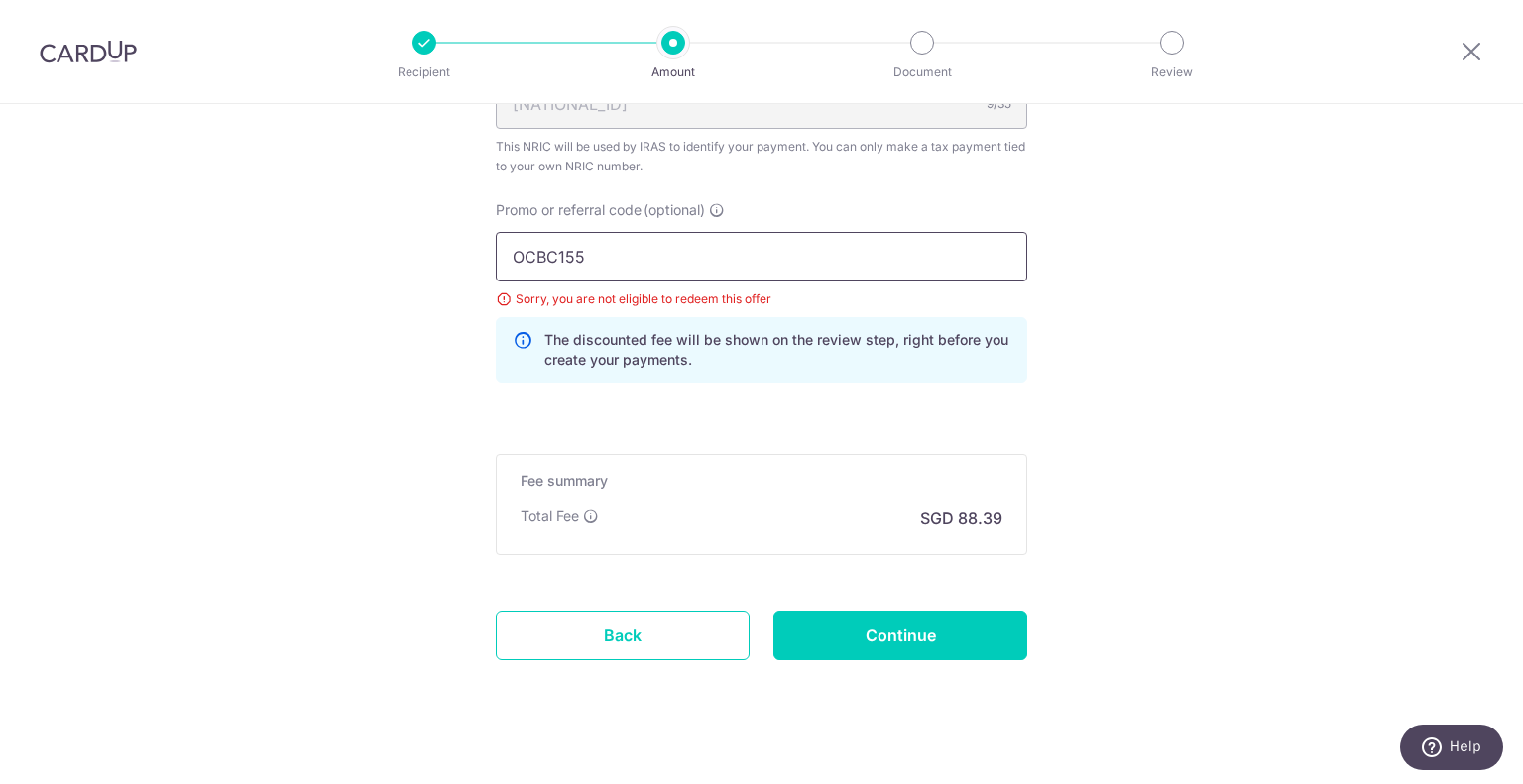click on "OCBC155" at bounding box center [762, 257] 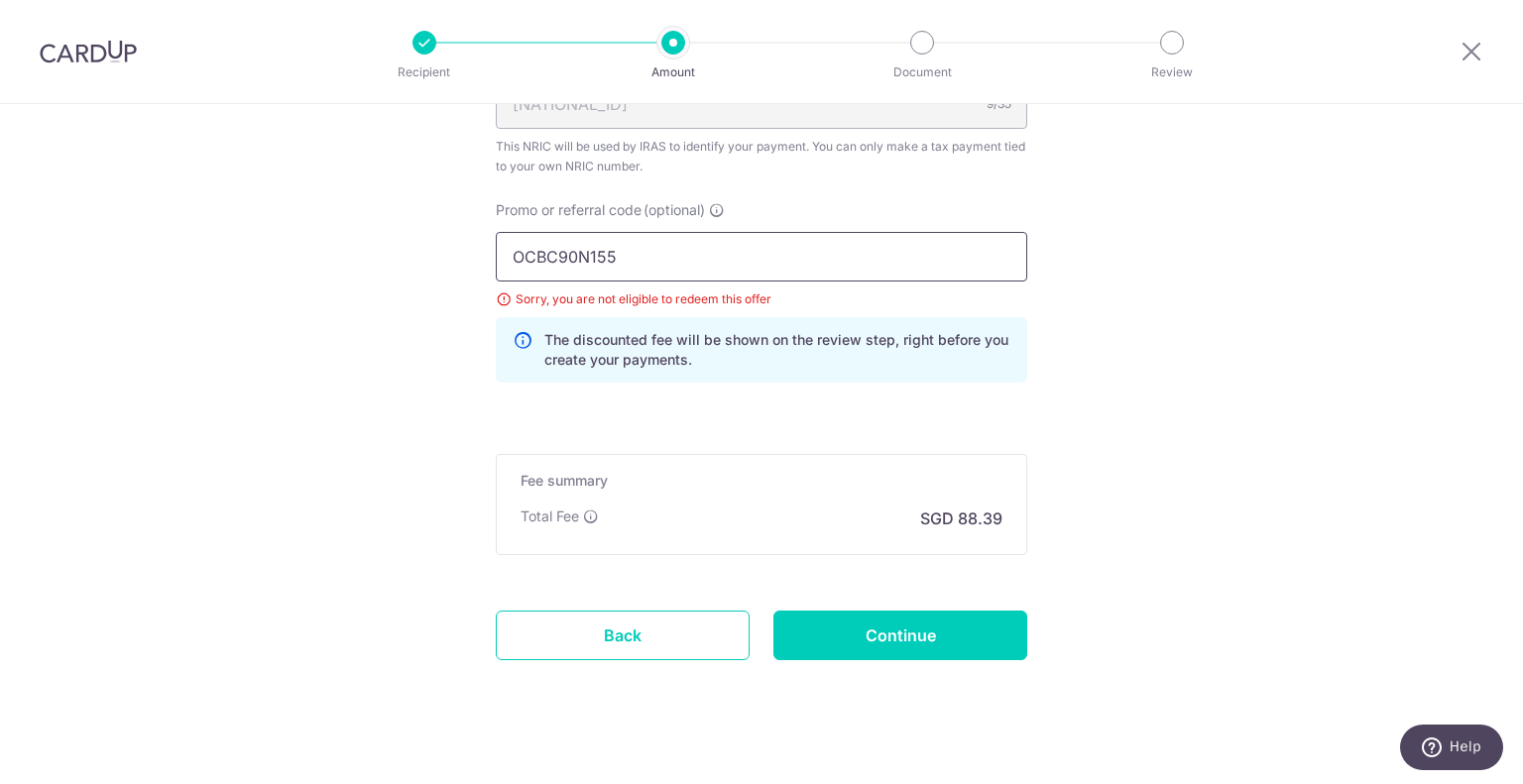 type on "OCBC90N155" 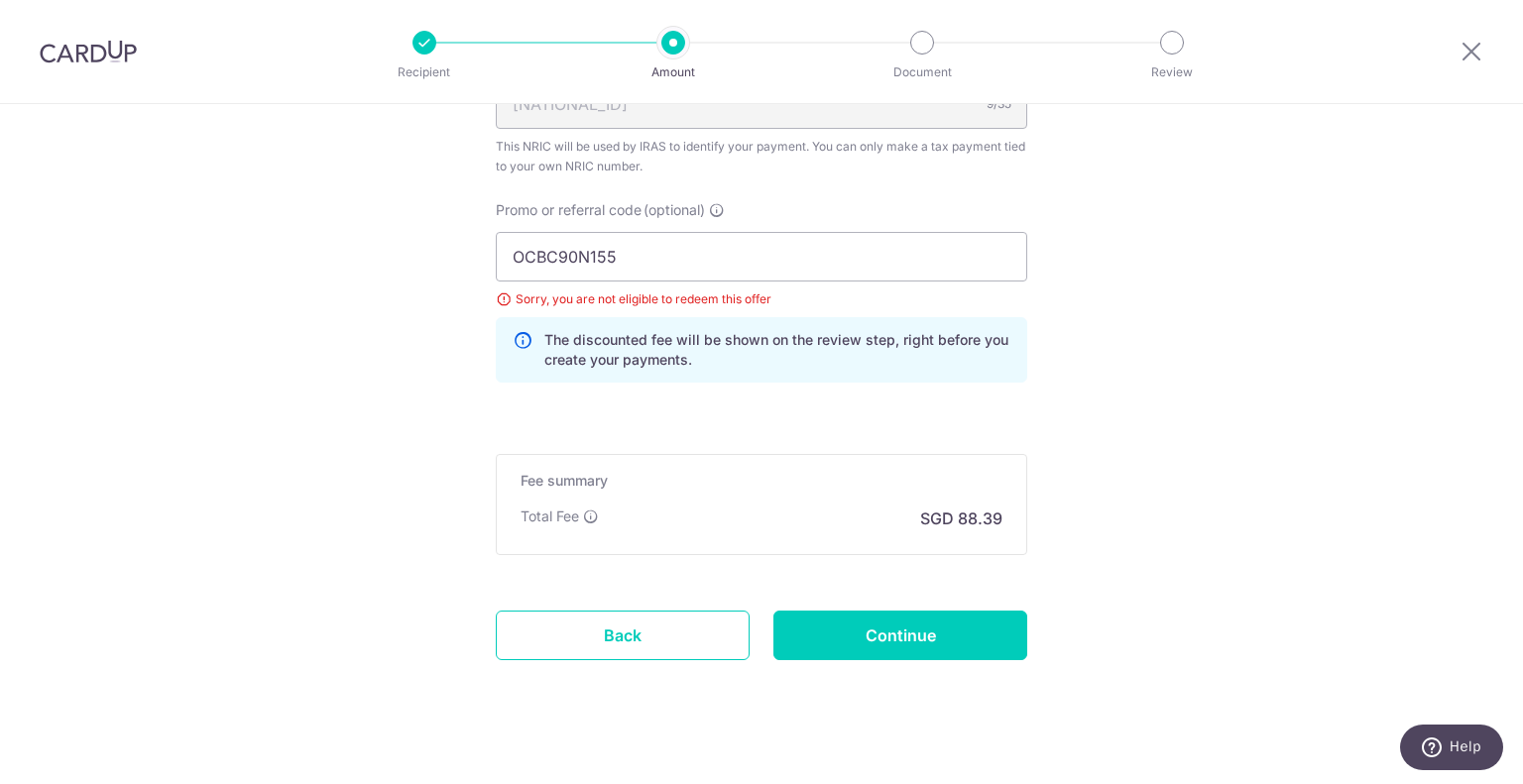click on "Enter one-time or monthly payment amount
SGD
3,399.74
3399.74
The  total tax payment amounts scheduled  should not exceed the outstanding balance in your latest Statement of Account.
Select Card
**** 4863
Add credit card
Your Cards
**** 4863
Secure 256-bit SSL
Text
New card details
Card" at bounding box center (762, -192) 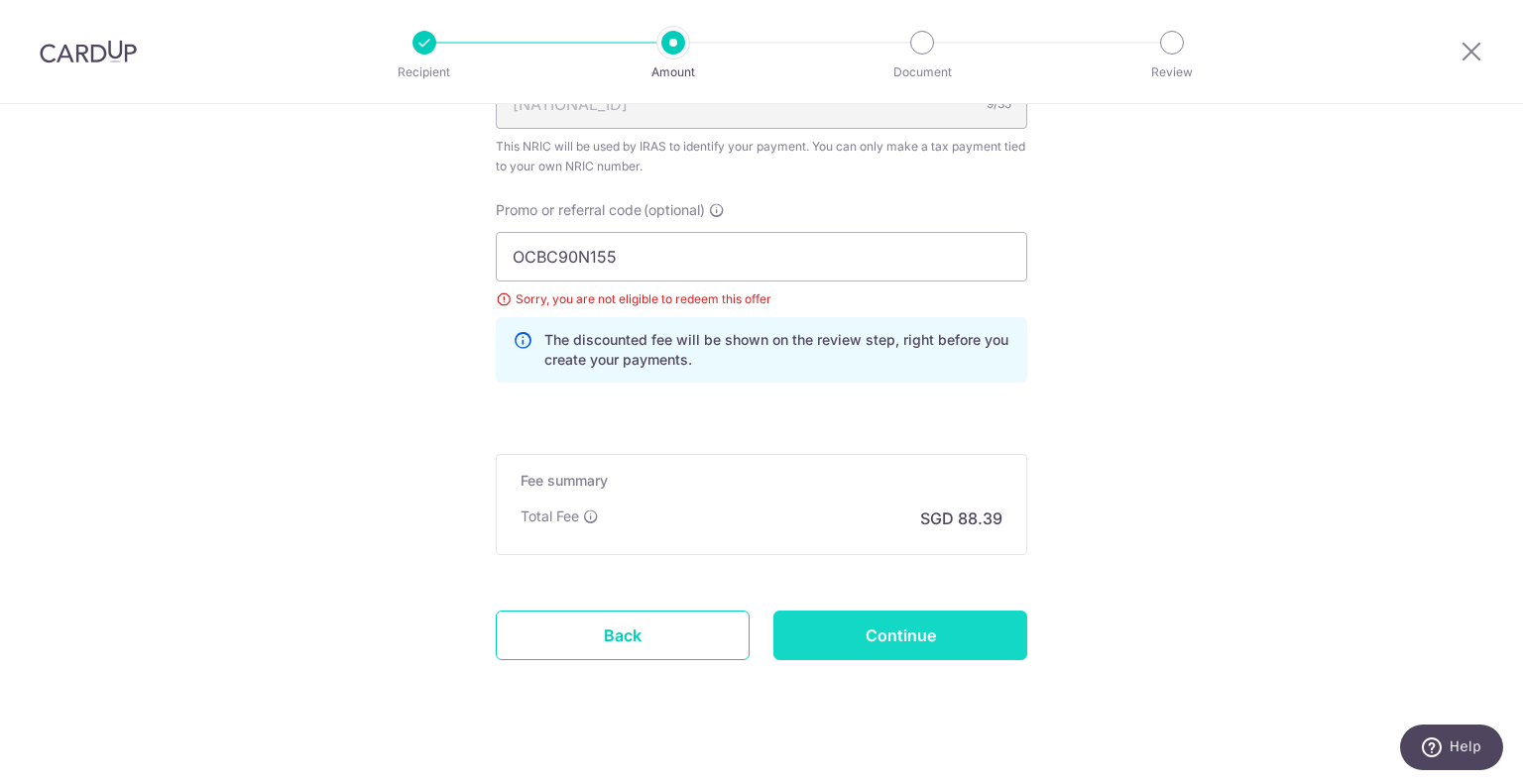 click on "Continue" at bounding box center [900, 635] 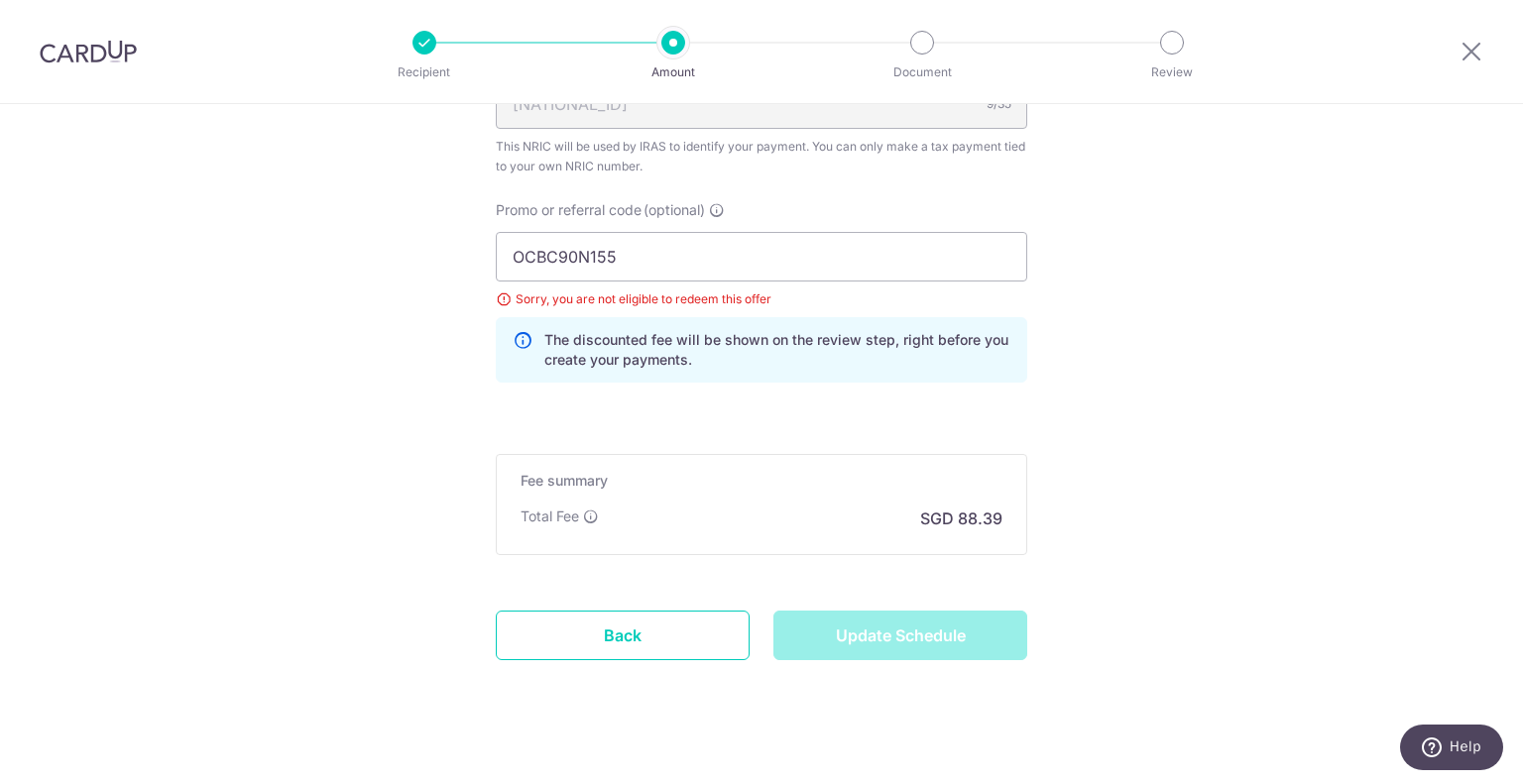type on "Update Schedule" 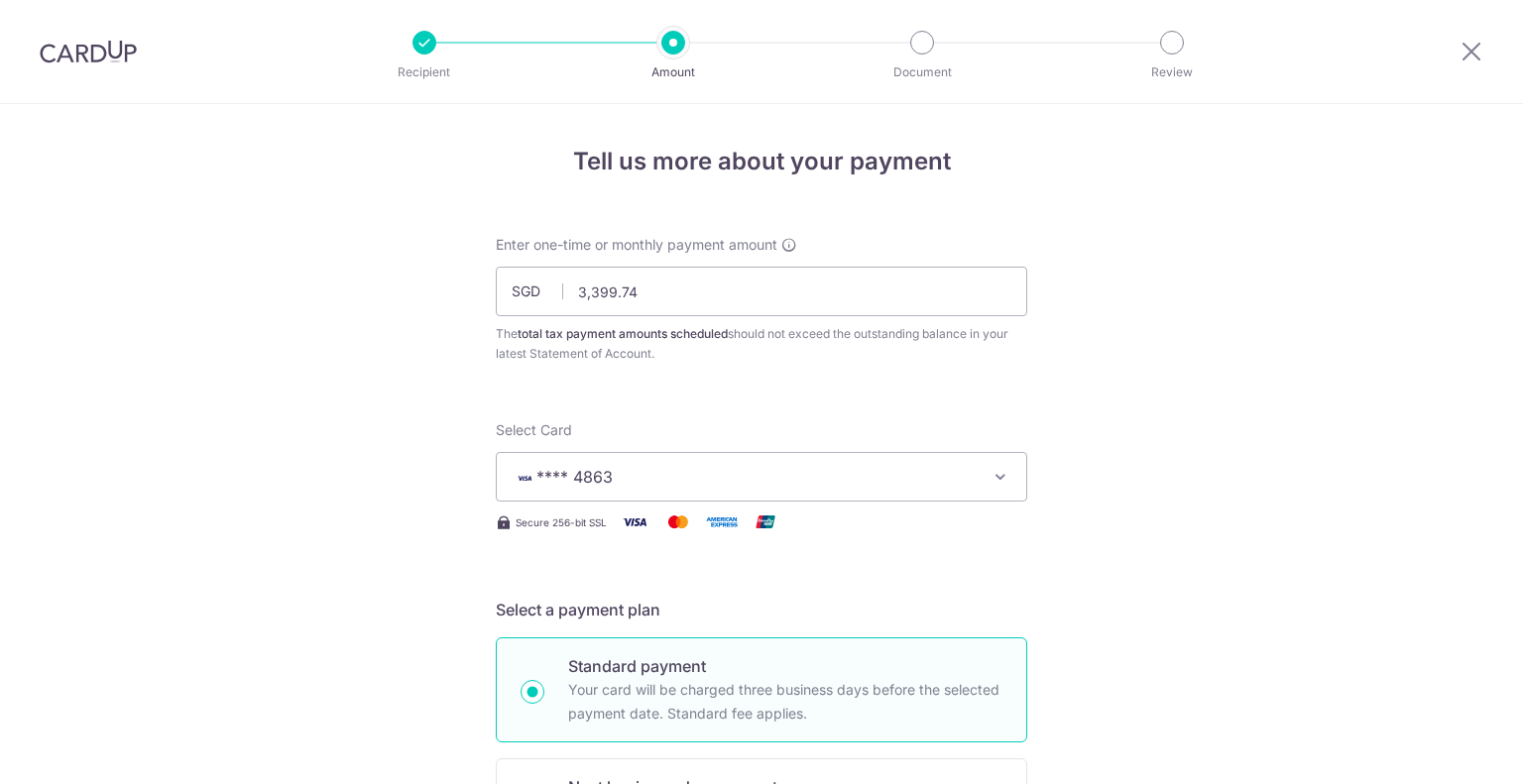 scroll, scrollTop: 0, scrollLeft: 0, axis: both 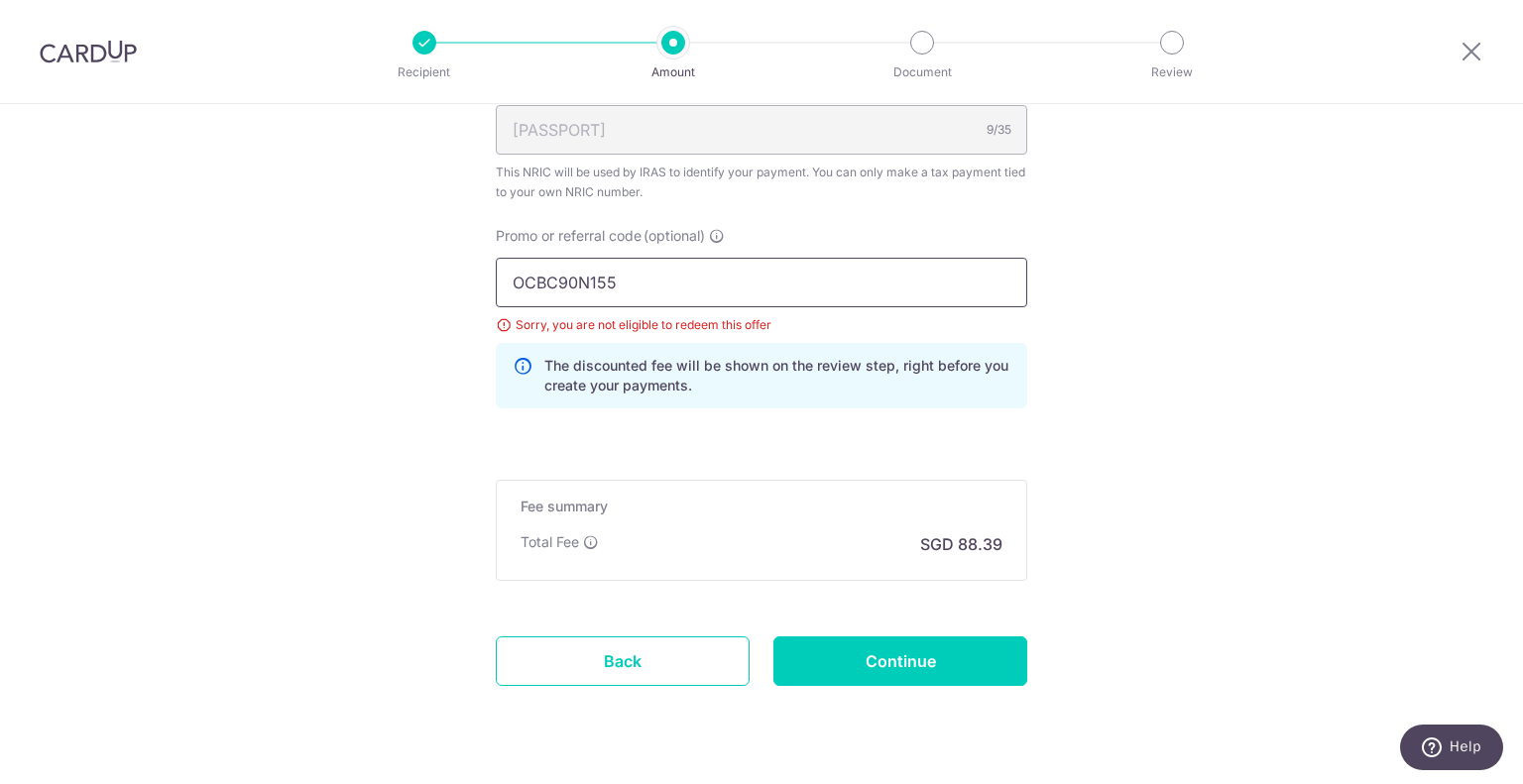click on "OCBC90N155" at bounding box center (762, 282) 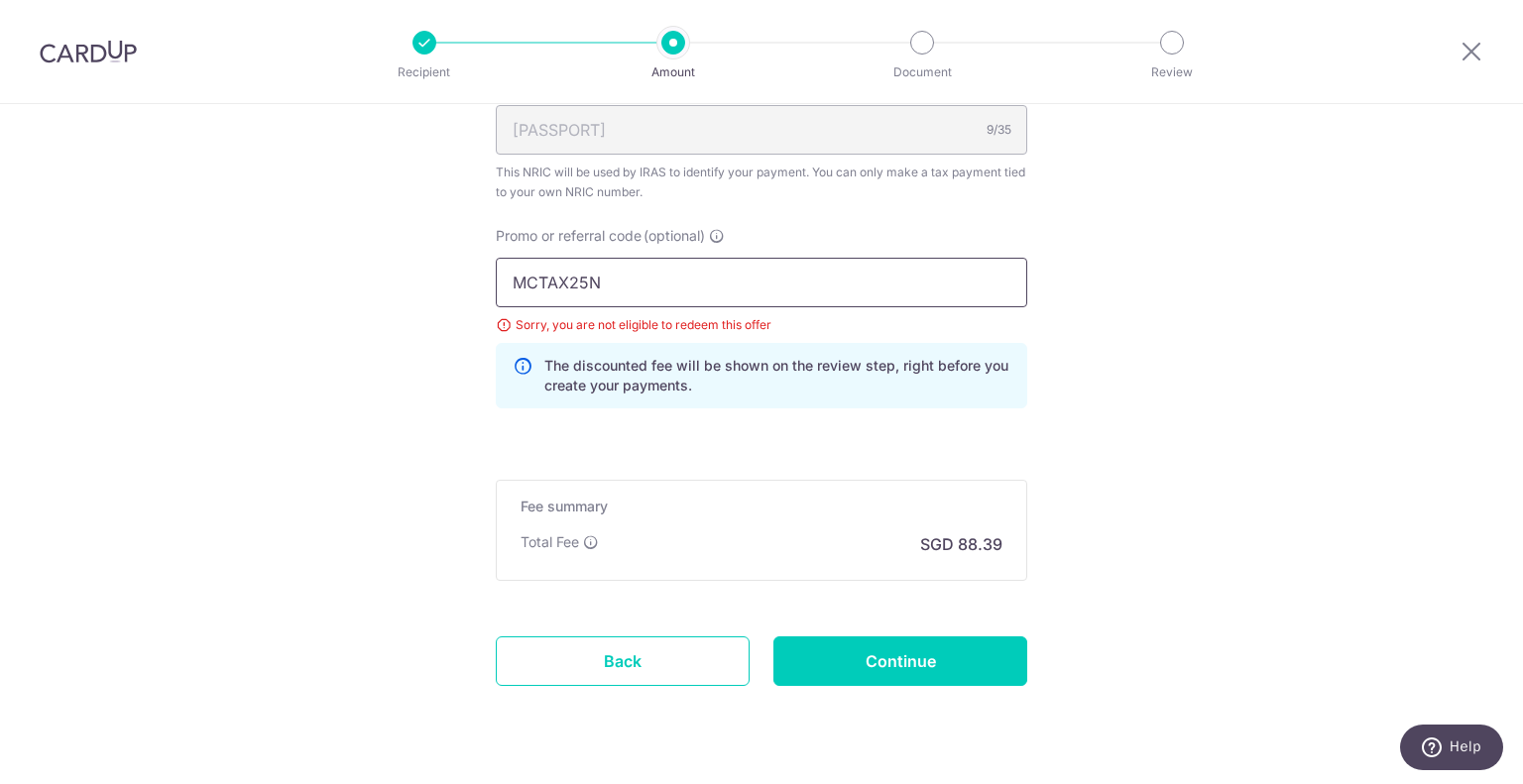 type on "MCTAX25N" 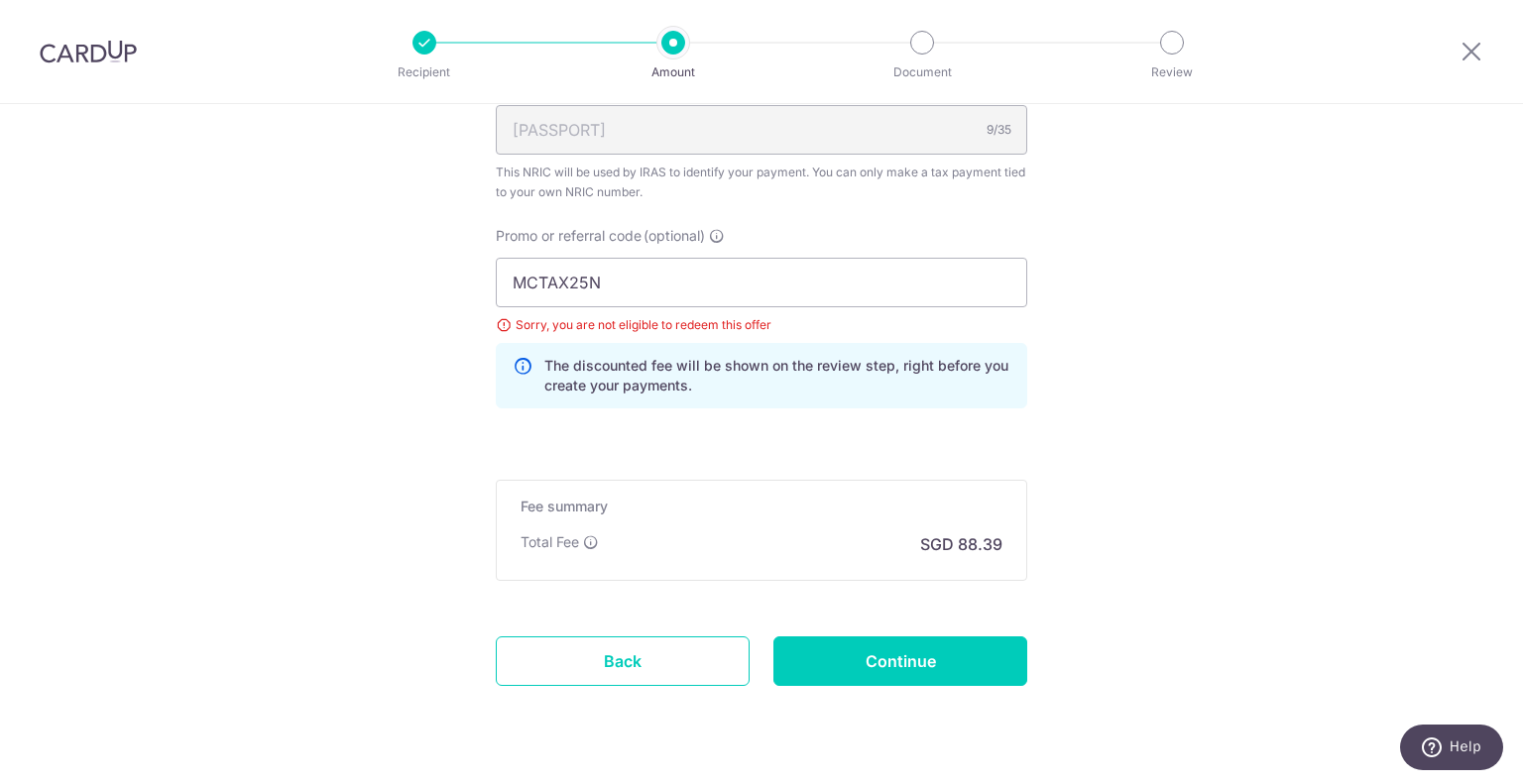 click on "Fee summary
Base fee
$ 88.39
Extend fee
Next-day fee
Total Fee
SGD 88.39" at bounding box center (762, 530) 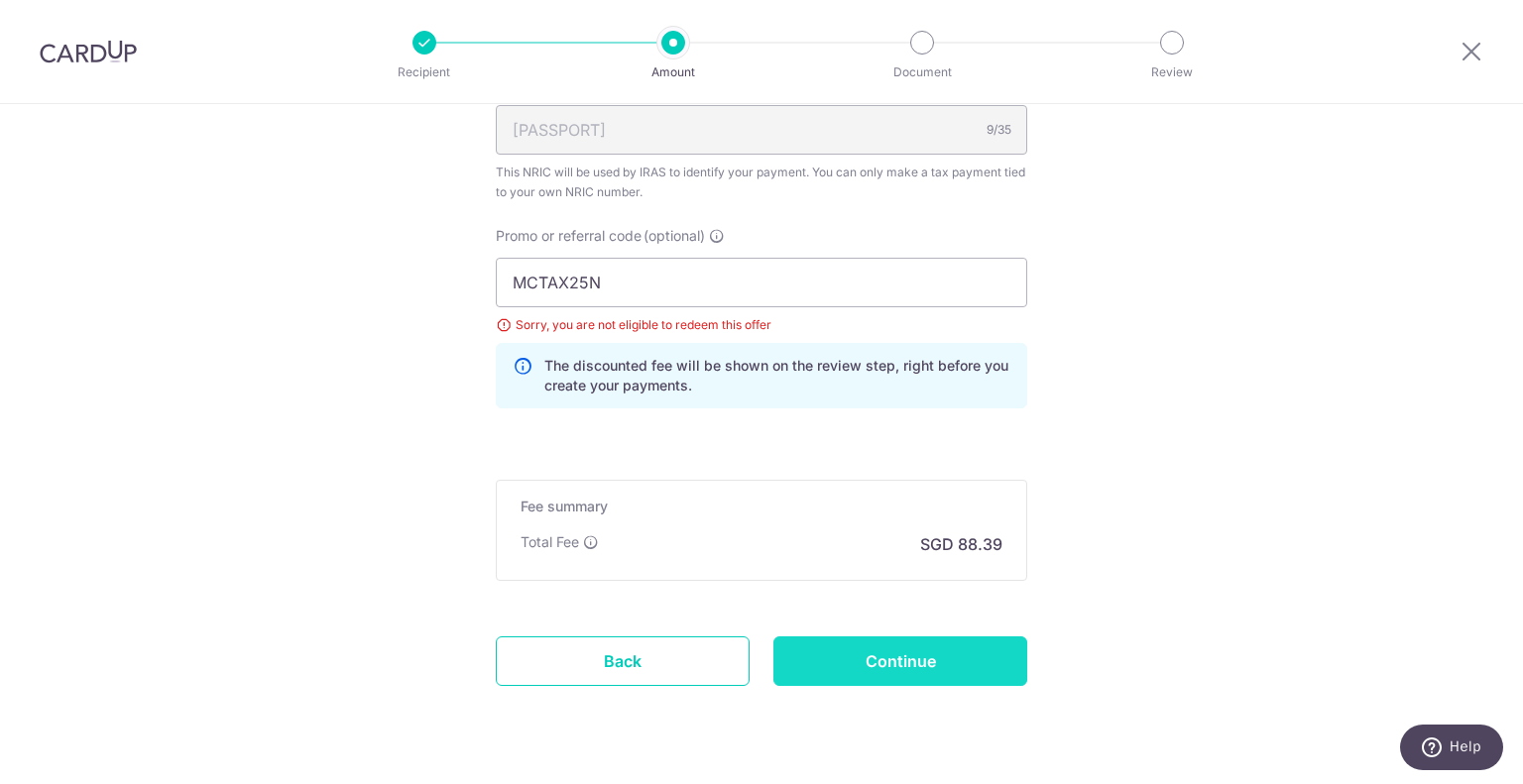click on "Continue" at bounding box center (900, 661) 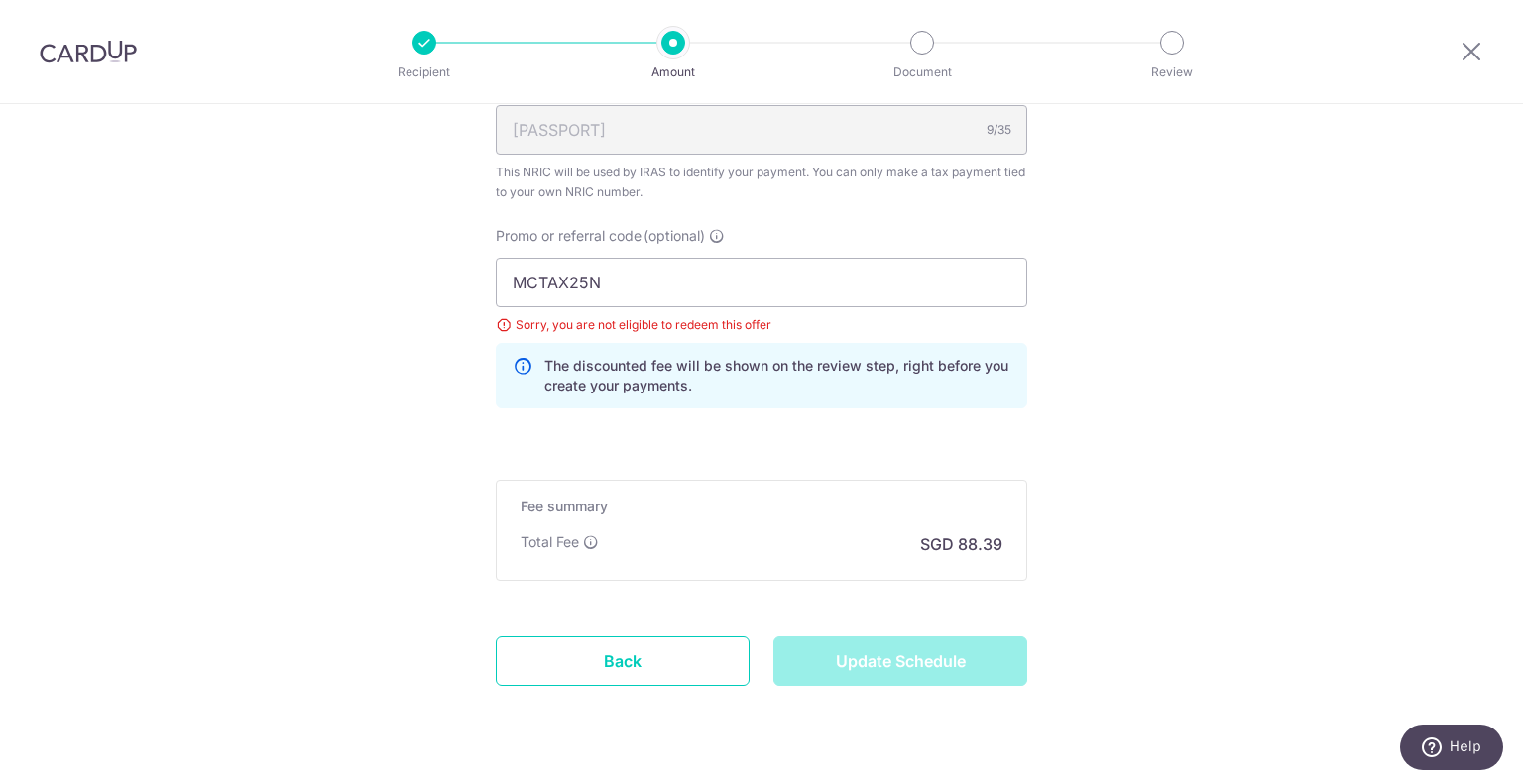 type on "Update Schedule" 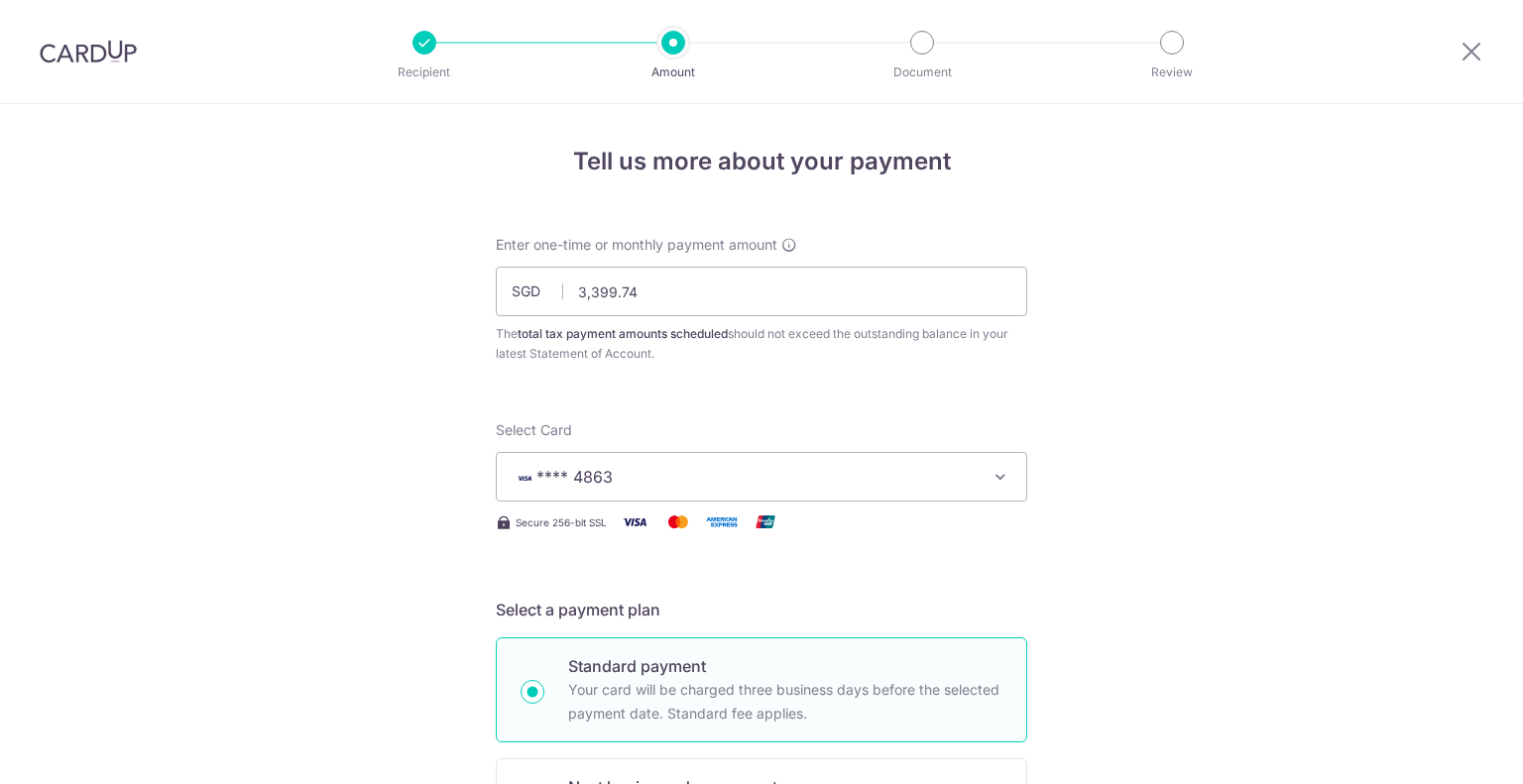 scroll, scrollTop: 0, scrollLeft: 0, axis: both 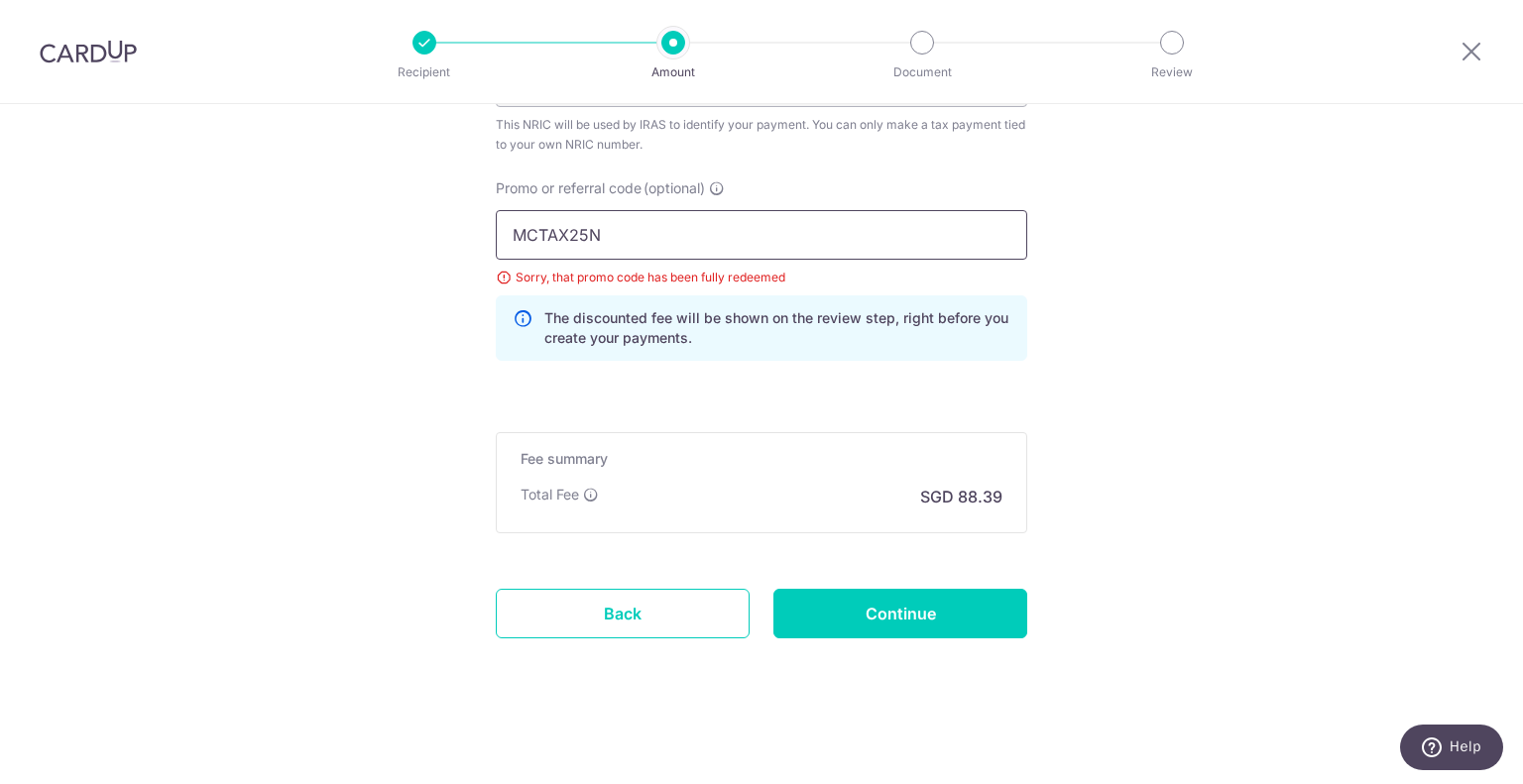 click on "MCTAX25N" at bounding box center (762, 235) 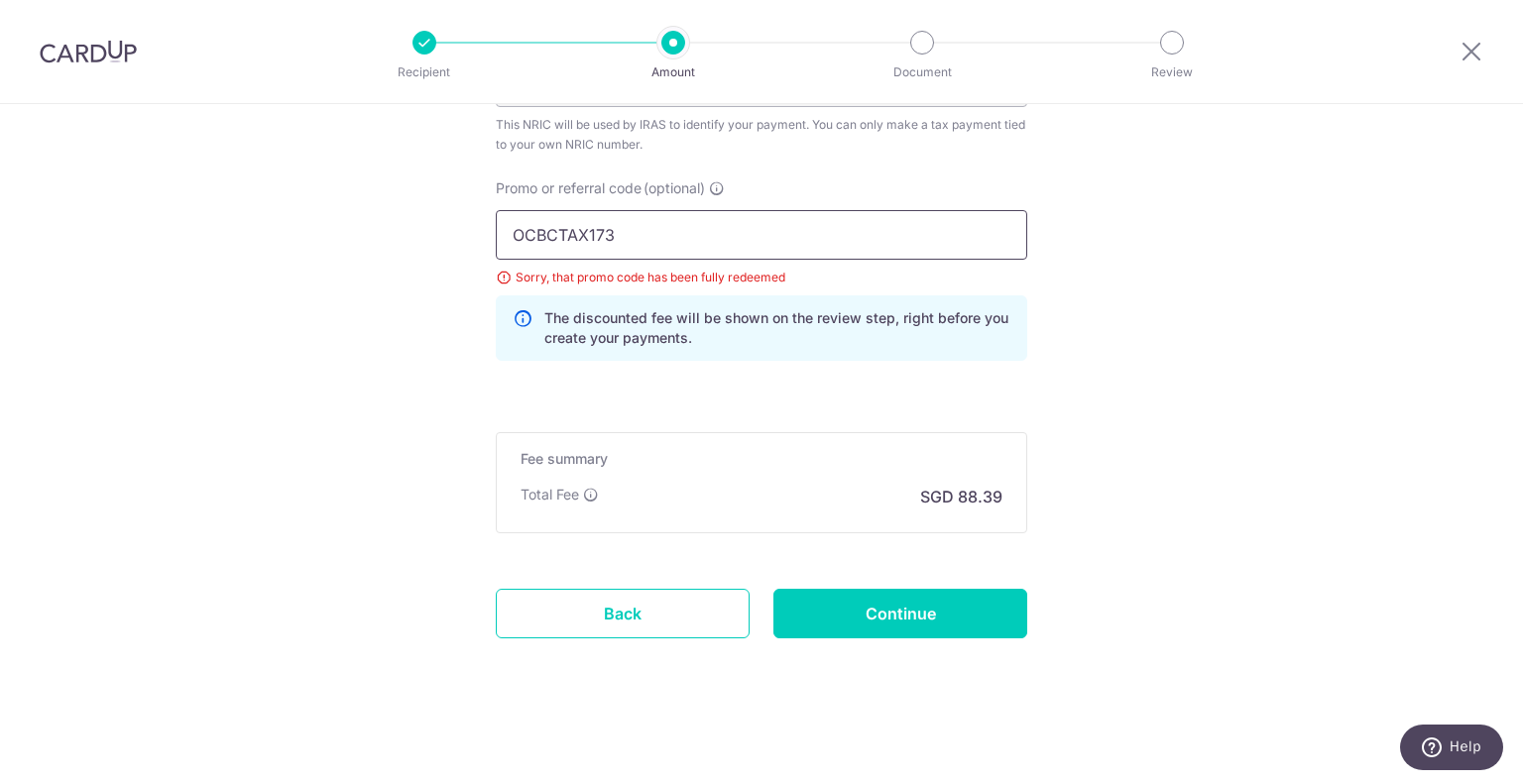 type on "OCBCTAX173" 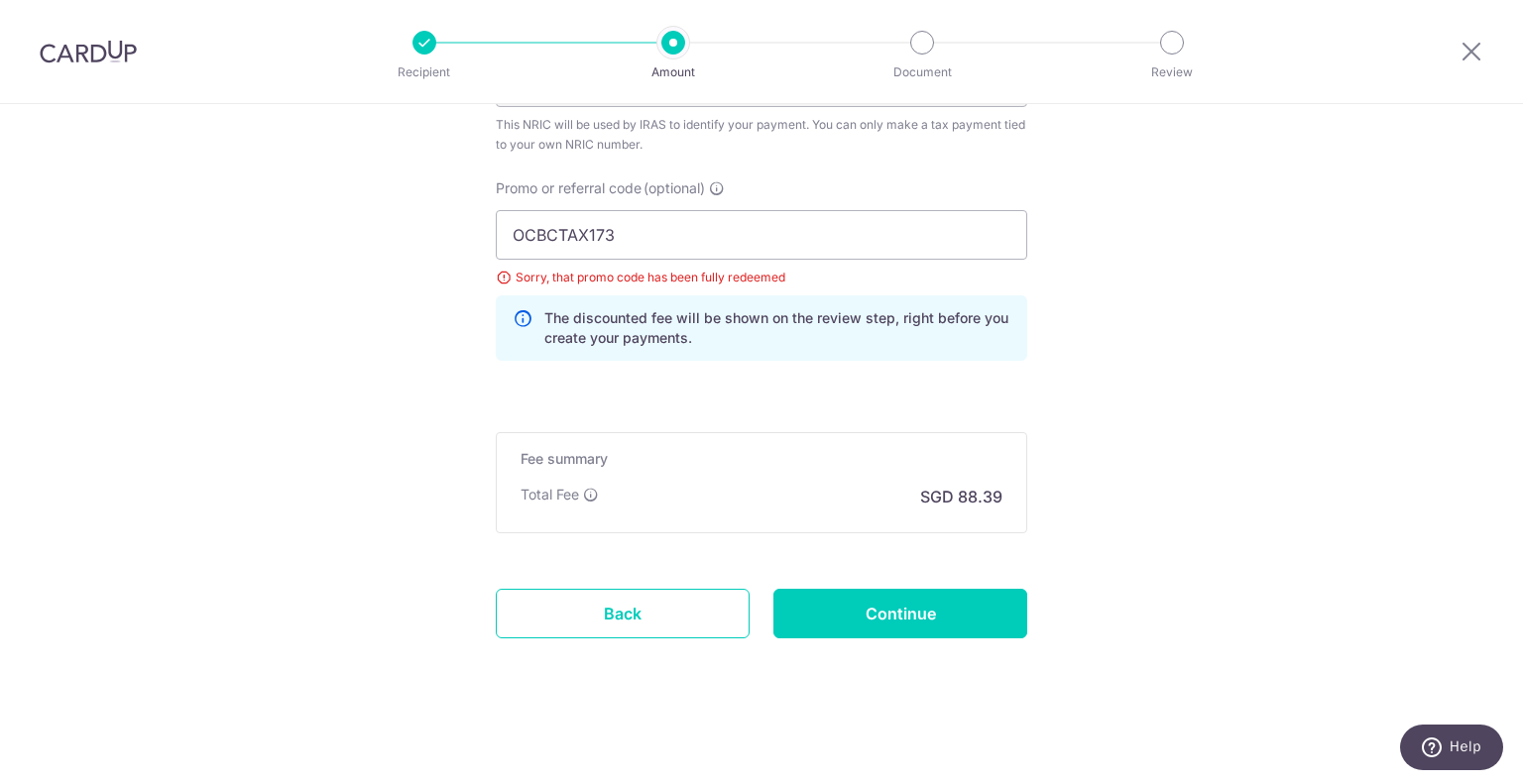 click on "Promo or referral code
(optional)
OCBCTAX173
Sorry, that promo code has been fully redeemed
The discounted fee will be shown on the review step, right before you create your payments.
Add" at bounding box center [762, 278] 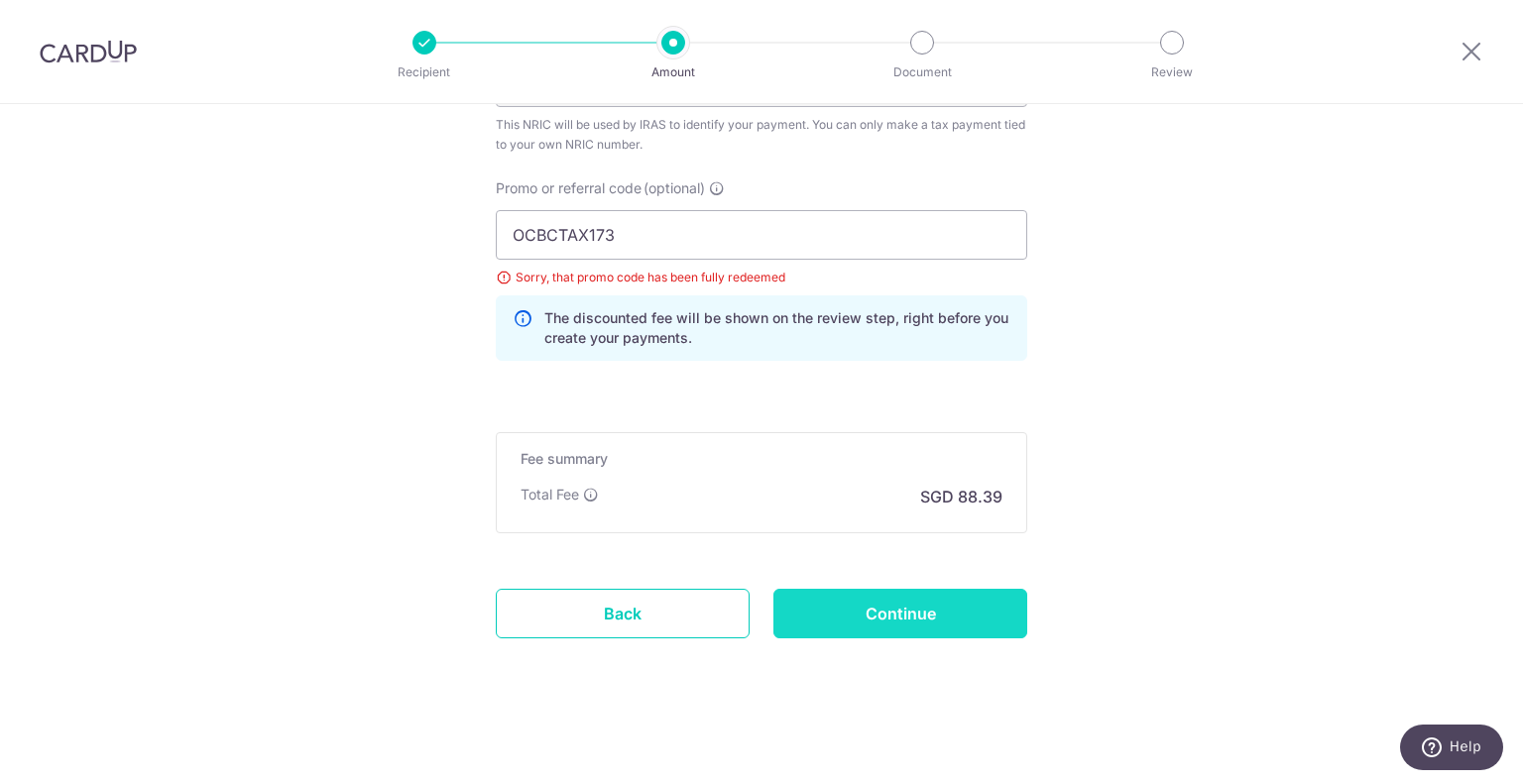 click on "Continue" at bounding box center [900, 614] 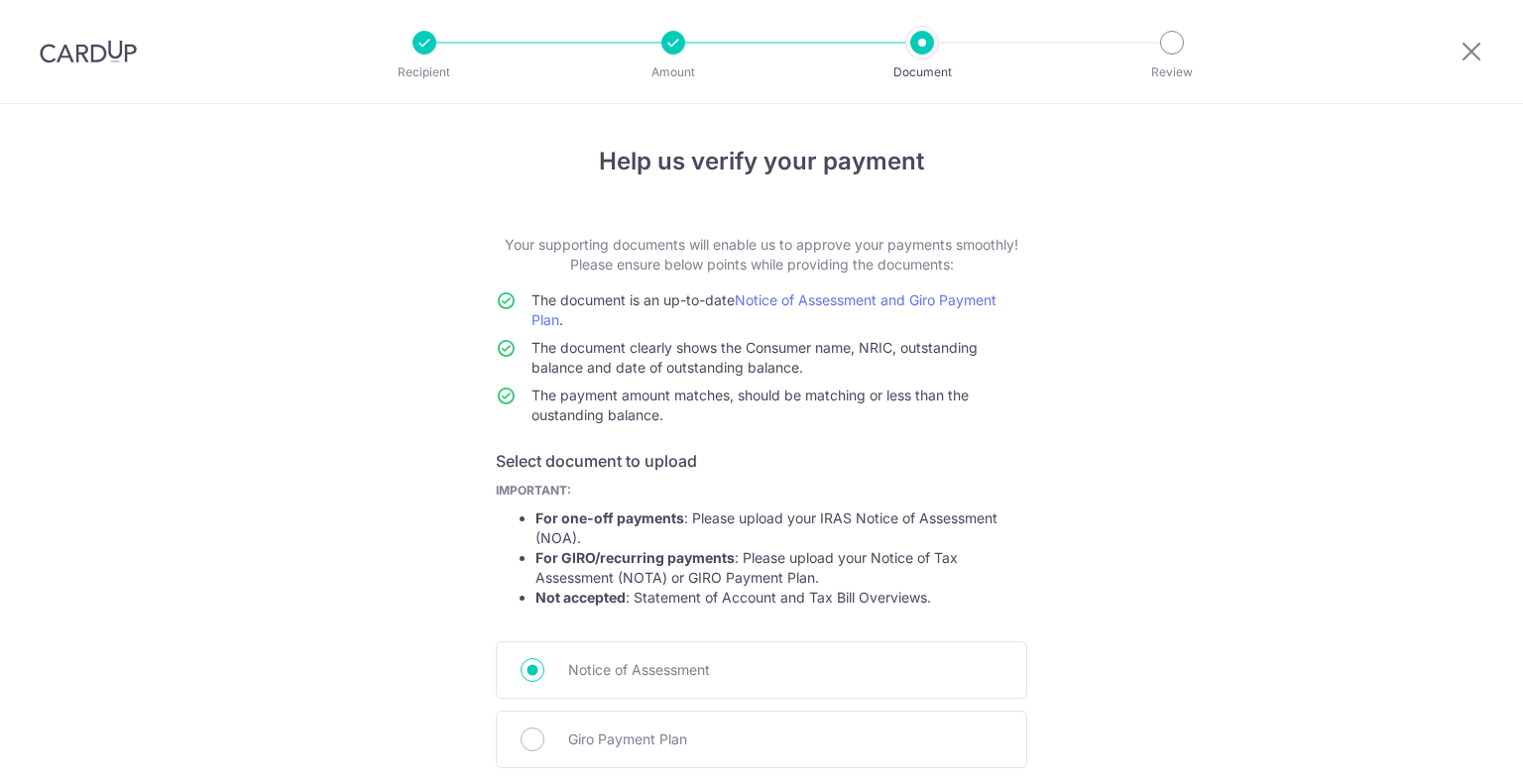 scroll, scrollTop: 0, scrollLeft: 0, axis: both 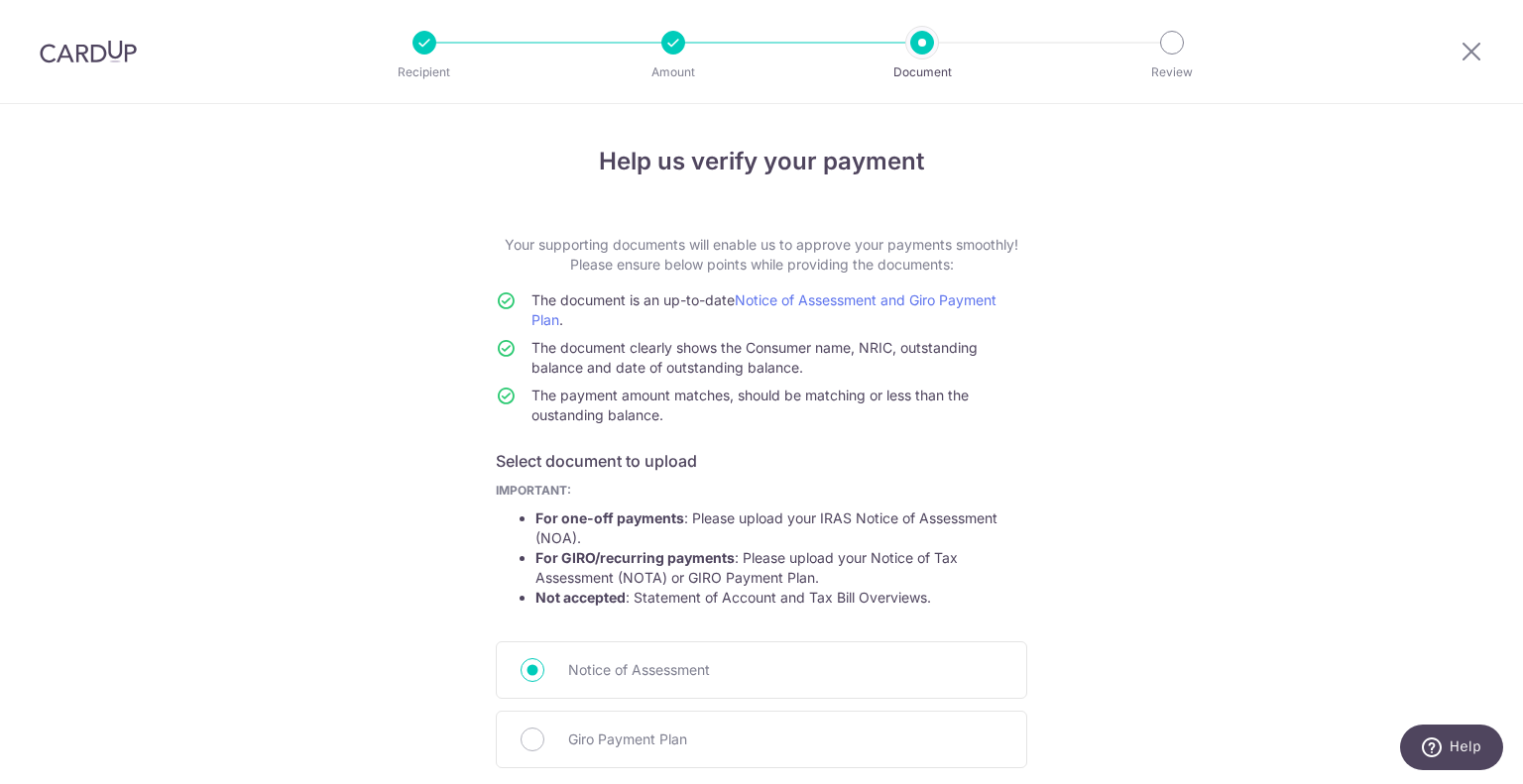 click on "Help us verify your payment
Your supporting documents will enable us to approve your payments smoothly!  Please ensure below points while providing the documents:
The document is an up-to-date  Notice of Assessment and Giro Payment Plan .
The document clearly shows the Consumer name, [NRIC], outstanding balance and date of outstanding balance.
The payment amount matches, should be matching or less than the oustanding balance.
Select document to upload
IMPORTANT:   For one-off payments : Please upload your IRAS Notice of Assessment (NOA).   For GIRO/recurring payments : Please upload your Notice of Tax Assessment (NOTA) or GIRO Payment Plan.   Not accepted : Statement of Account and Tax Bill Overviews." at bounding box center [762, 531] 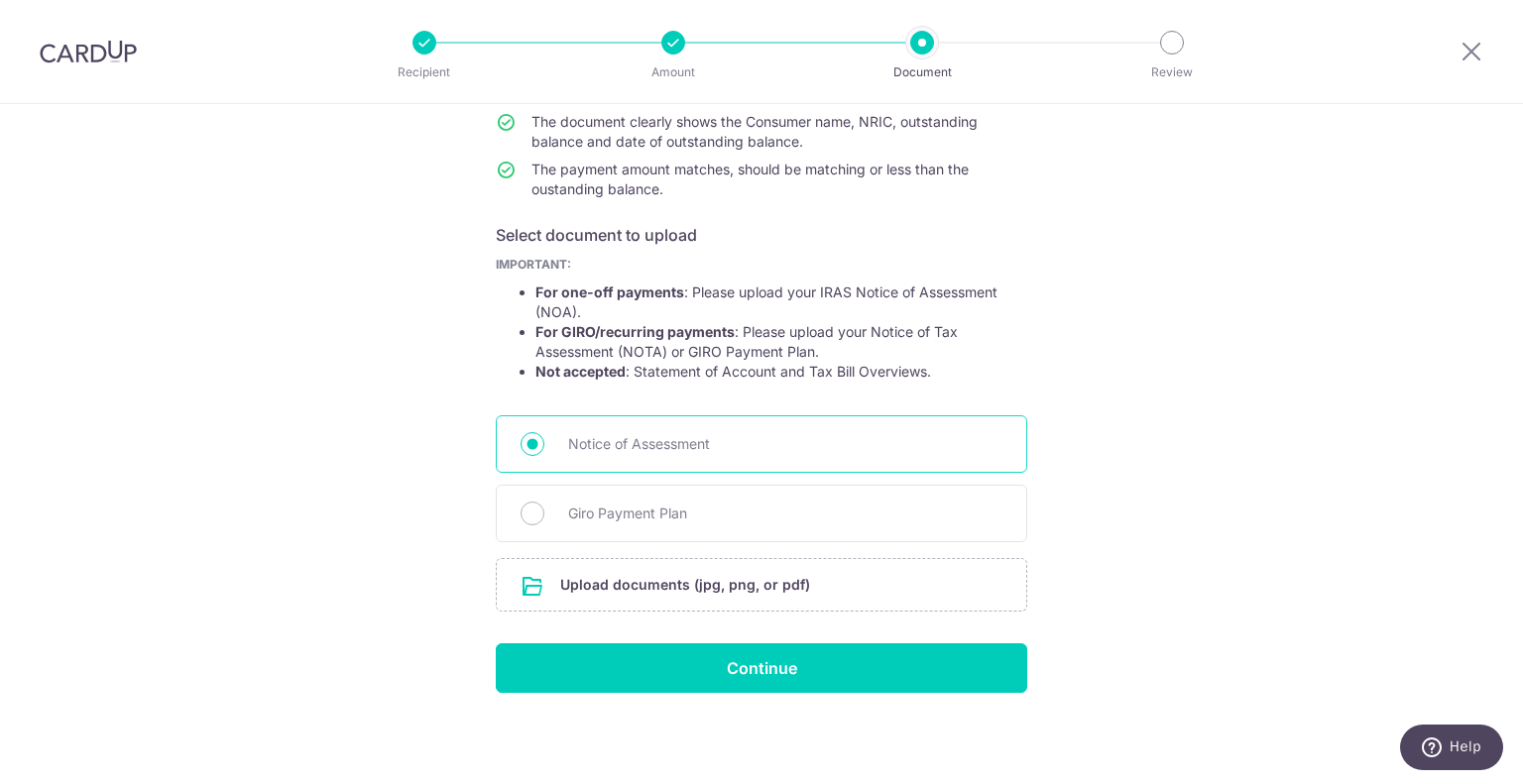 scroll, scrollTop: 0, scrollLeft: 0, axis: both 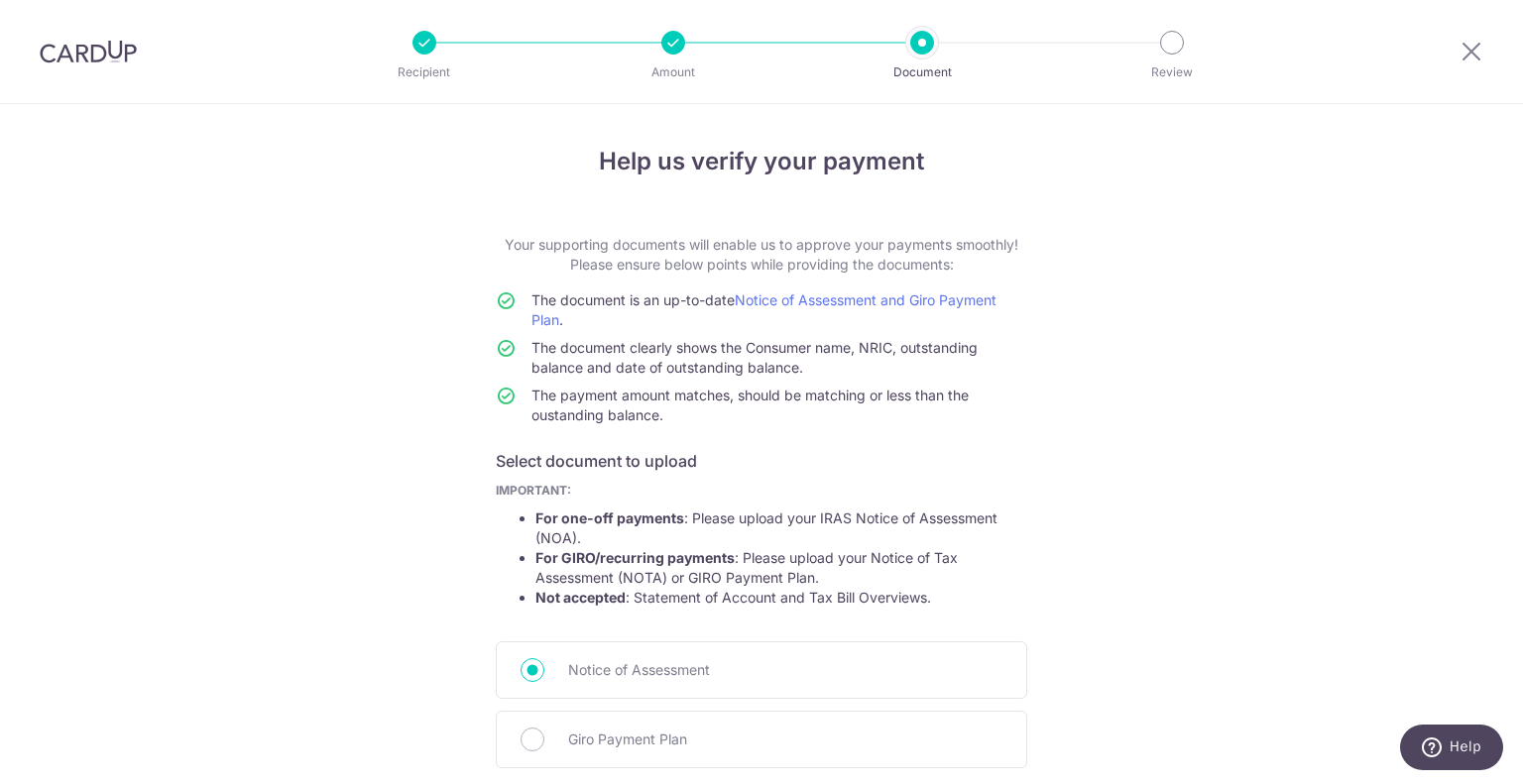 click at bounding box center [1471, 52] 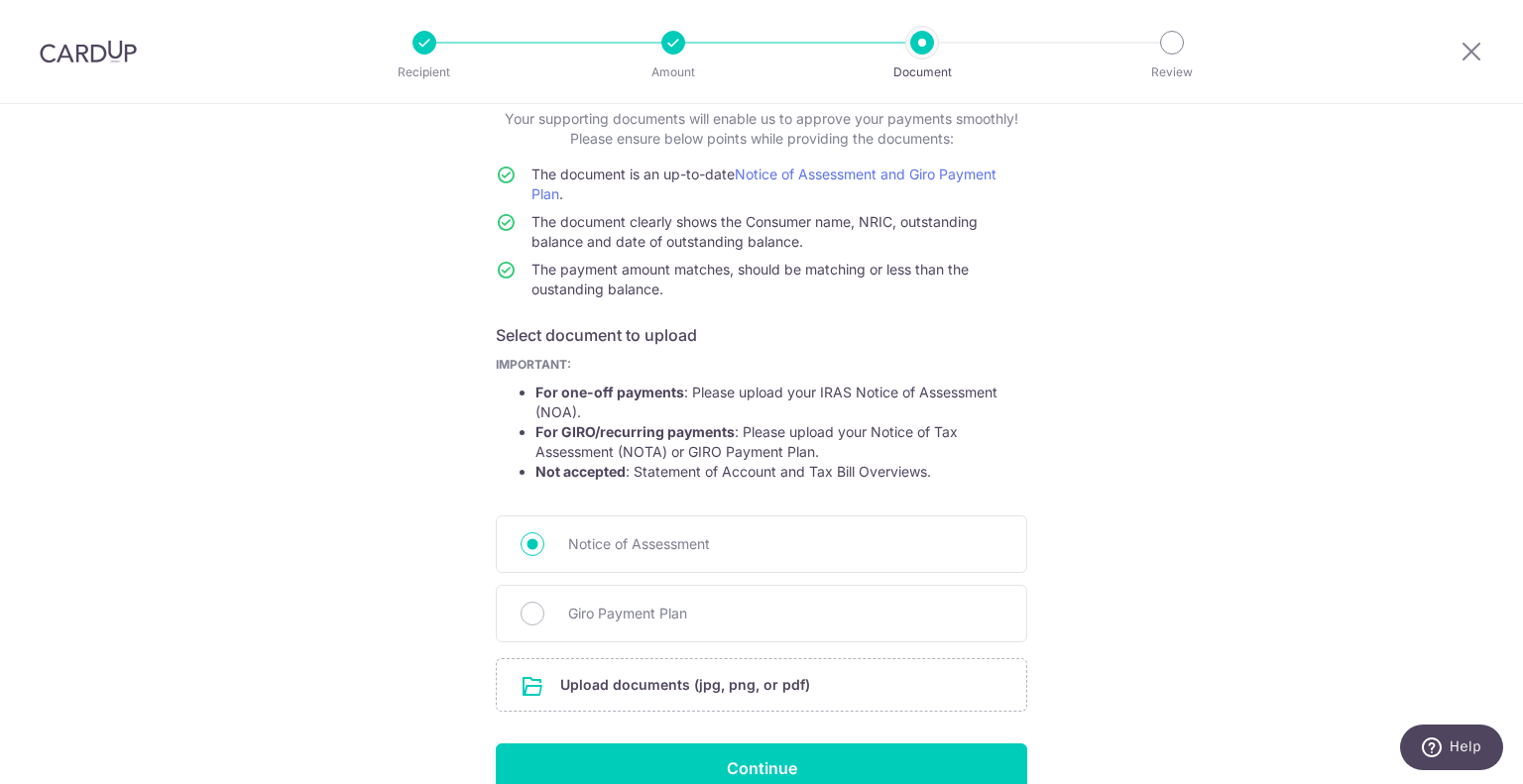 scroll, scrollTop: 0, scrollLeft: 0, axis: both 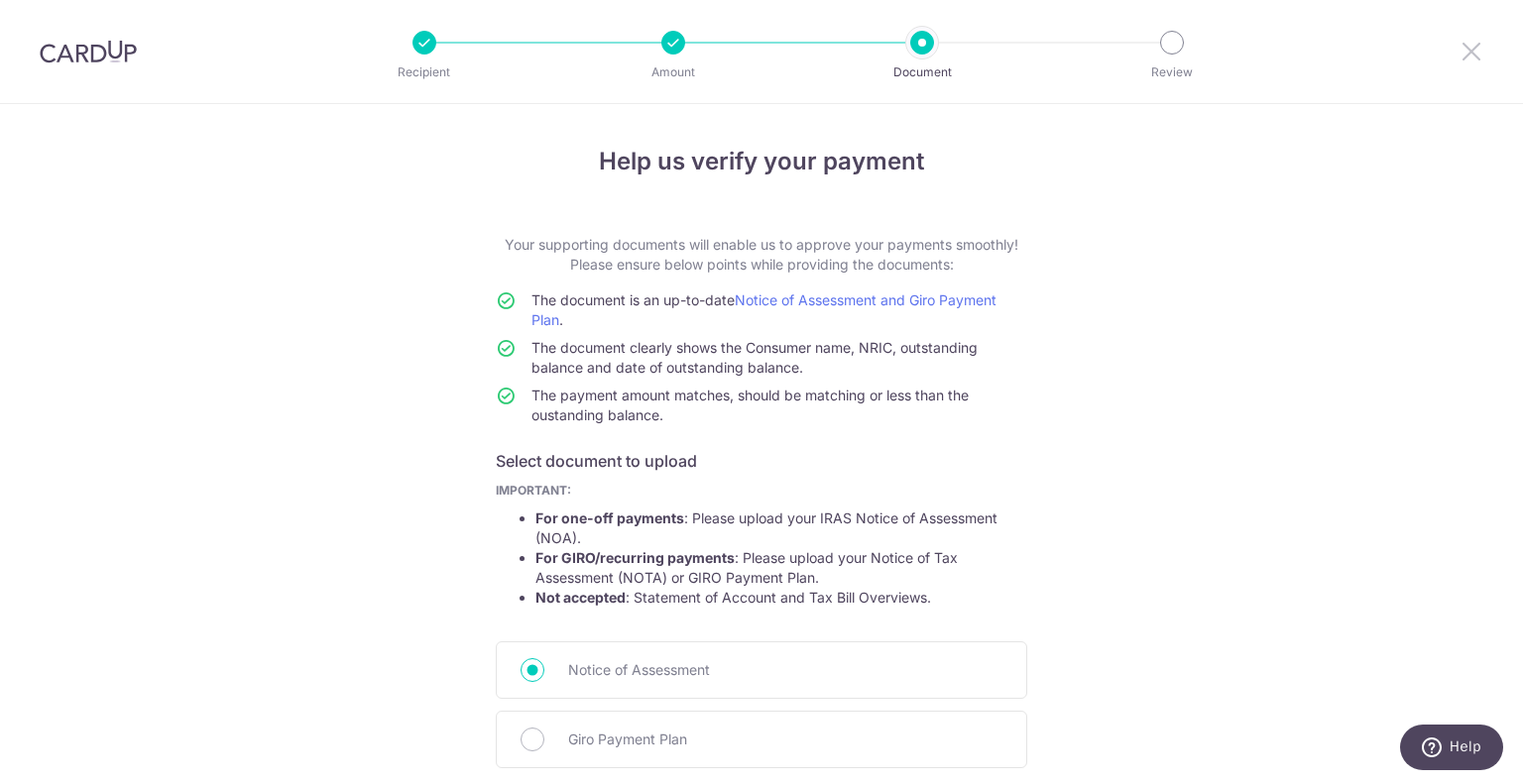 click at bounding box center [1471, 51] 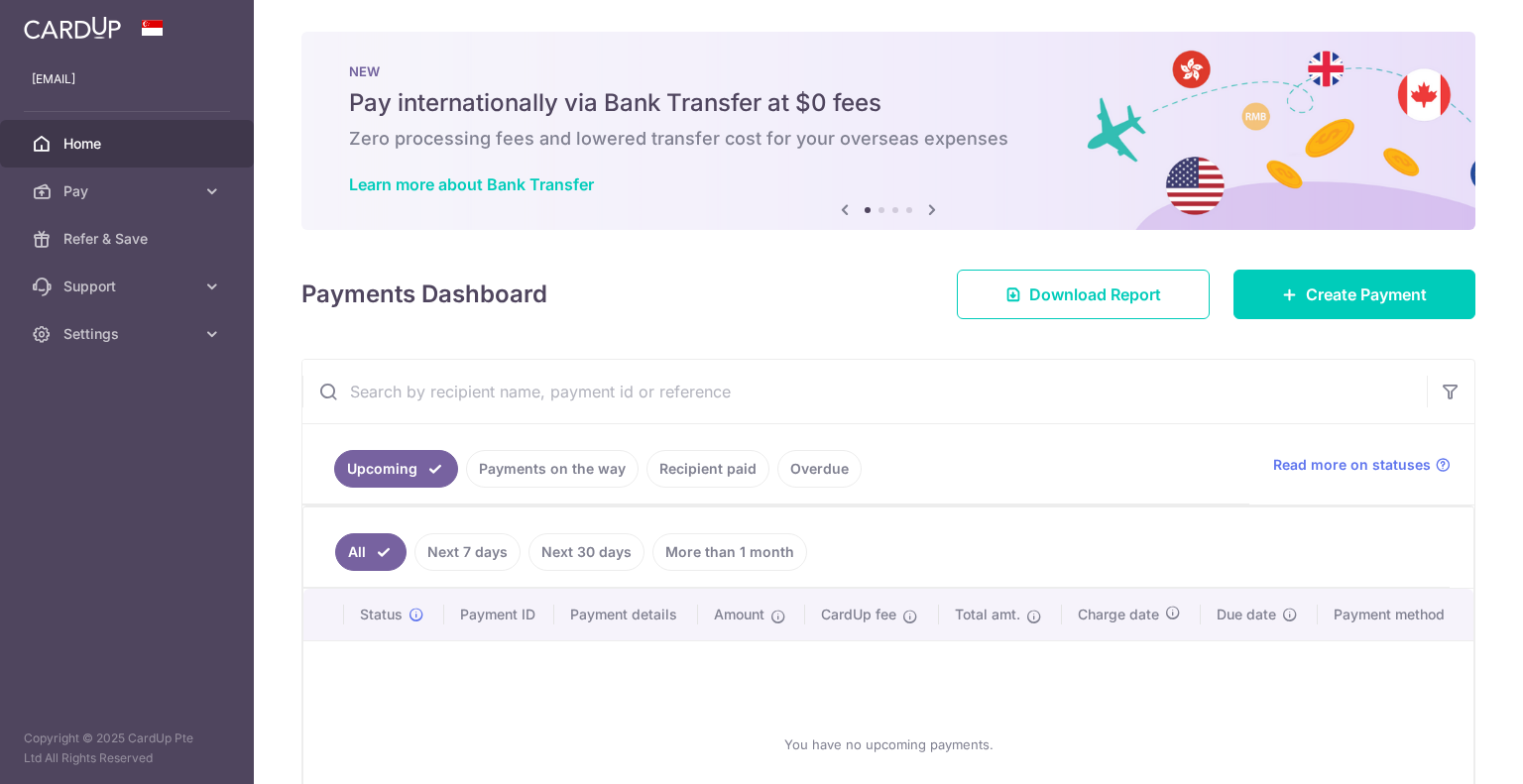scroll, scrollTop: 121, scrollLeft: 0, axis: vertical 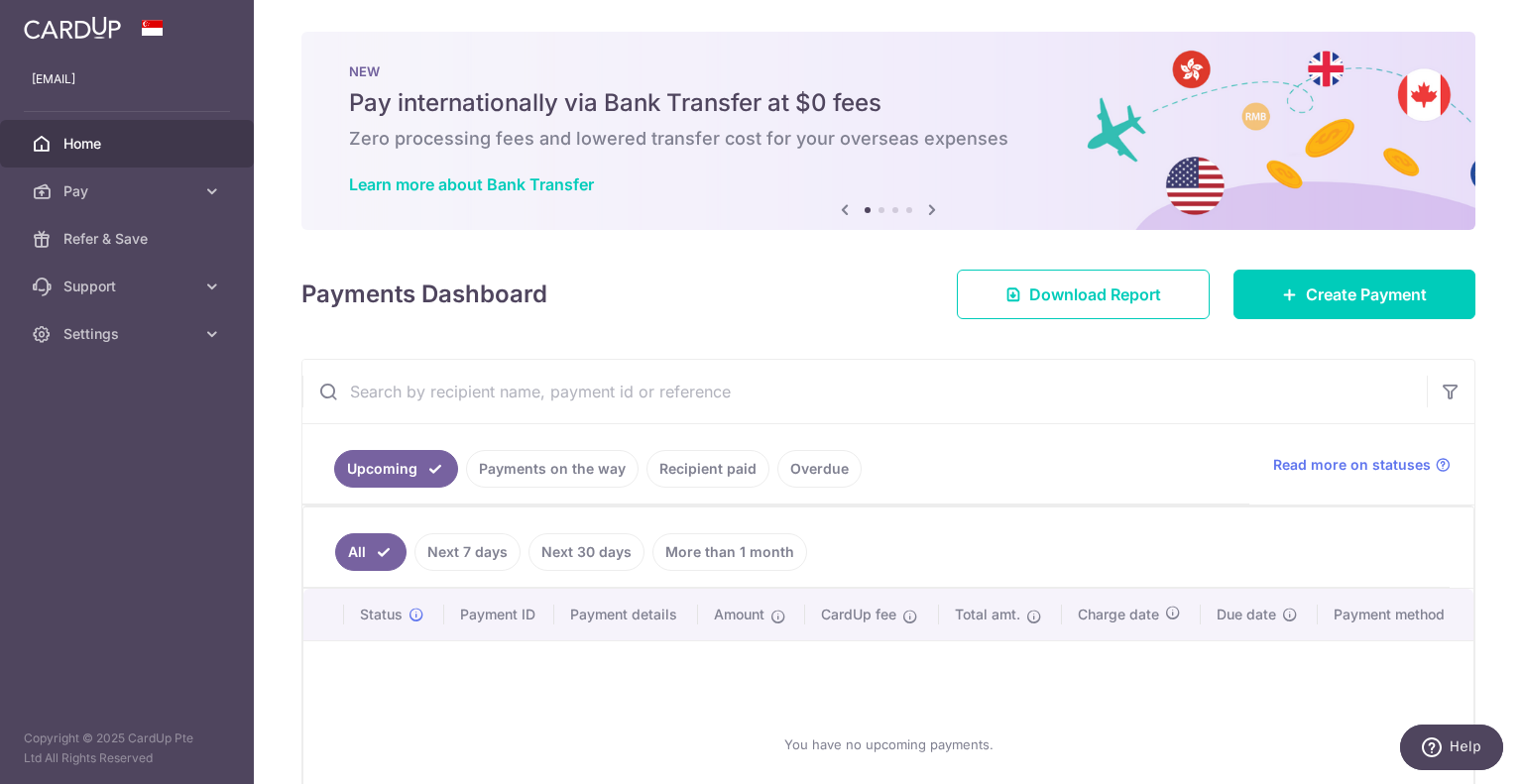 click on "Upcoming" at bounding box center (396, 469) 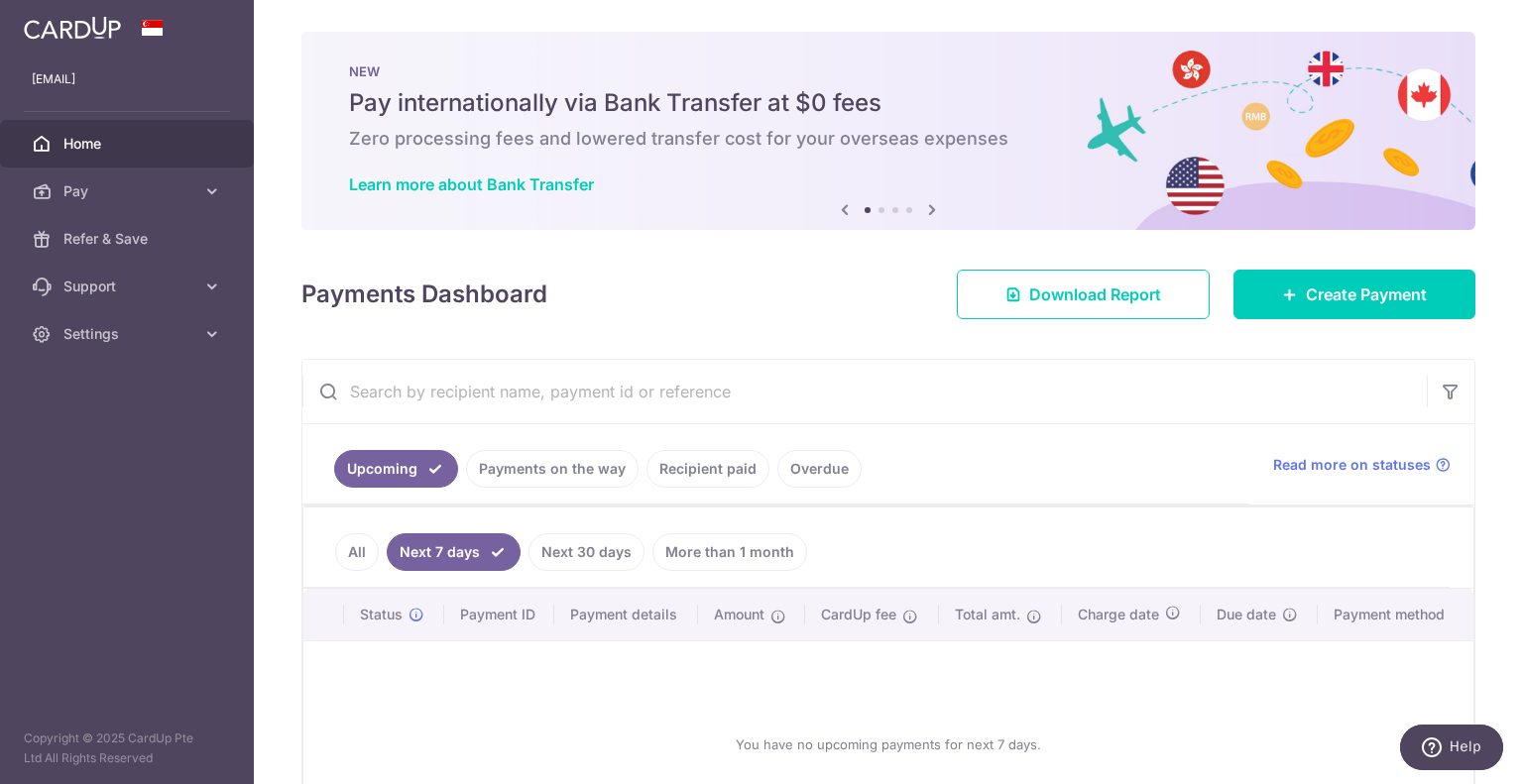 click on "Next 30 days" at bounding box center [586, 552] 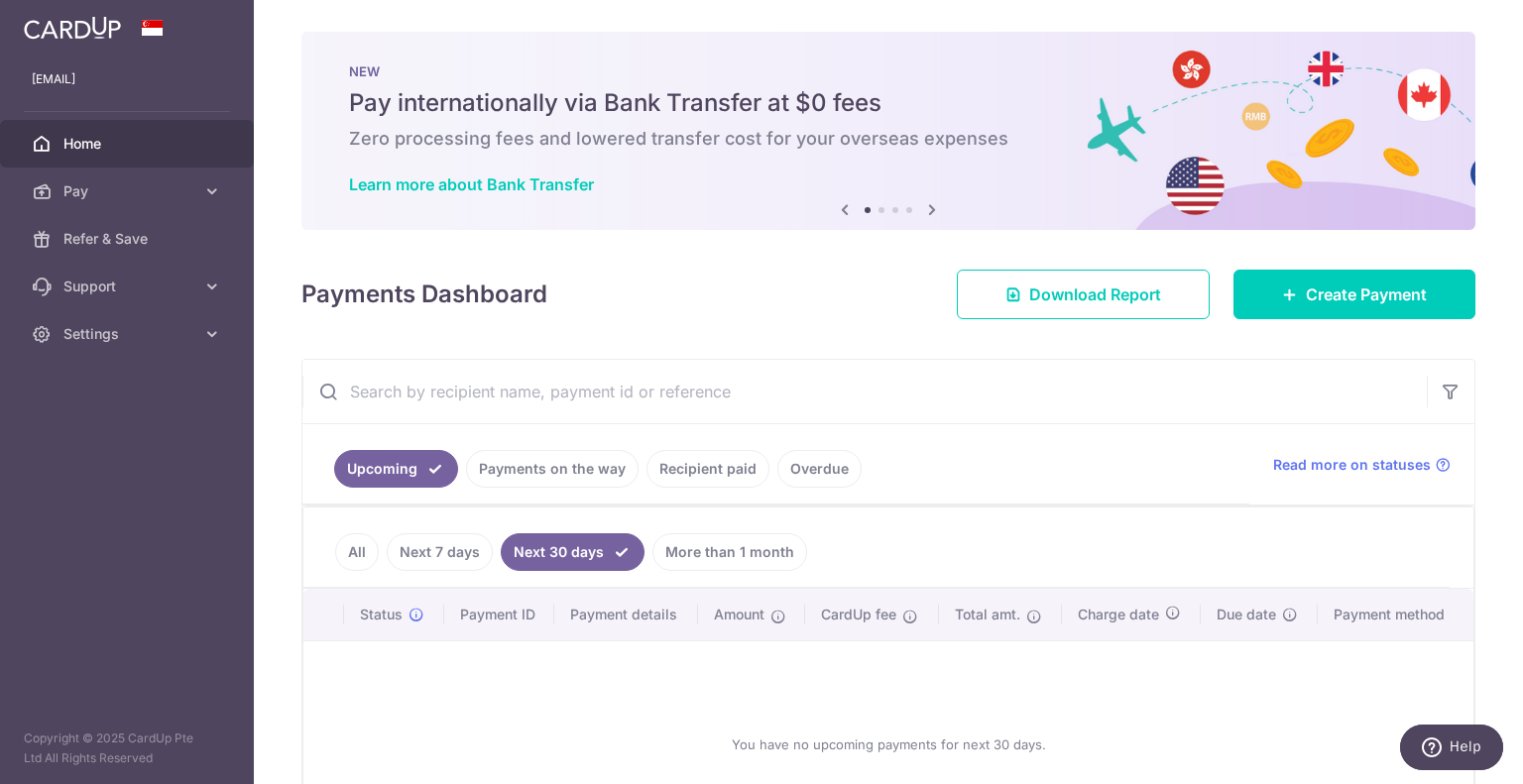 click on "More than 1 month" at bounding box center [730, 552] 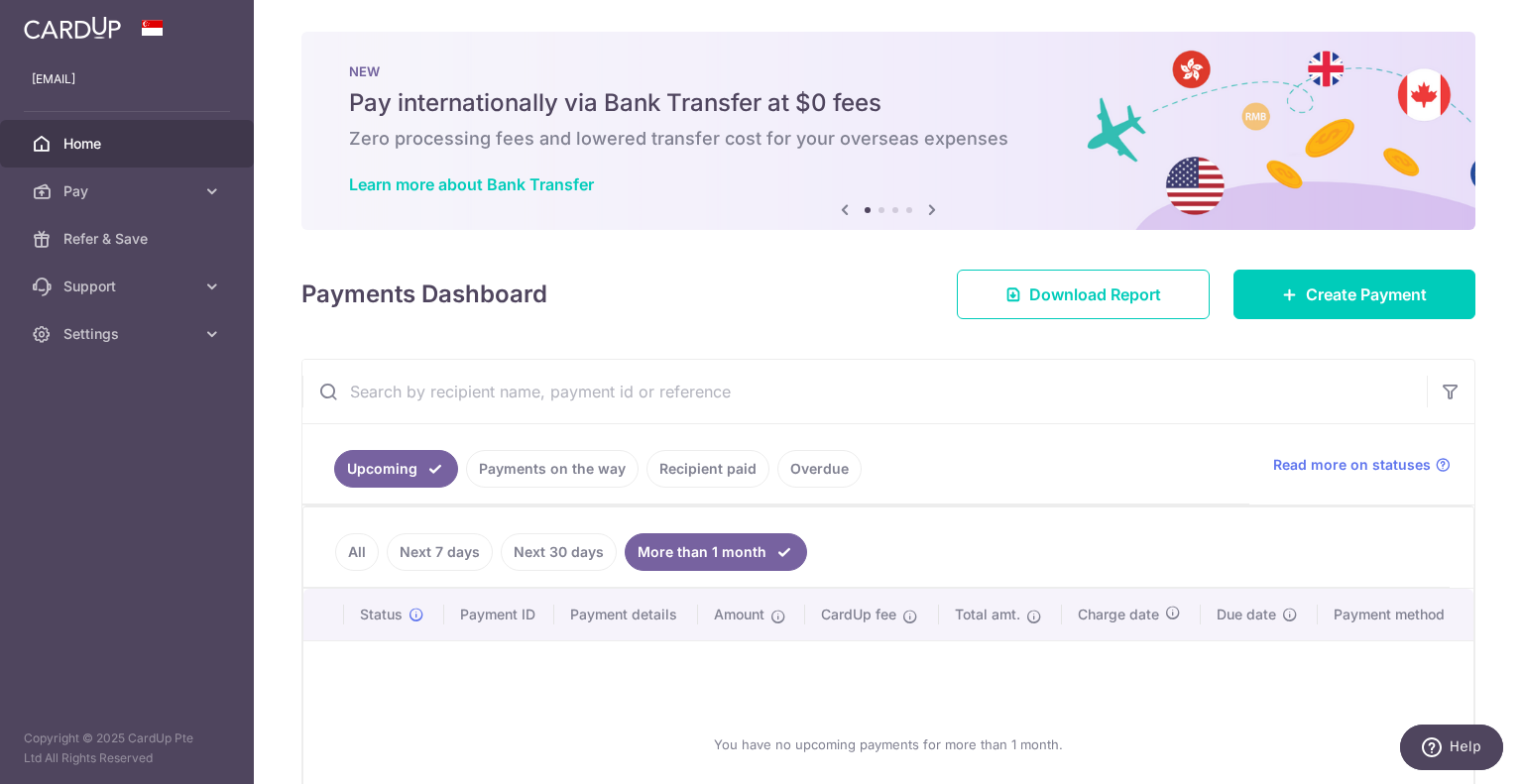 click on "All" at bounding box center [357, 552] 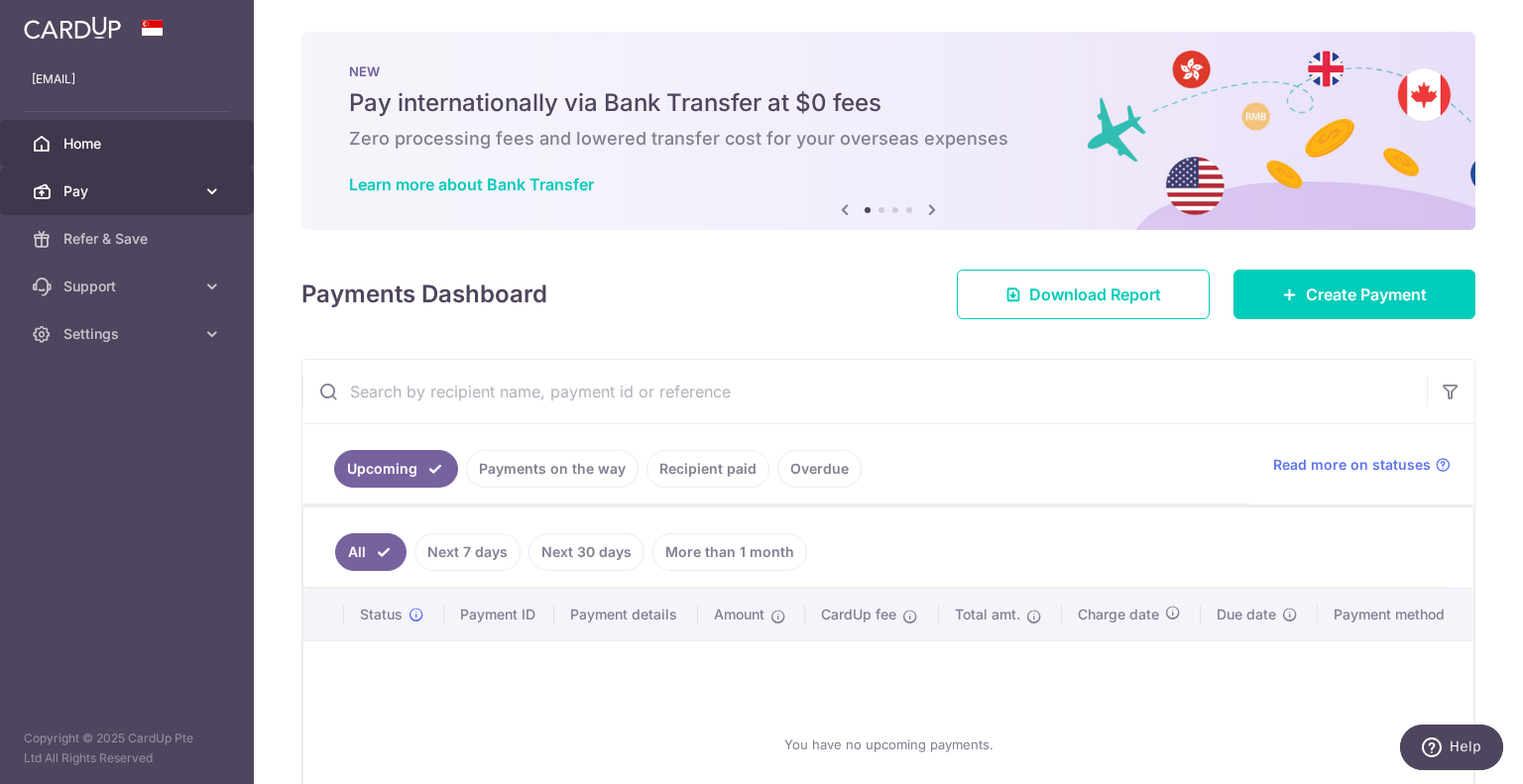 click on "Pay" at bounding box center [129, 191] 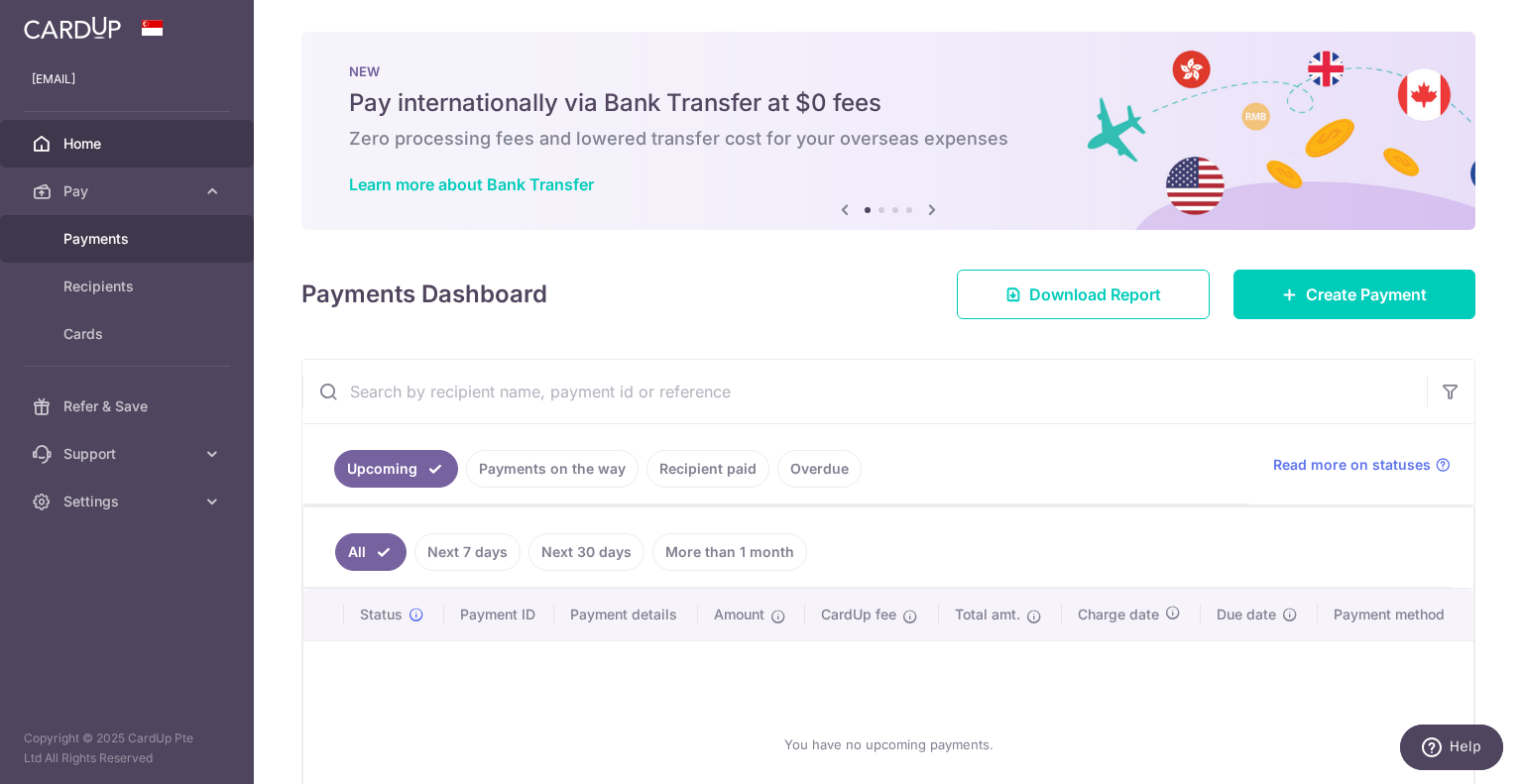 click on "Payments" at bounding box center [129, 239] 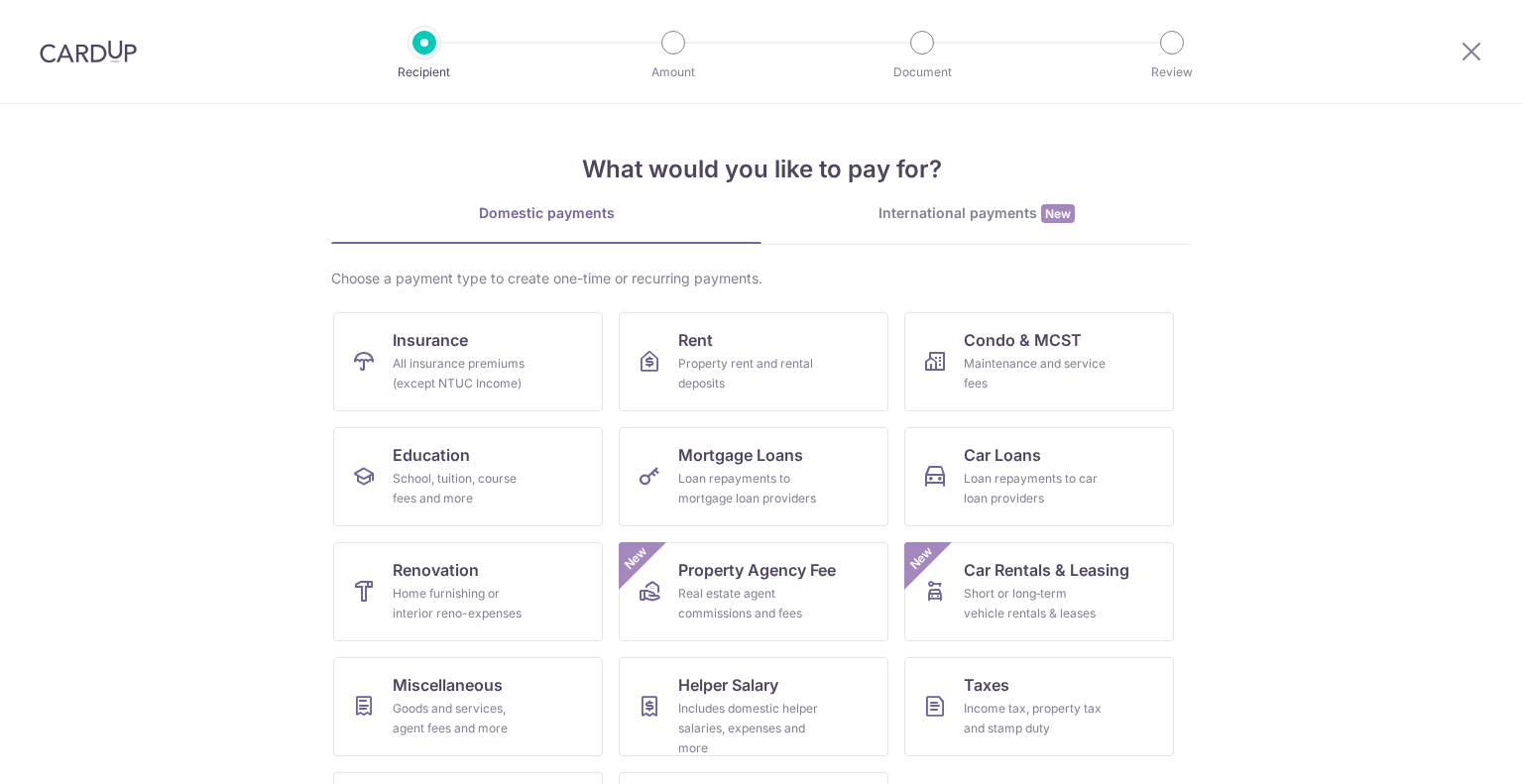scroll, scrollTop: 0, scrollLeft: 0, axis: both 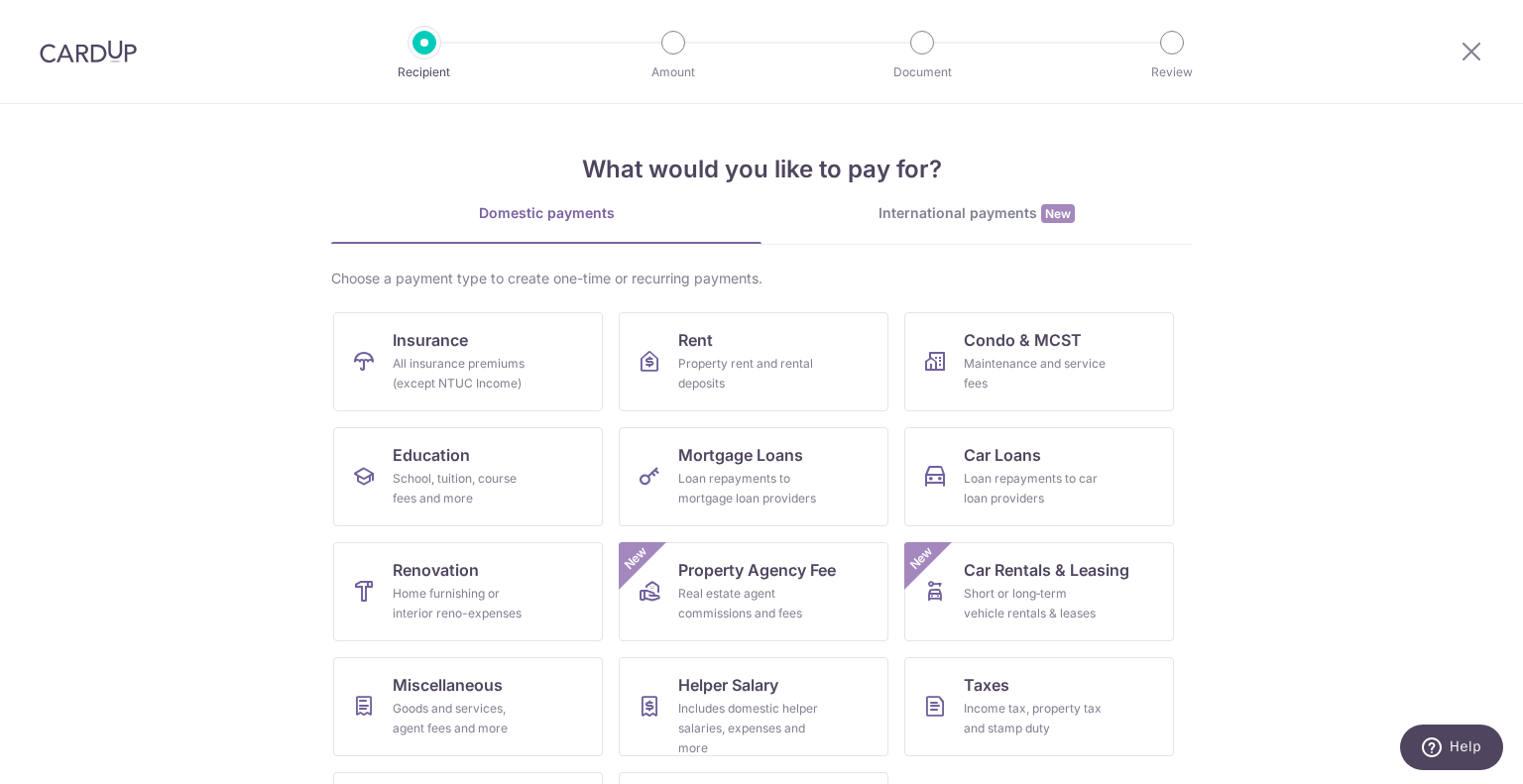click at bounding box center (1471, 52) 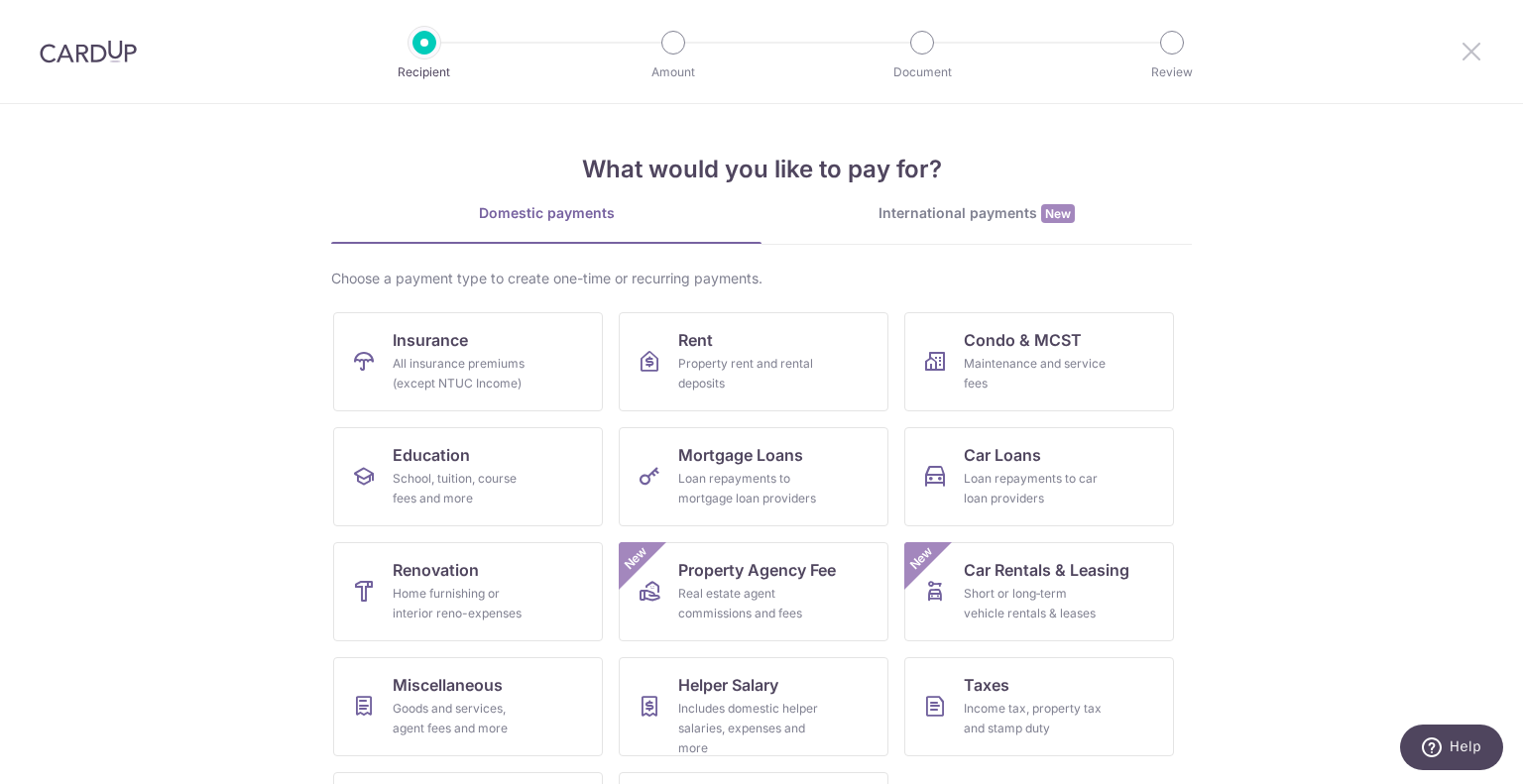 click at bounding box center (1471, 51) 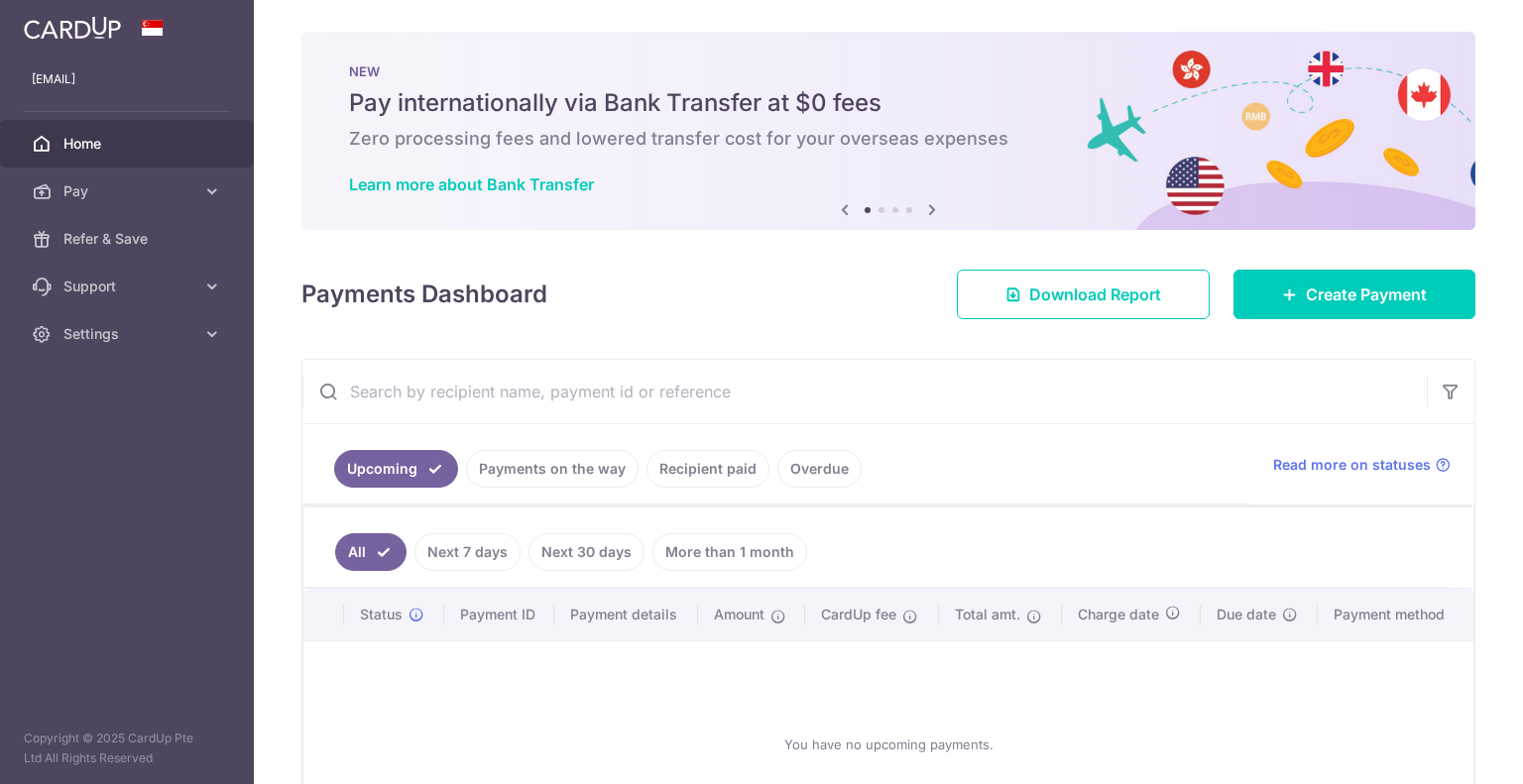 scroll, scrollTop: 0, scrollLeft: 0, axis: both 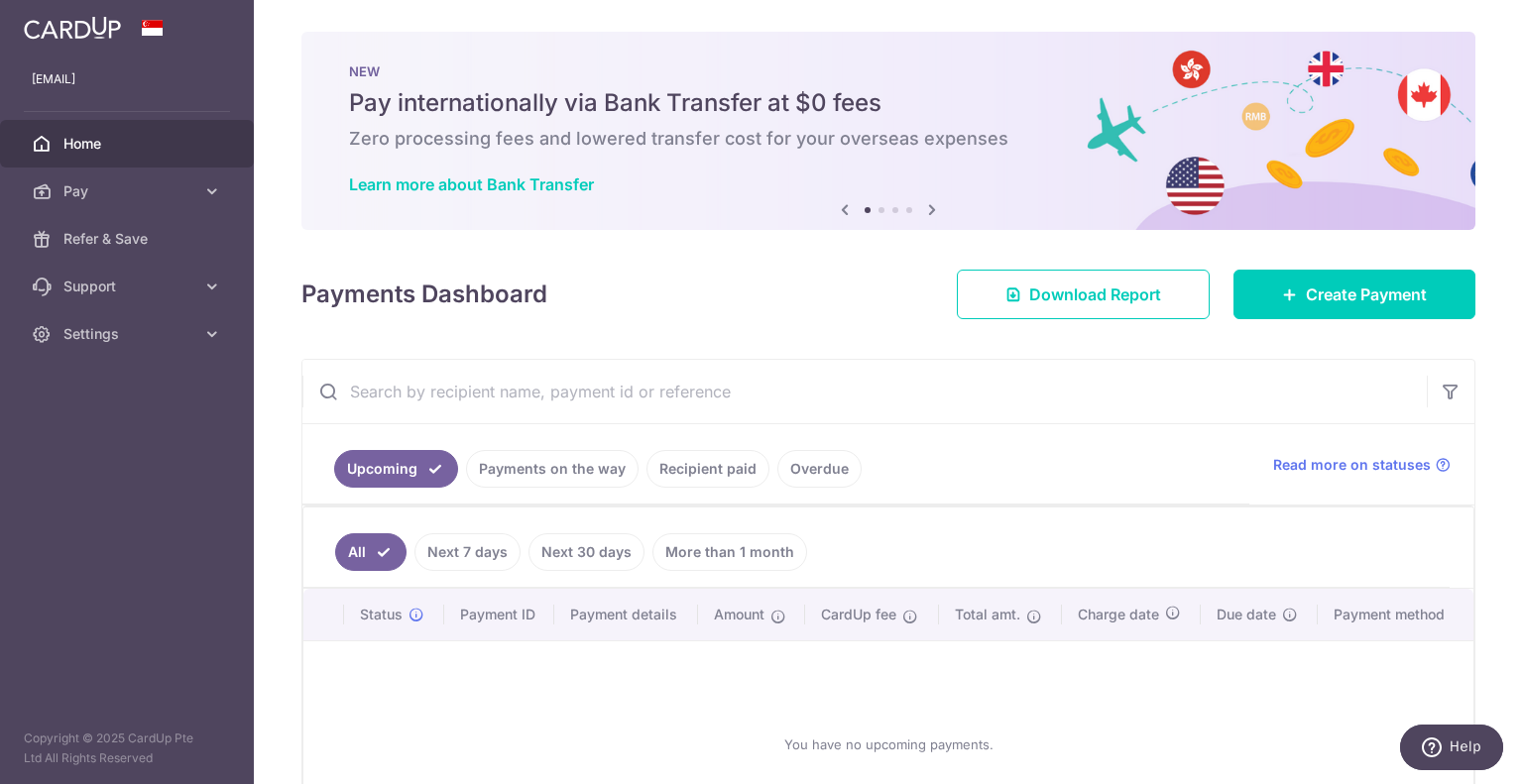 click on "Payments on the way" at bounding box center (552, 469) 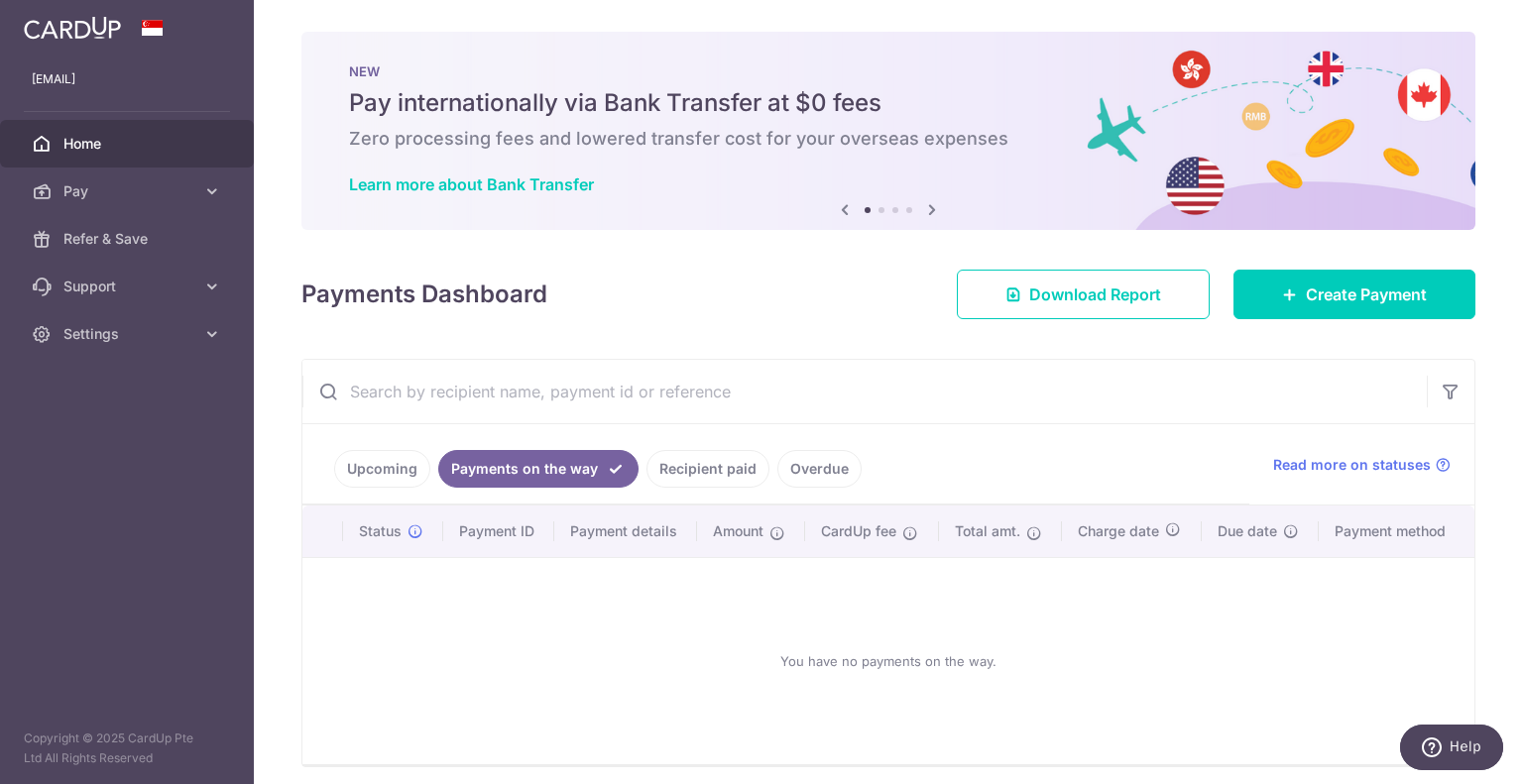 click on "Recipient paid" at bounding box center [708, 469] 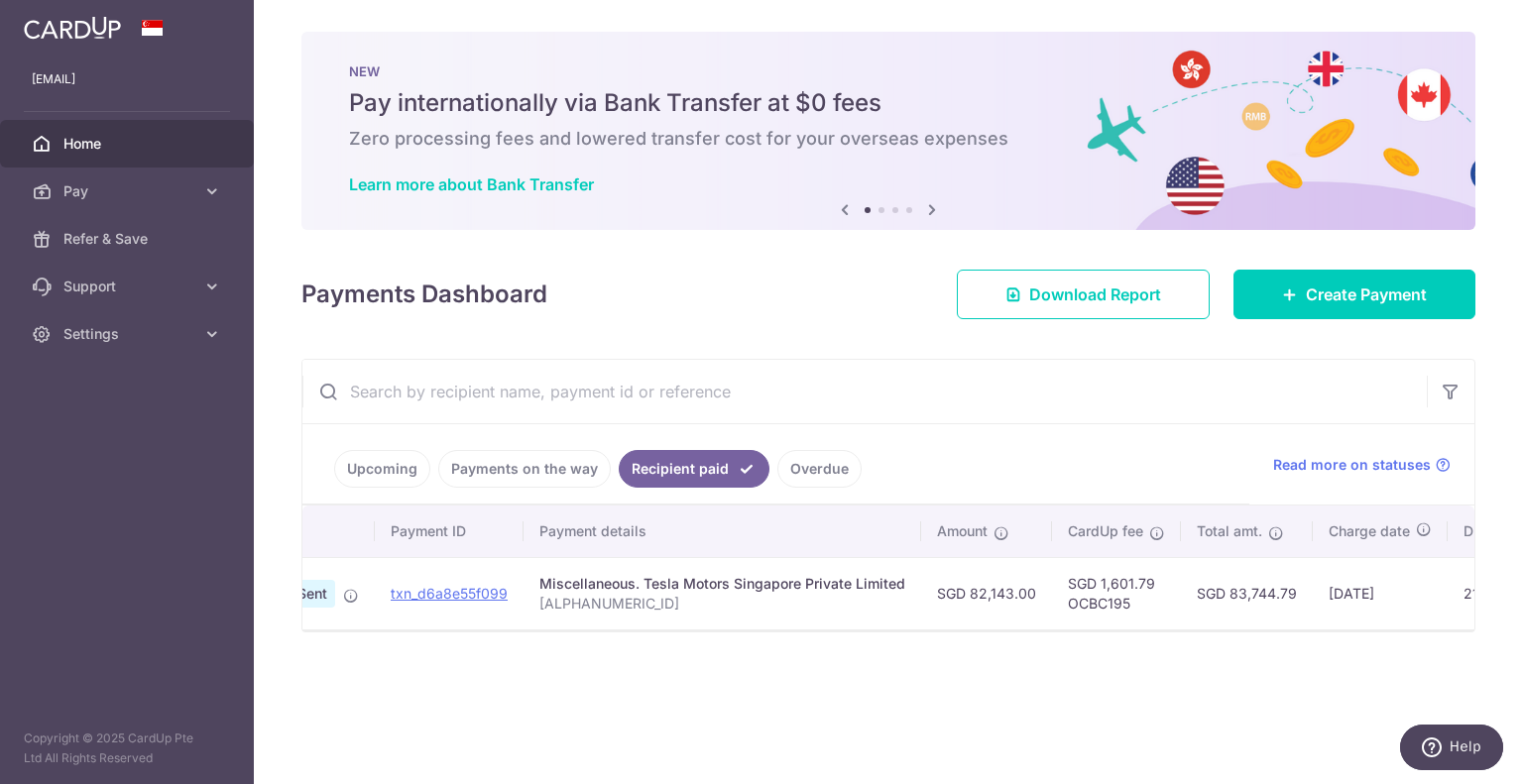 scroll, scrollTop: 0, scrollLeft: 355, axis: horizontal 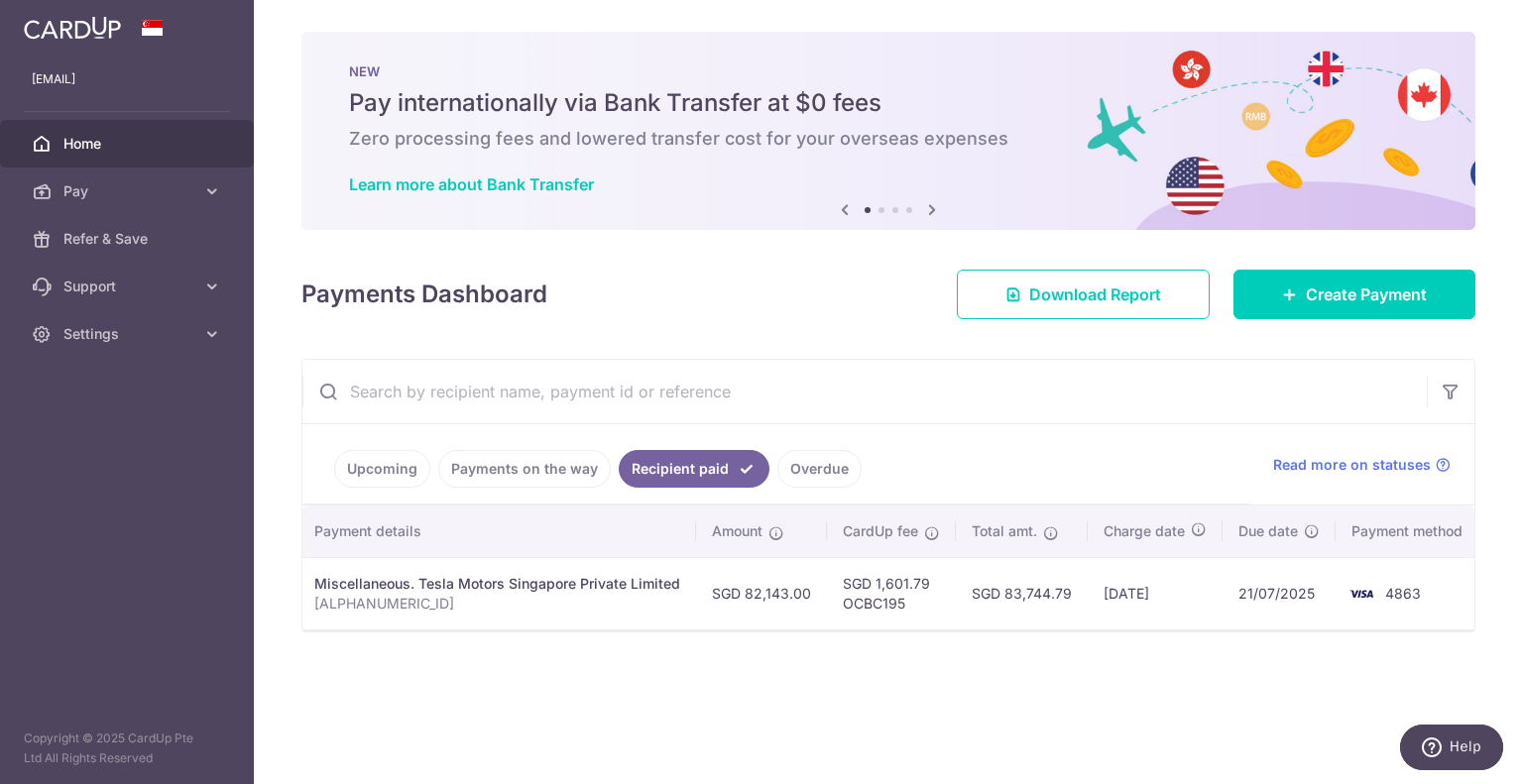 click on "SGD 1,601.79
OCBC195" at bounding box center (891, 593) 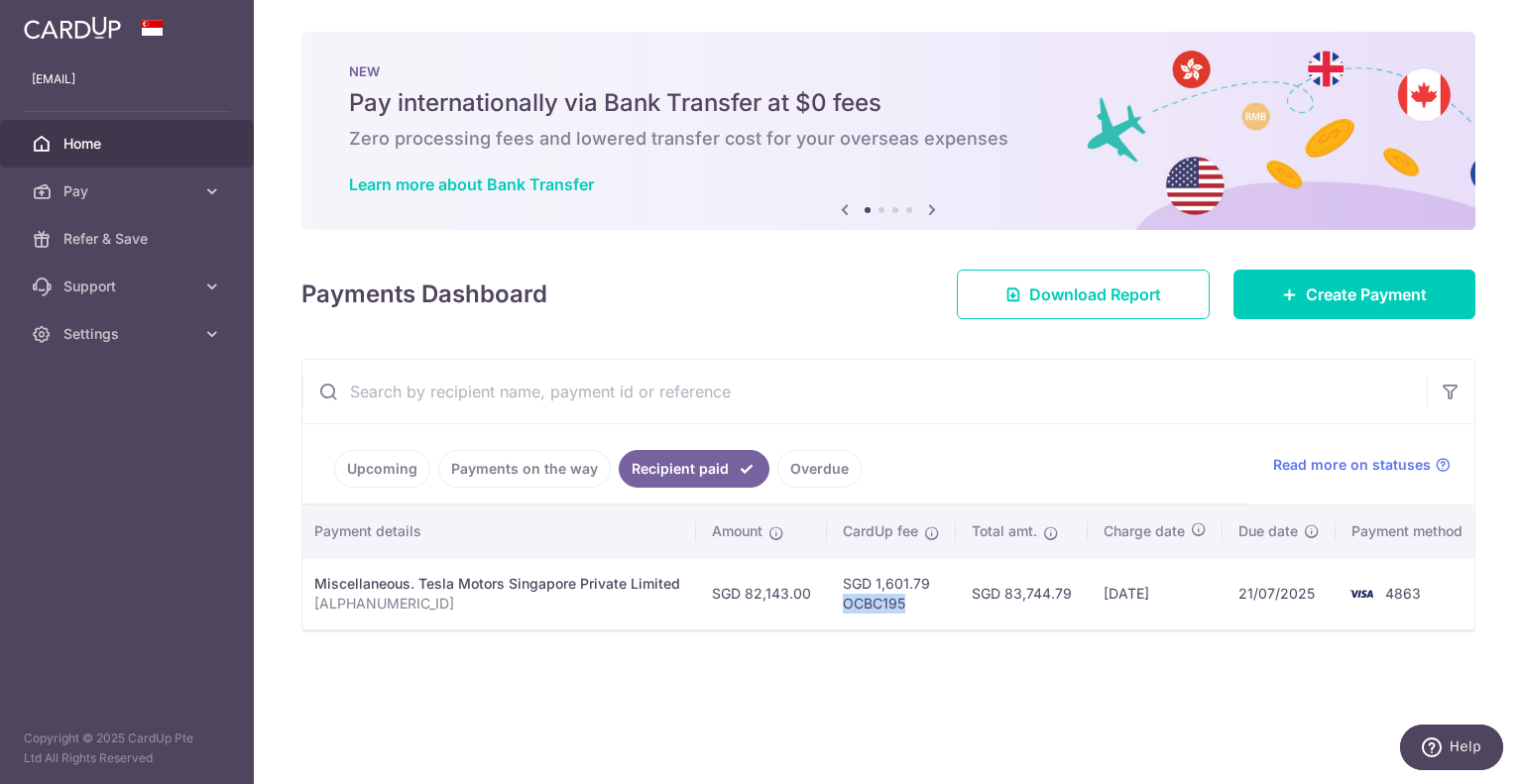 click on "SGD 1,601.79
OCBC195" at bounding box center (891, 593) 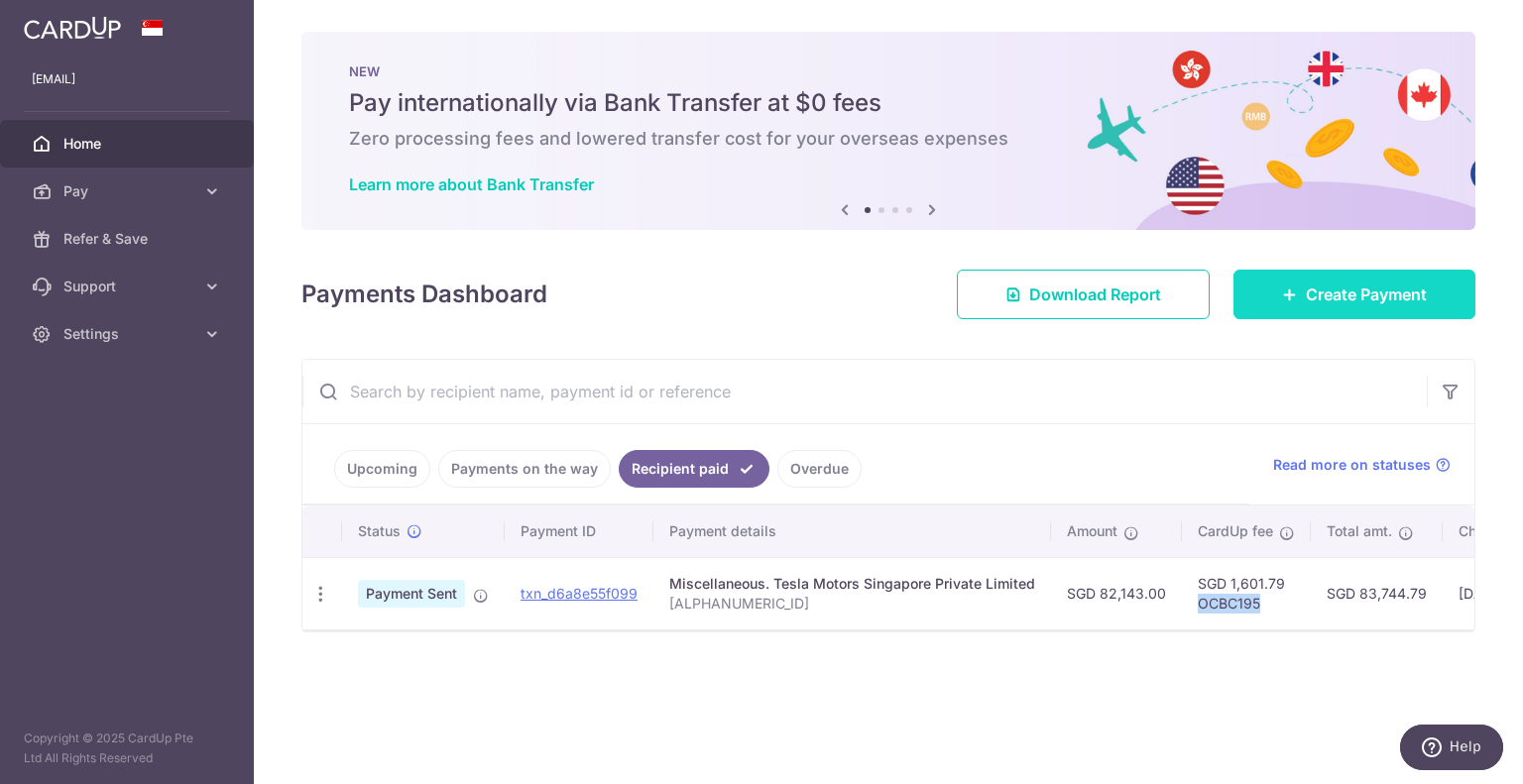 click on "Create Payment" at bounding box center (1354, 294) 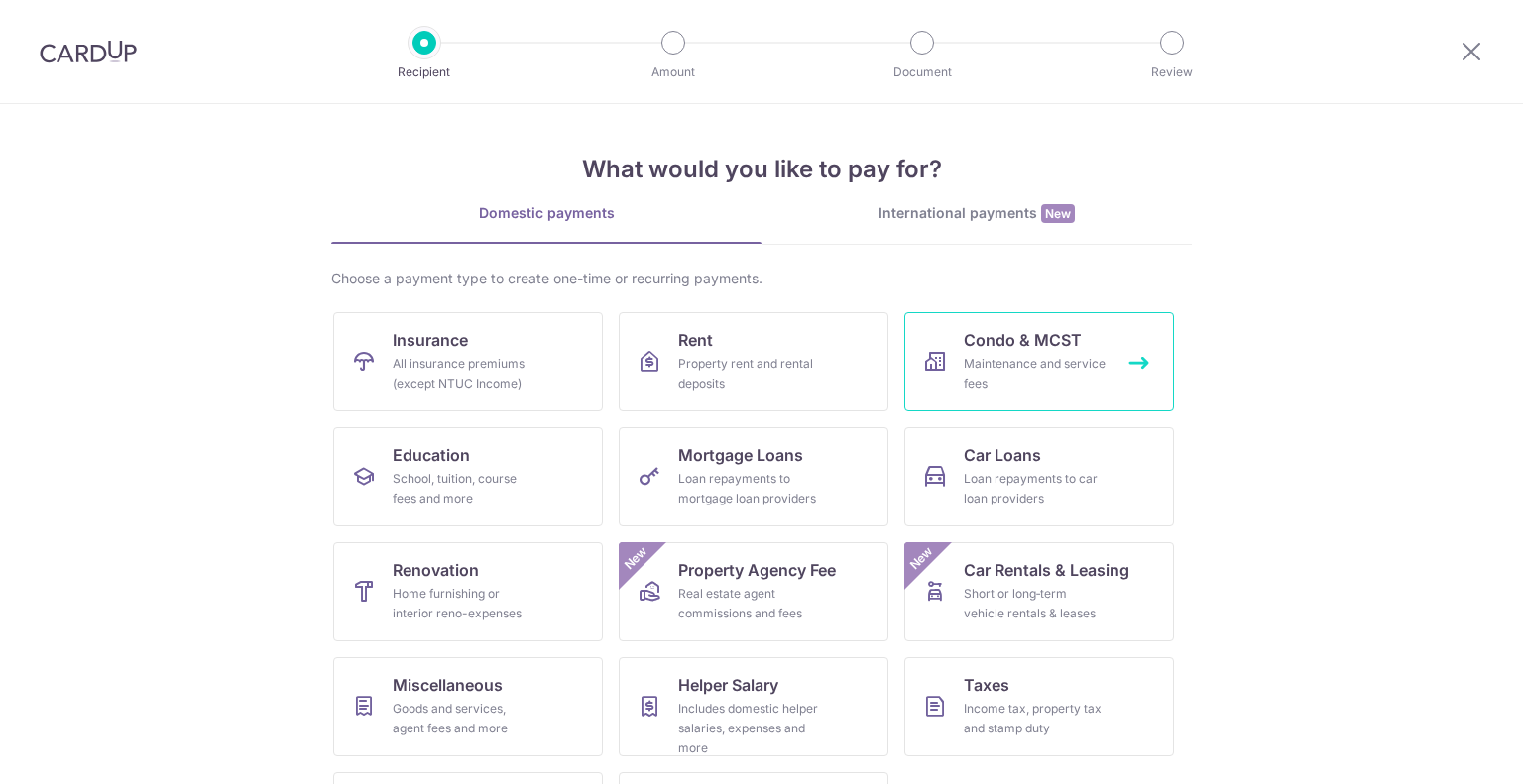 scroll, scrollTop: 0, scrollLeft: 0, axis: both 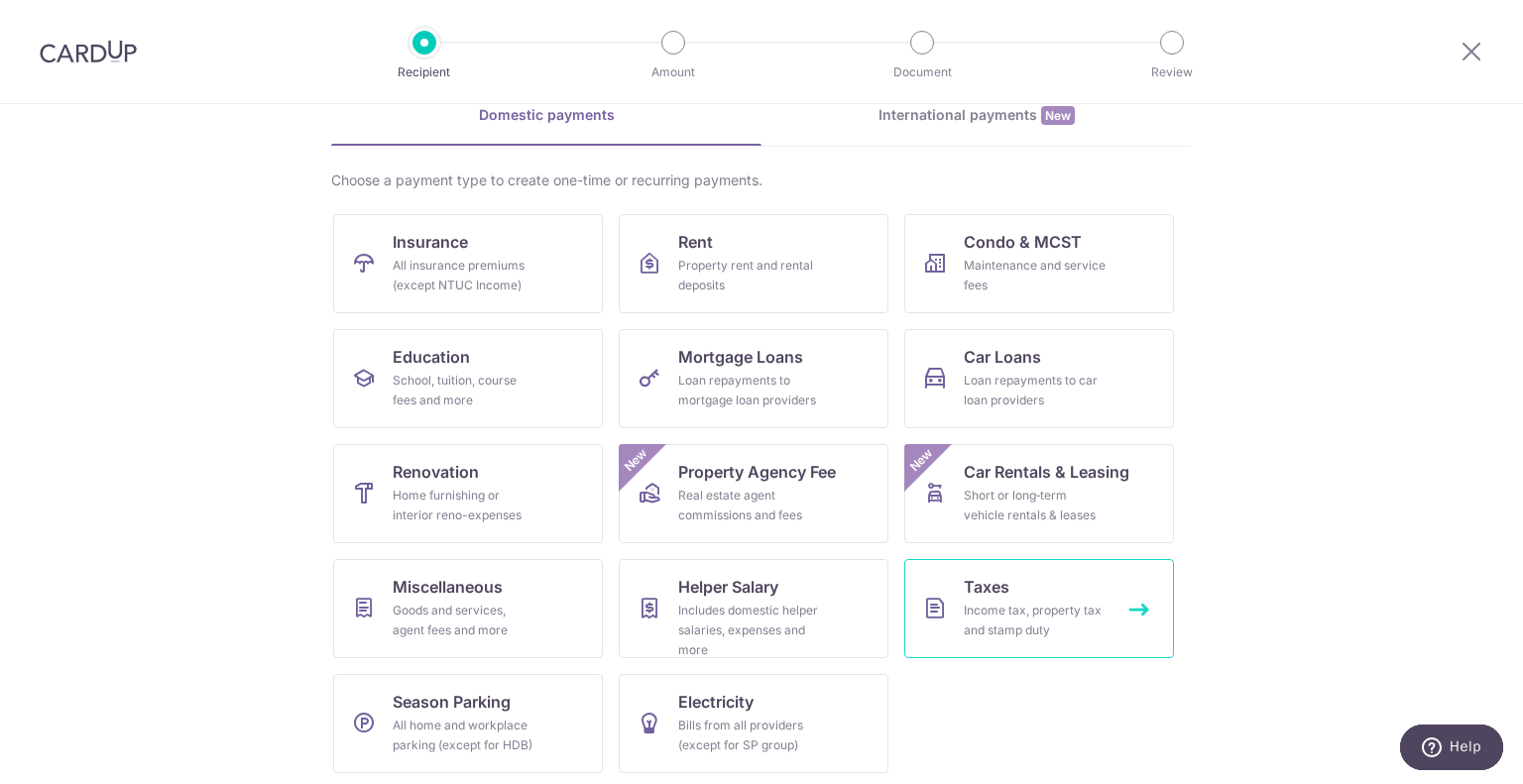click on "Income tax, property tax and stamp duty" at bounding box center [1035, 620] 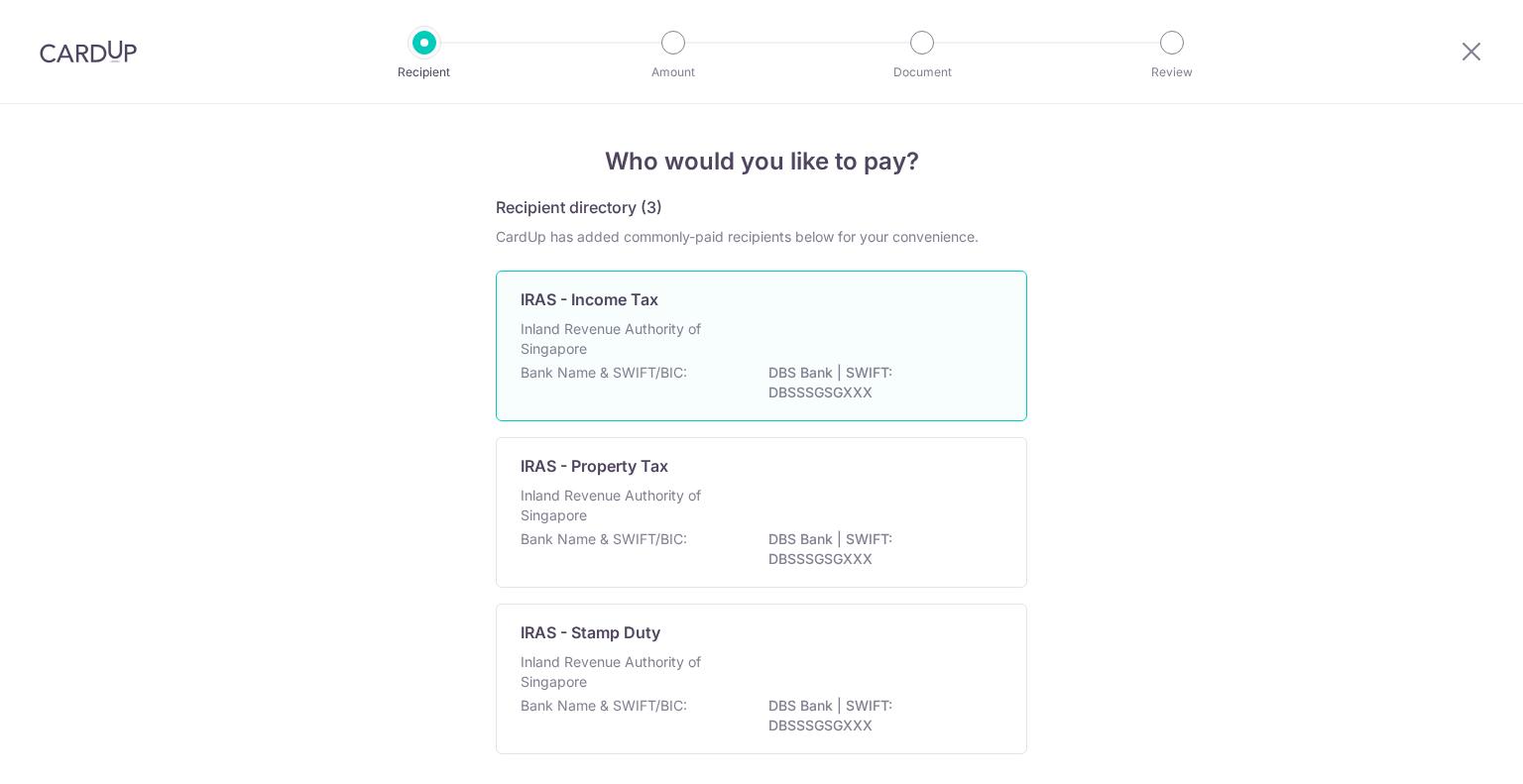 scroll, scrollTop: 0, scrollLeft: 0, axis: both 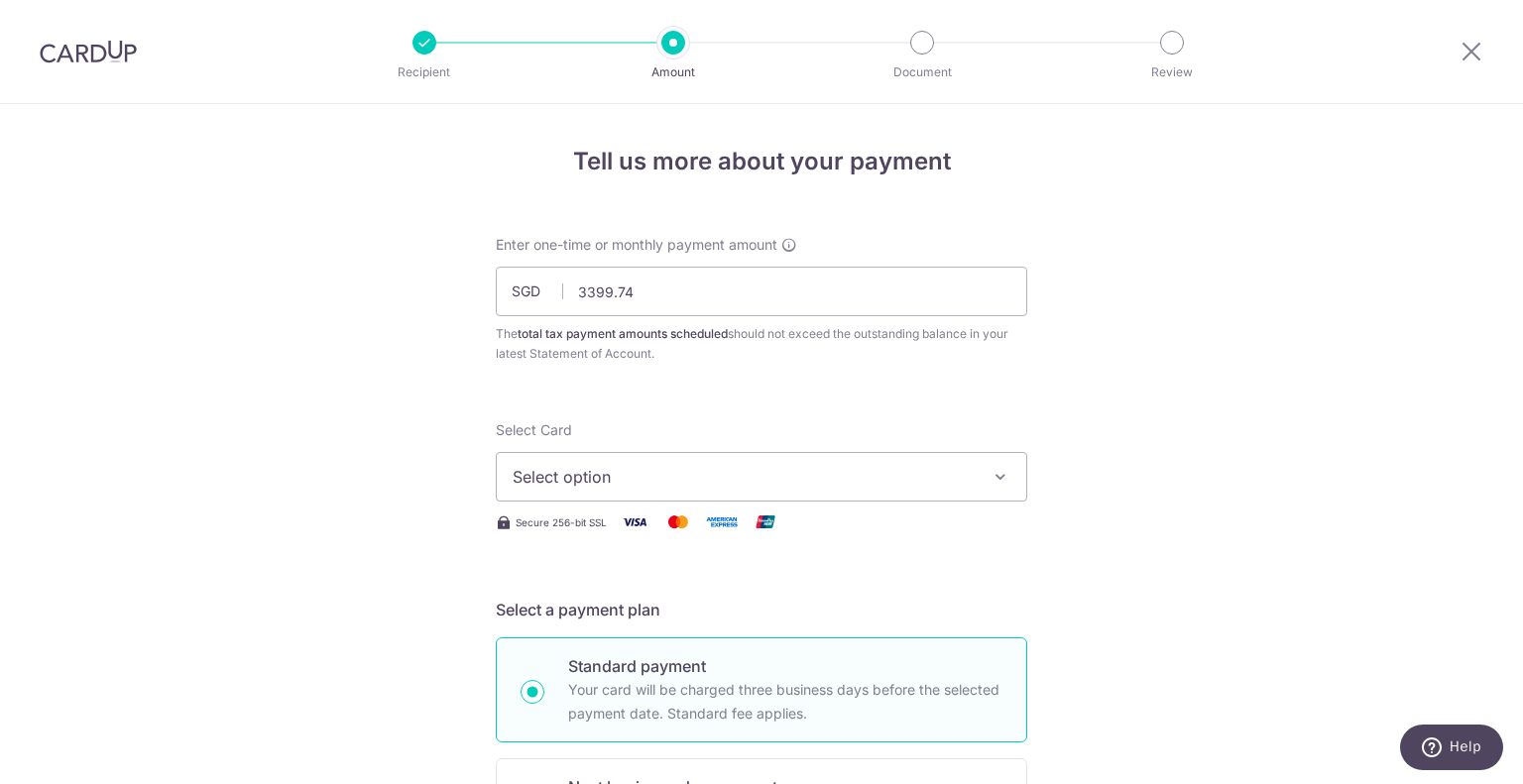 type on "3,399.74" 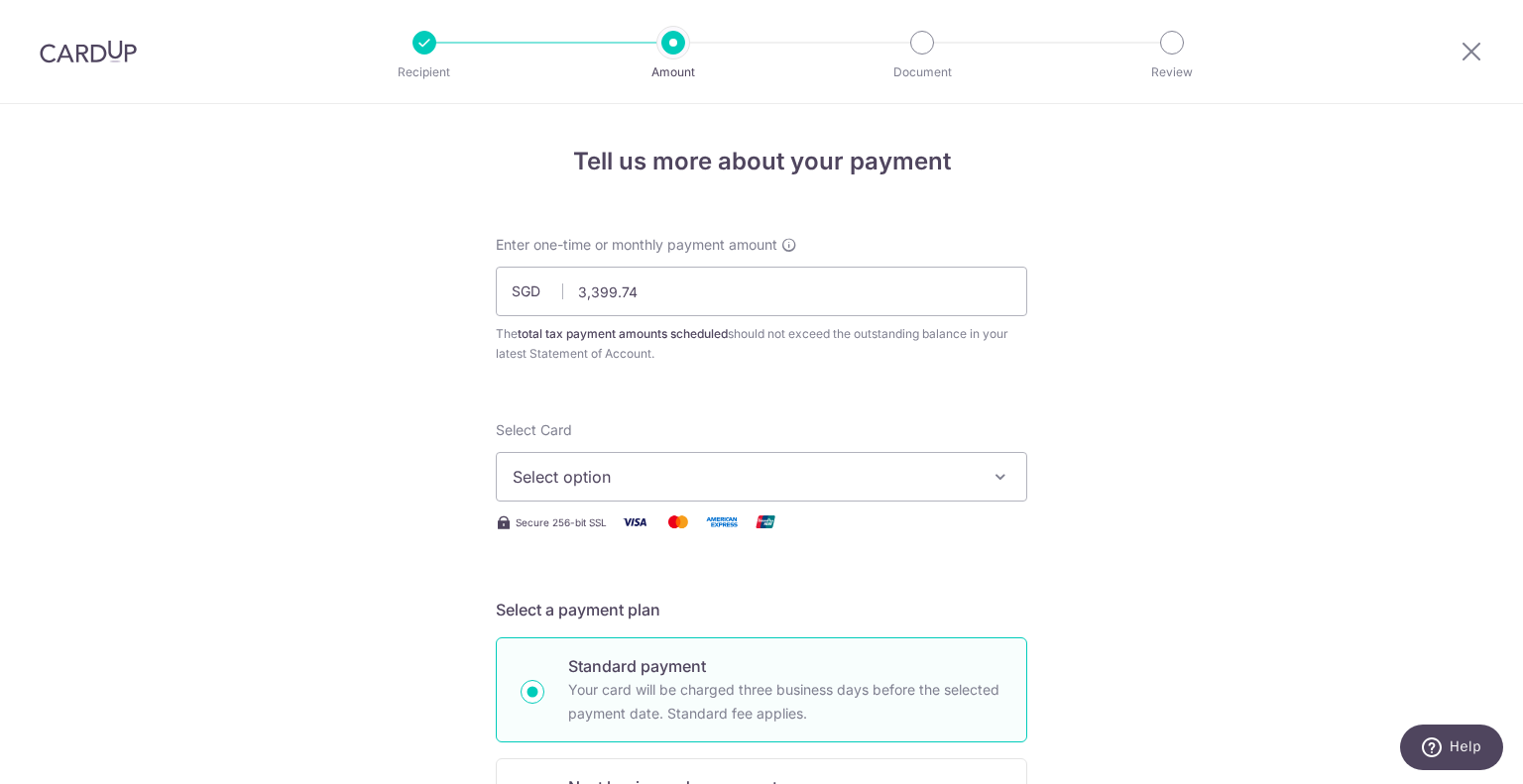 click on "Select option" at bounding box center [744, 477] 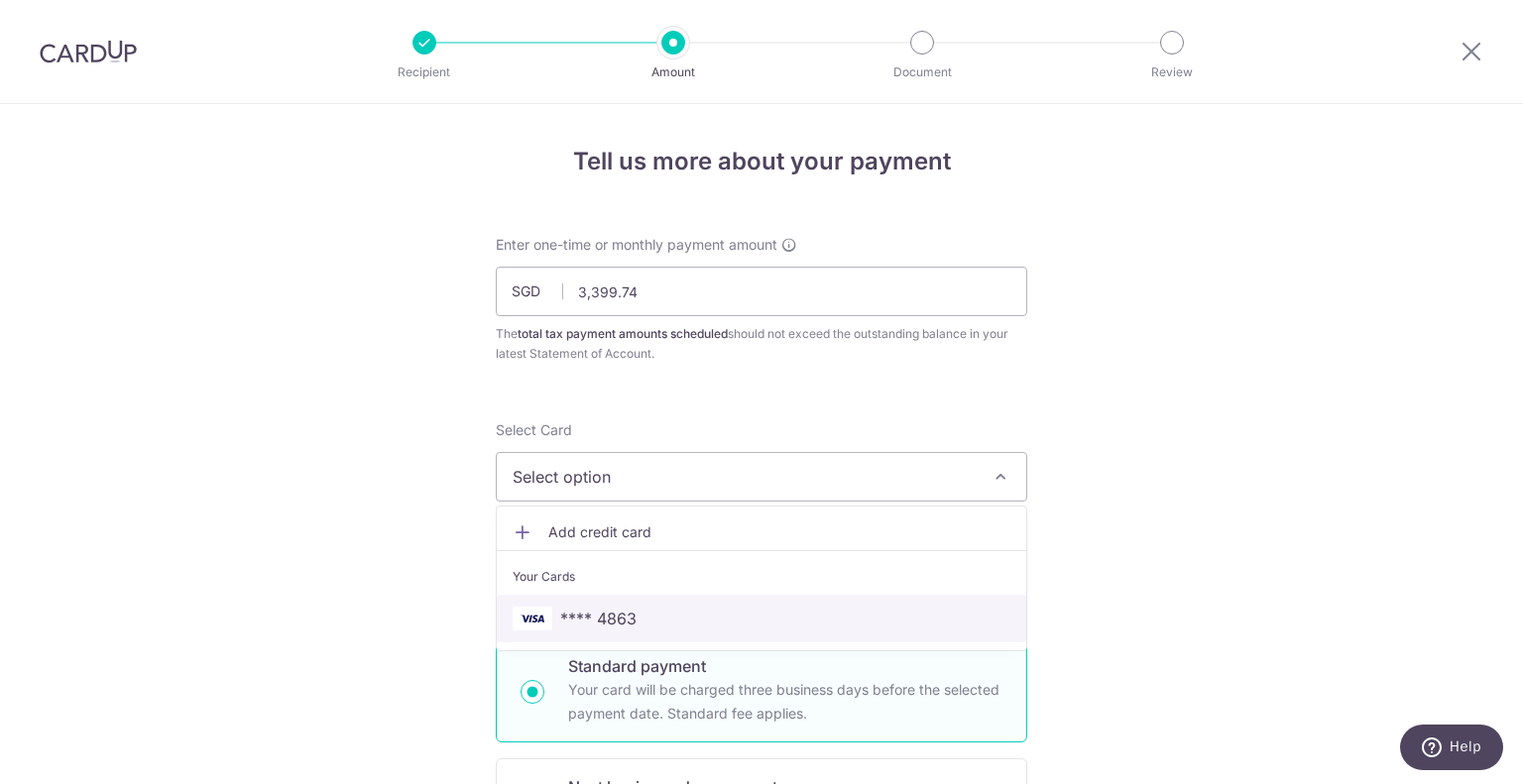 click on "**** 4863" at bounding box center (598, 618) 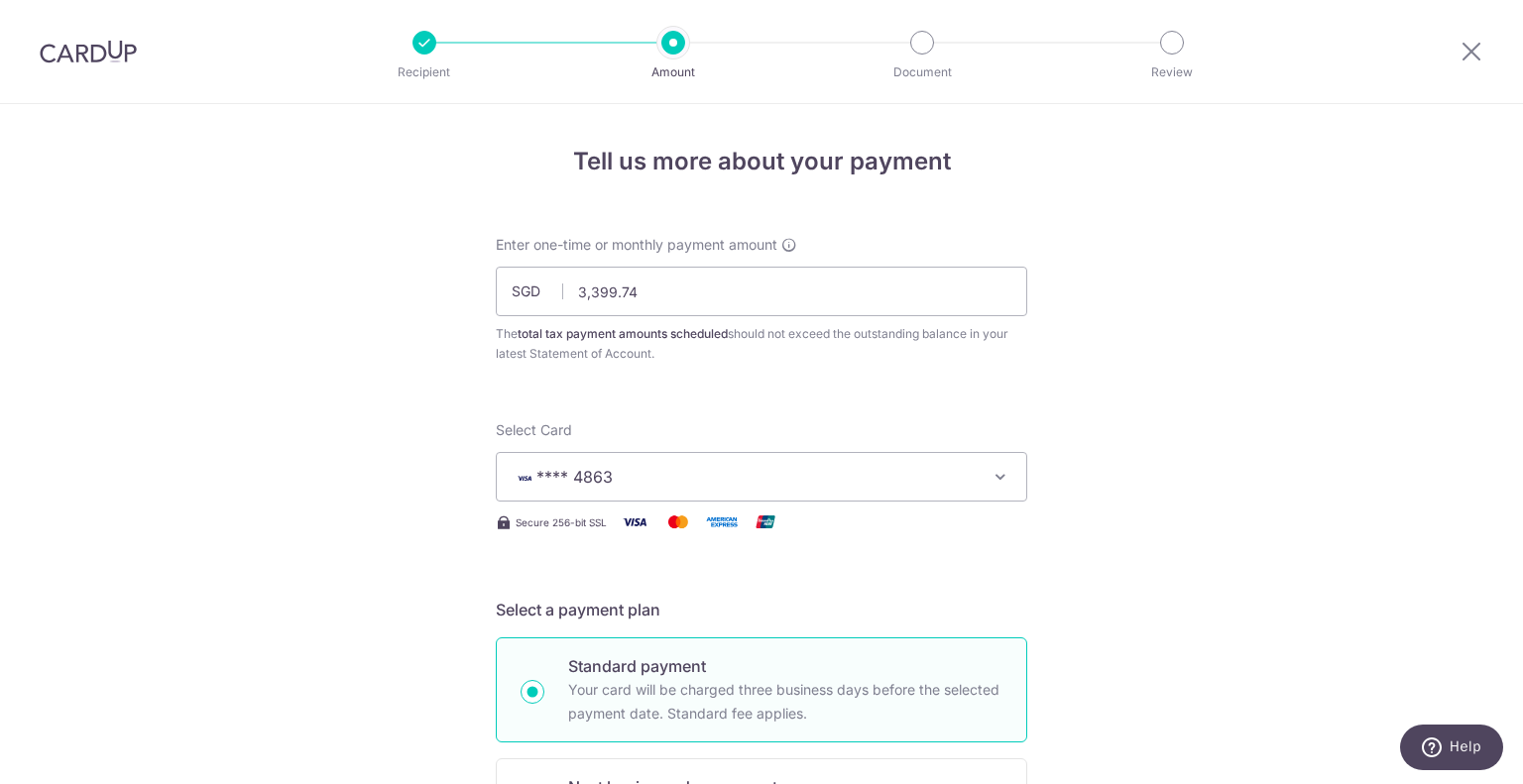 click on "Tell us more about your payment
Enter one-time or monthly payment amount
SGD
3,399.74
3399.74
The  total tax payment amounts scheduled  should not exceed the outstanding balance in your latest Statement of Account.
Select Card
**** 4863
Add credit card
Your Cards
**** 4863
Secure 256-bit SSL
Text
New card details" at bounding box center [762, 1024] 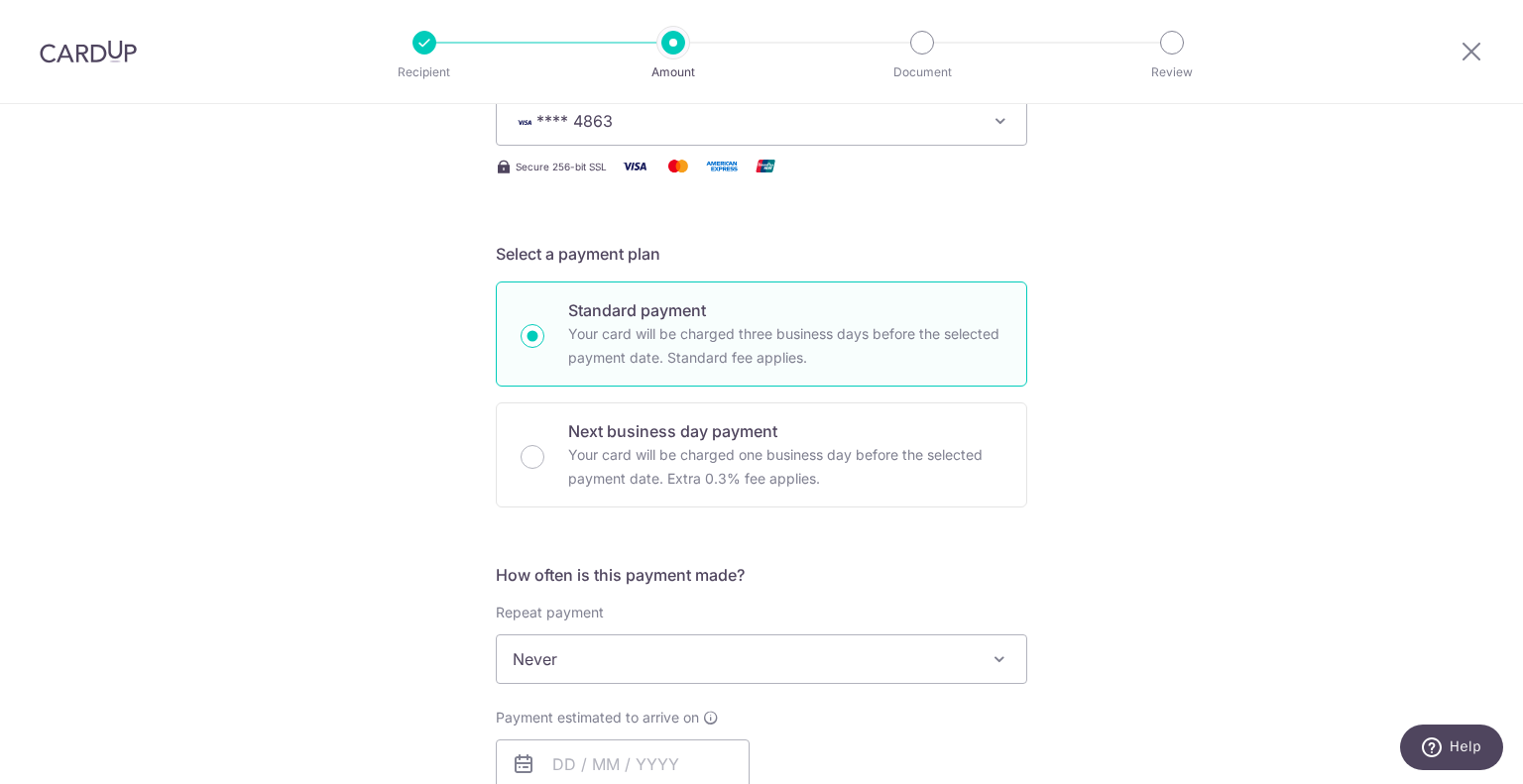 scroll, scrollTop: 535, scrollLeft: 0, axis: vertical 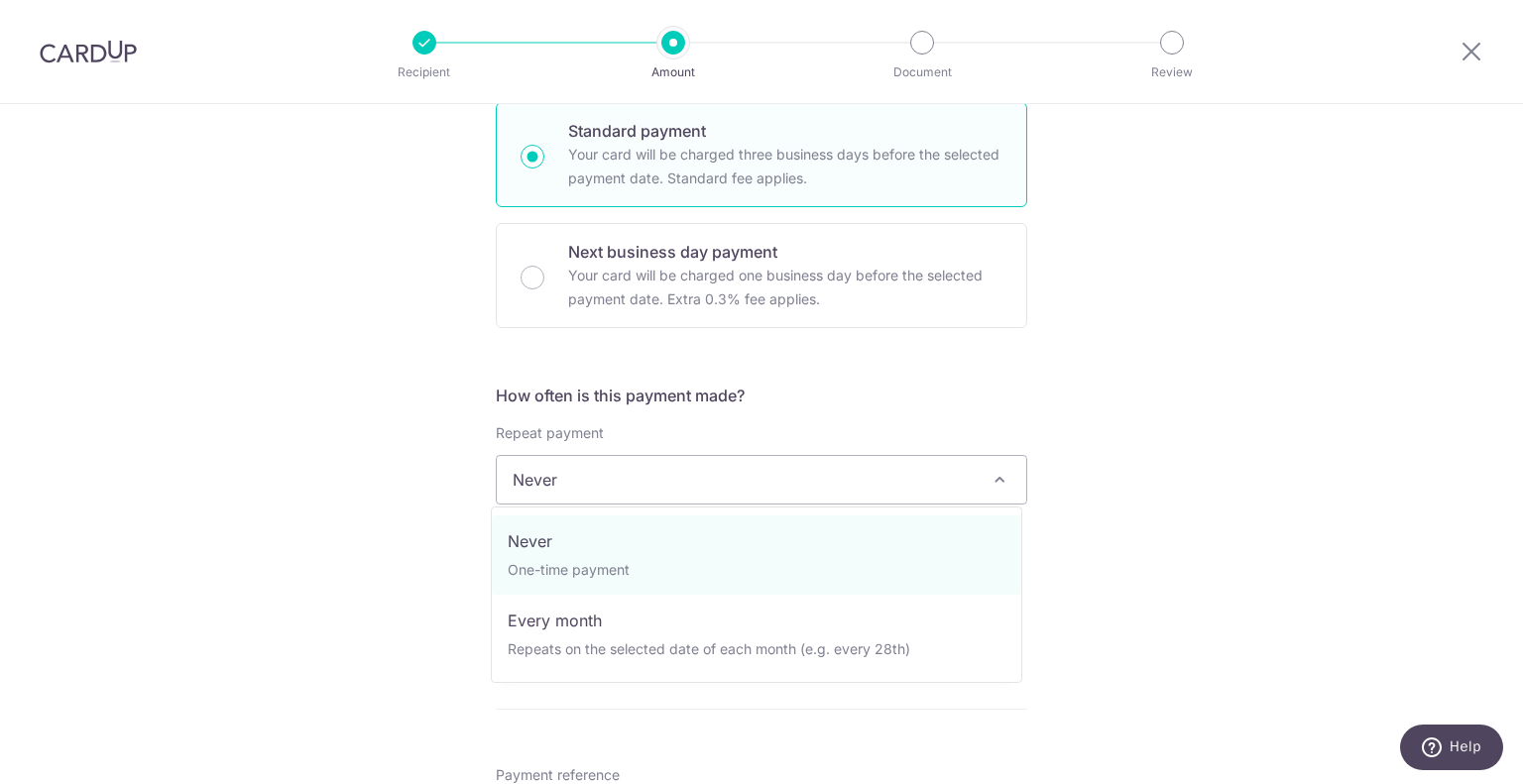 click on "Never" at bounding box center [762, 480] 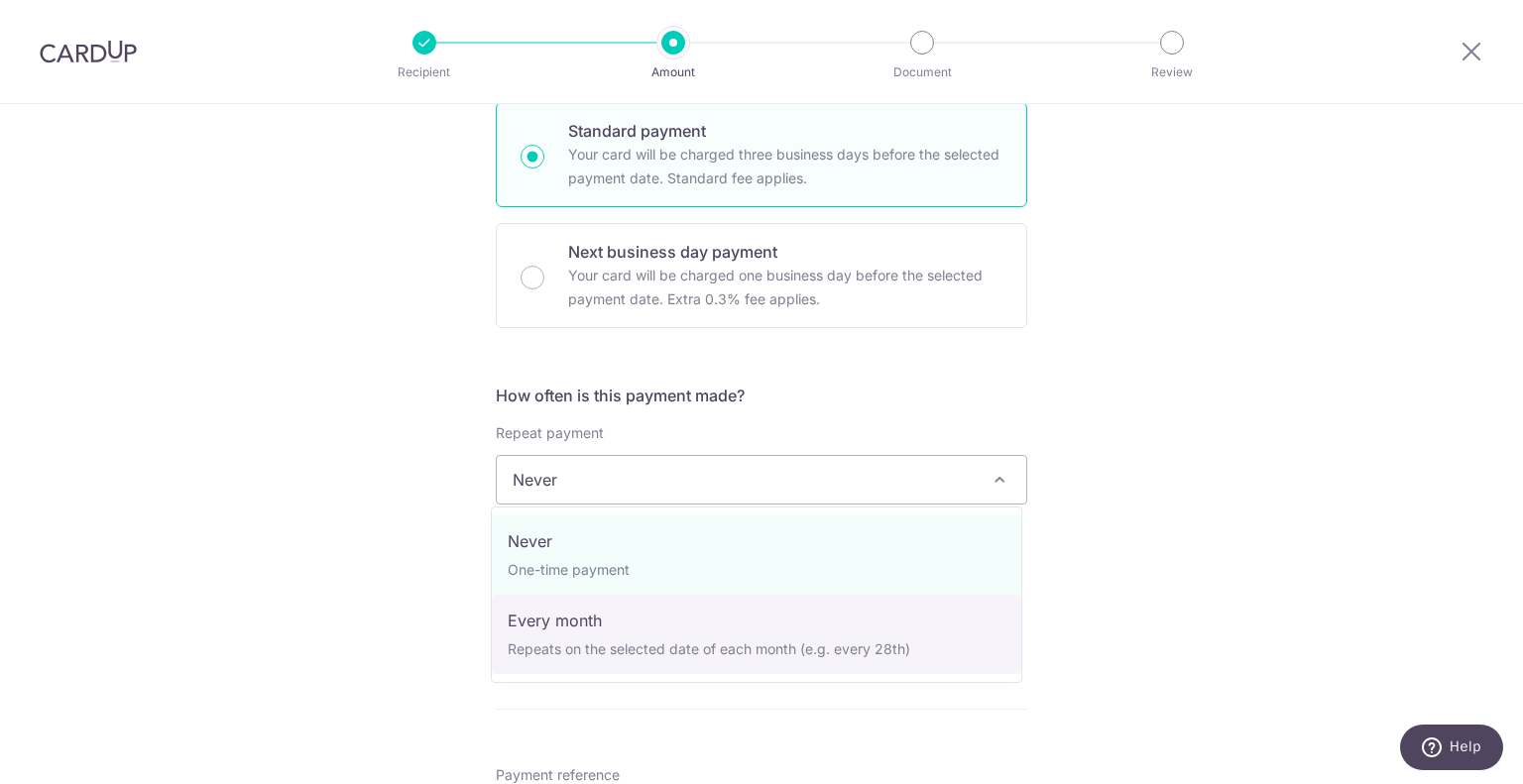 select on "3" 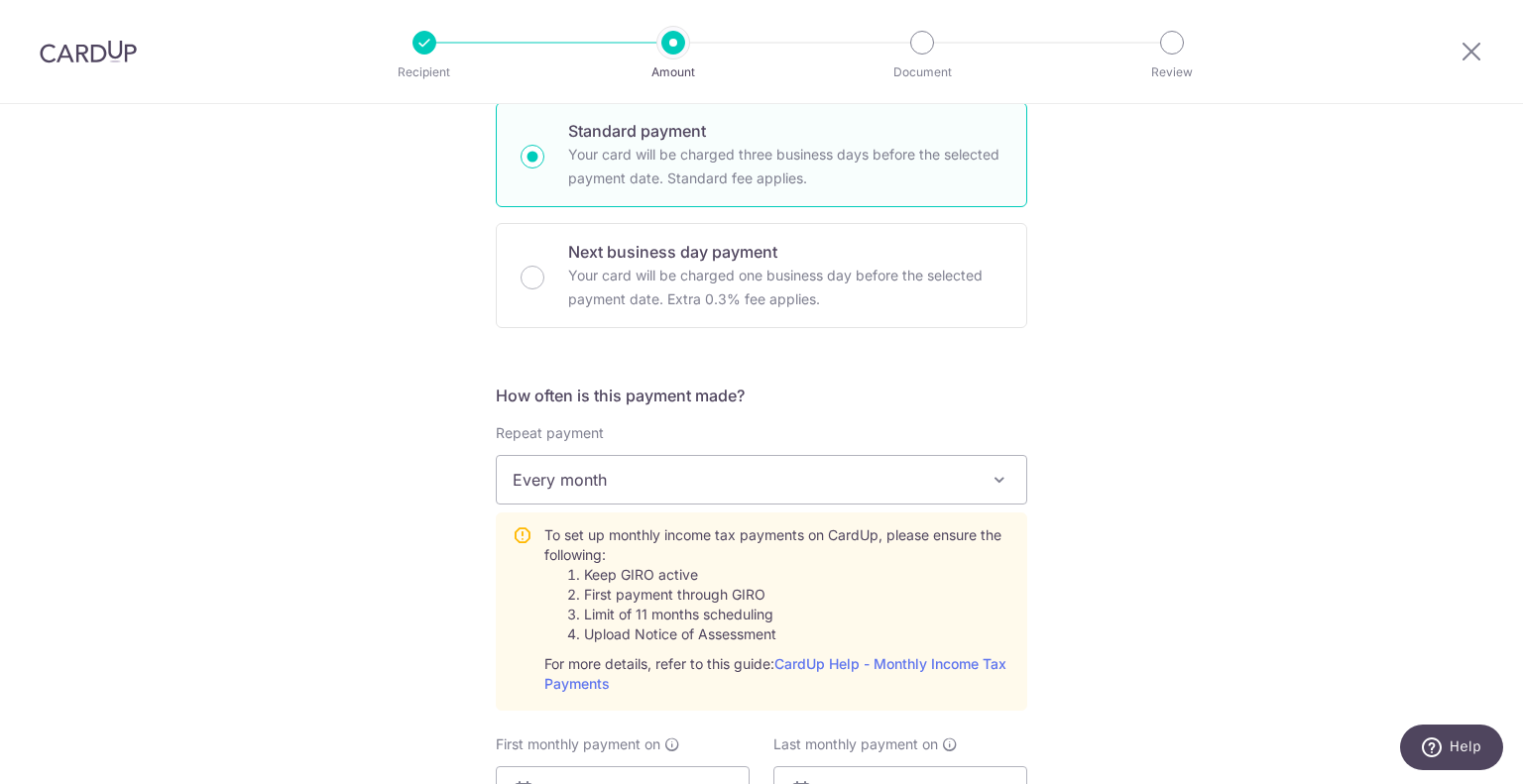 click on "Tell us more about your payment
Enter one-time or monthly payment amount
SGD
3,399.74
3399.74
The  total tax payment amounts scheduled  should not exceed the outstanding balance in your latest Statement of Account.
Select Card
**** 4863
Add credit card
Your Cards
**** 4863
Secure 256-bit SSL
Text
New card details" at bounding box center [762, 602] 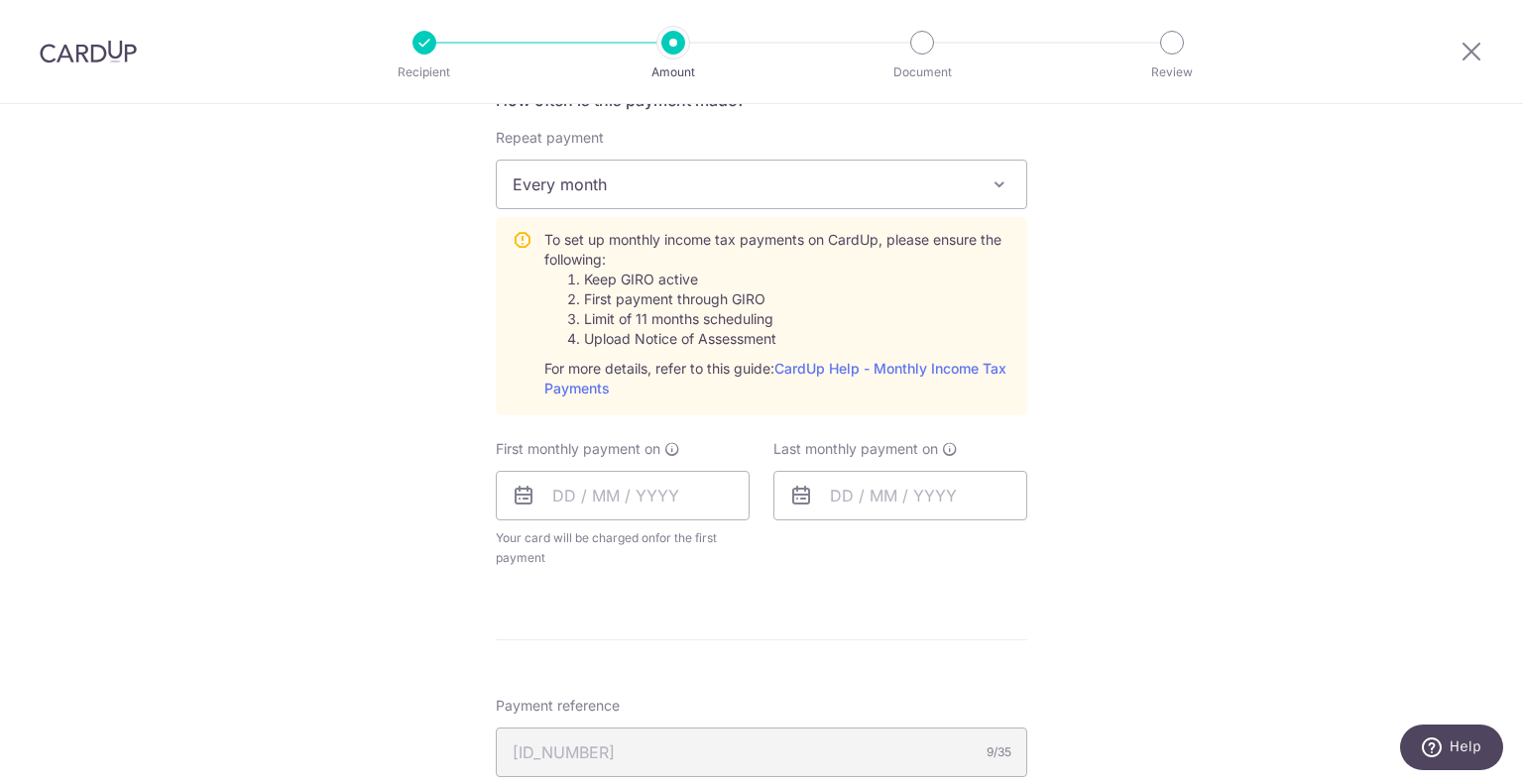 scroll, scrollTop: 829, scrollLeft: 0, axis: vertical 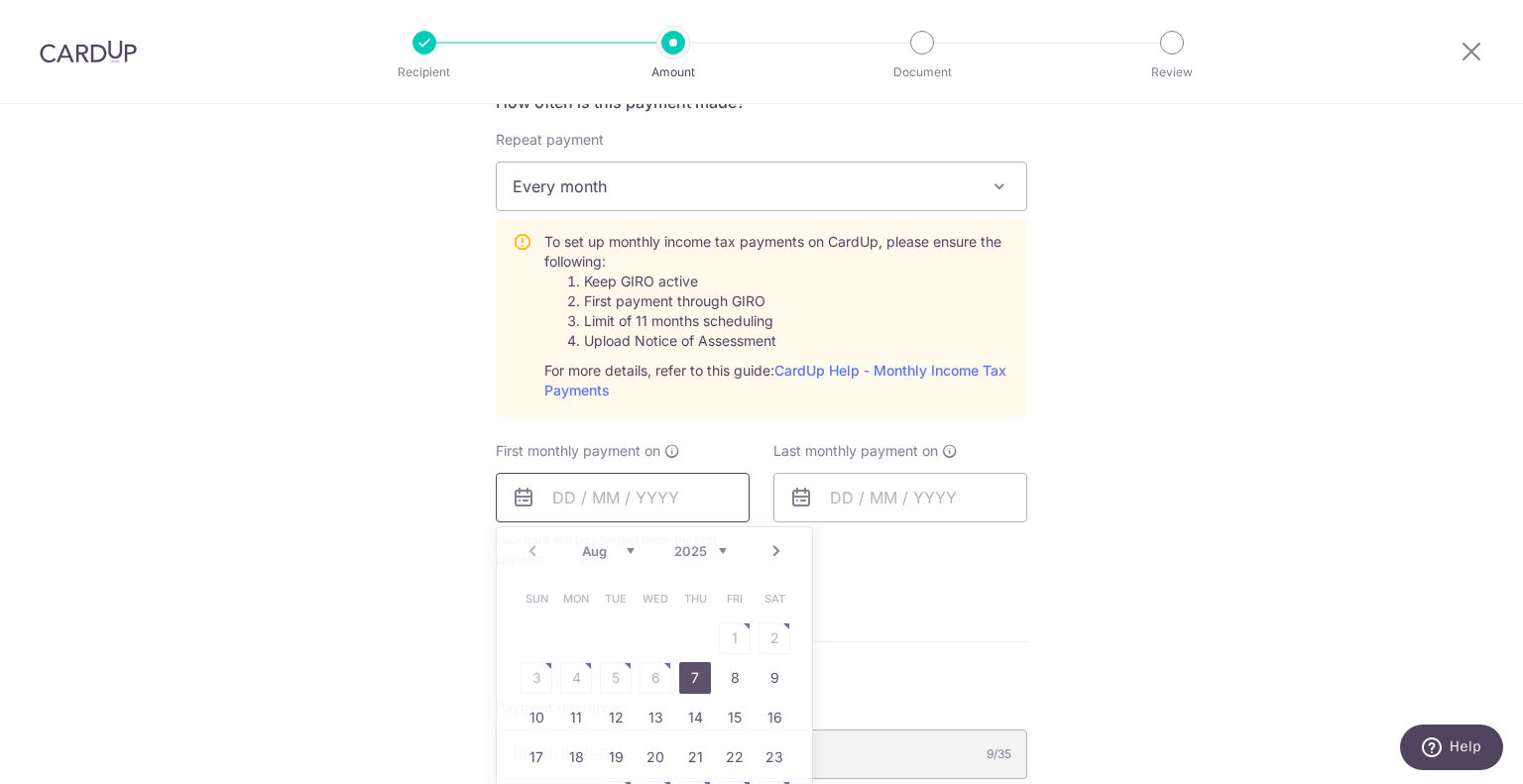 click at bounding box center (623, 498) 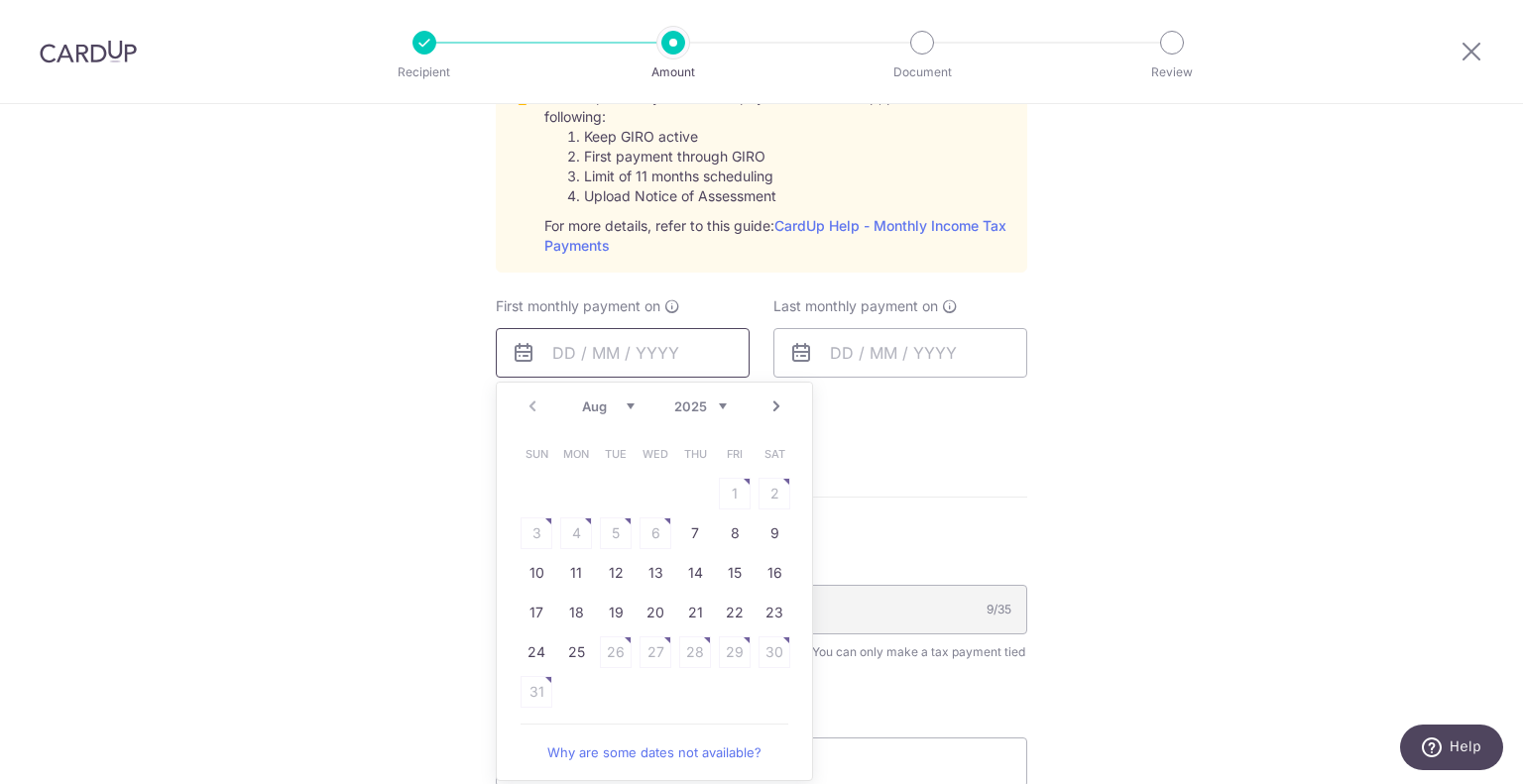 scroll, scrollTop: 1146, scrollLeft: 0, axis: vertical 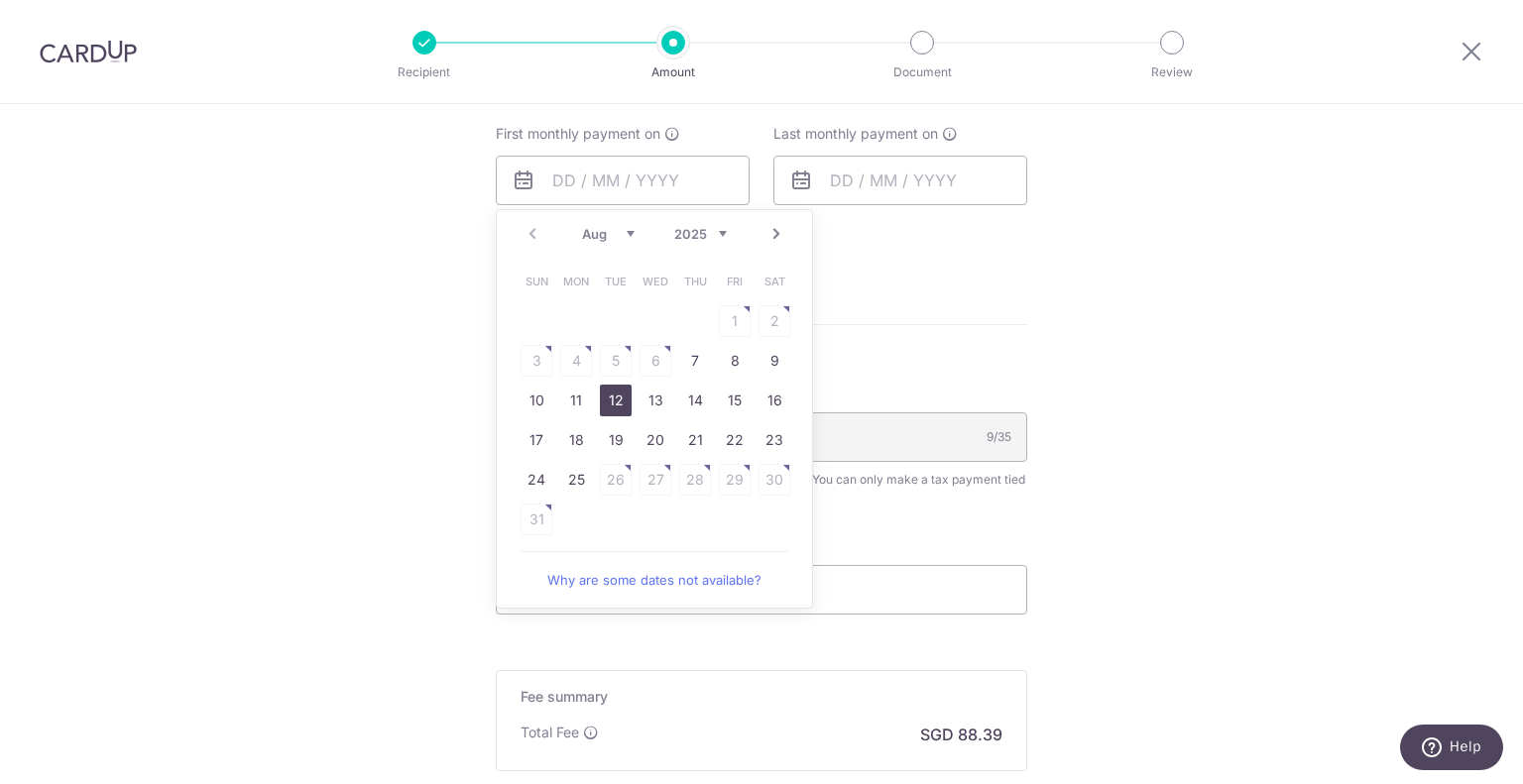 click on "12" at bounding box center [616, 400] 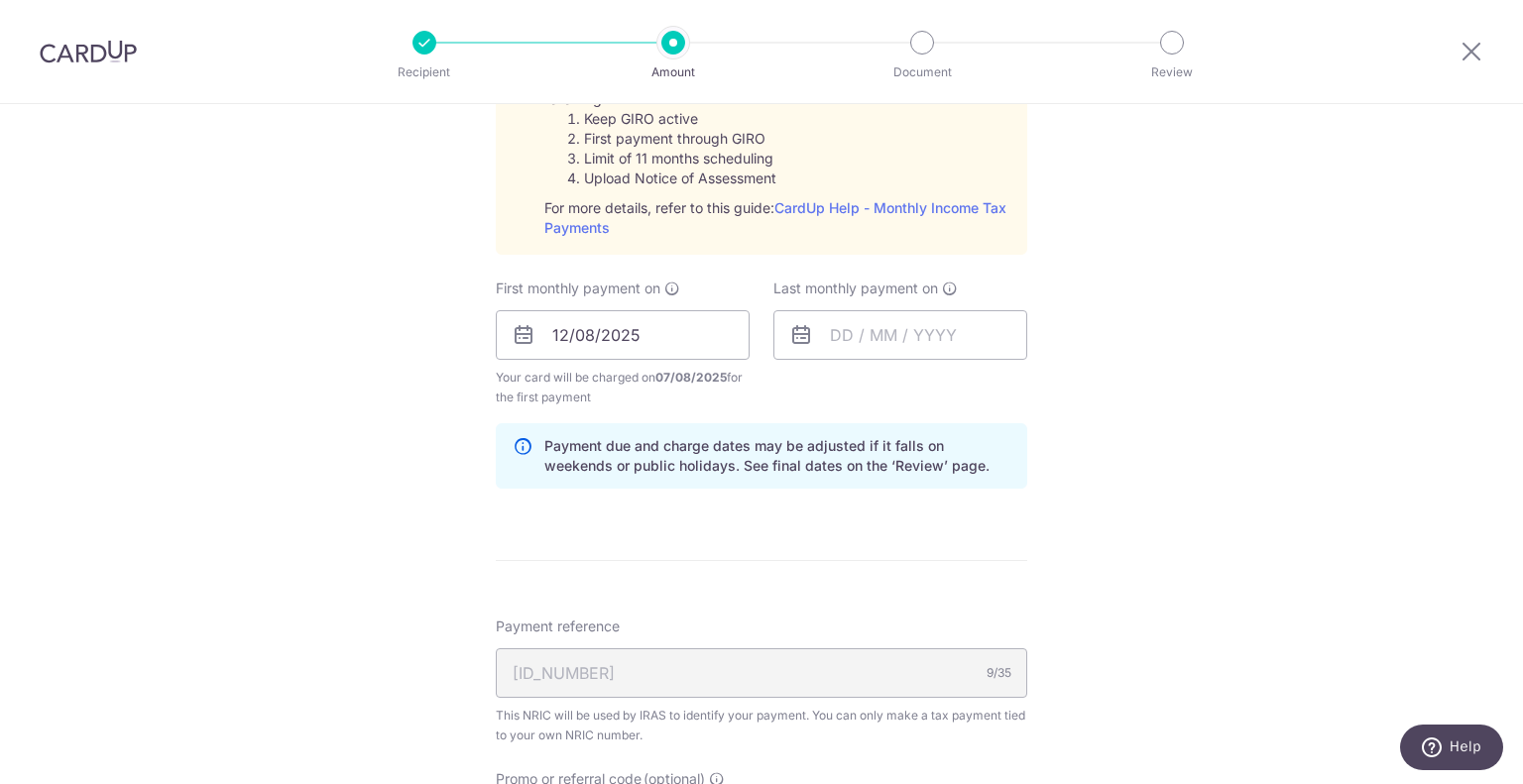 scroll, scrollTop: 991, scrollLeft: 0, axis: vertical 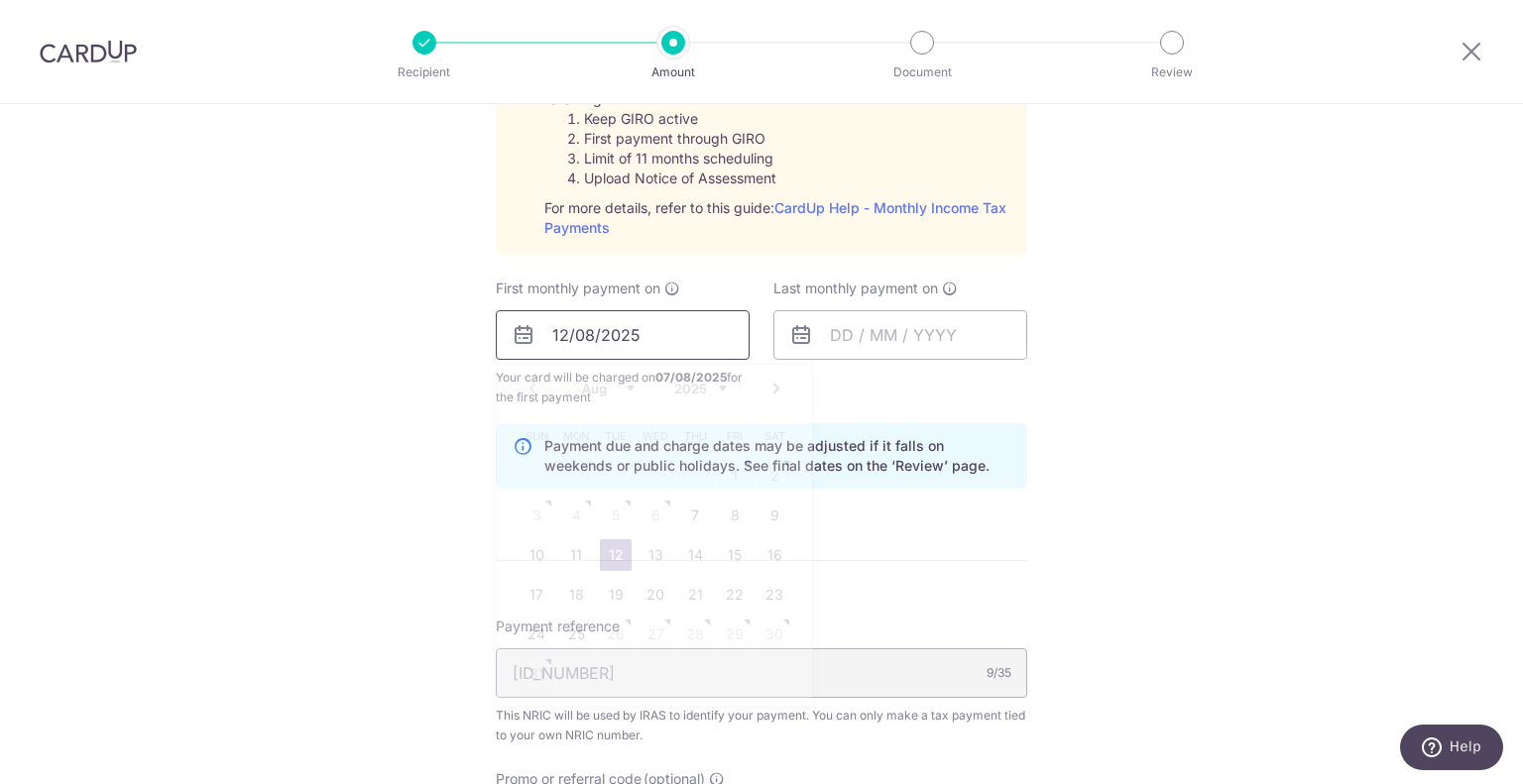 click on "12/08/2025" at bounding box center [623, 335] 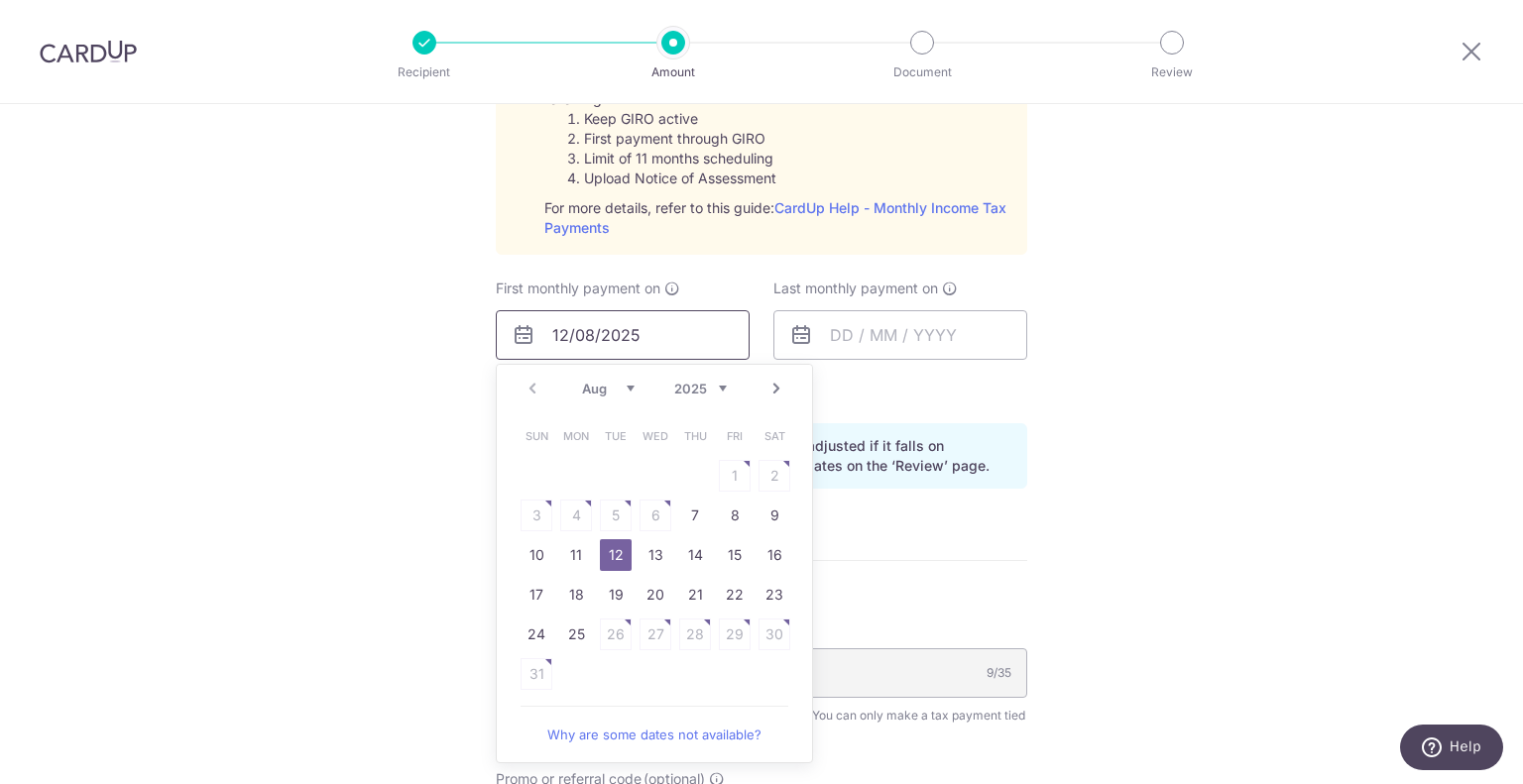 click on "12/08/2025" at bounding box center (623, 335) 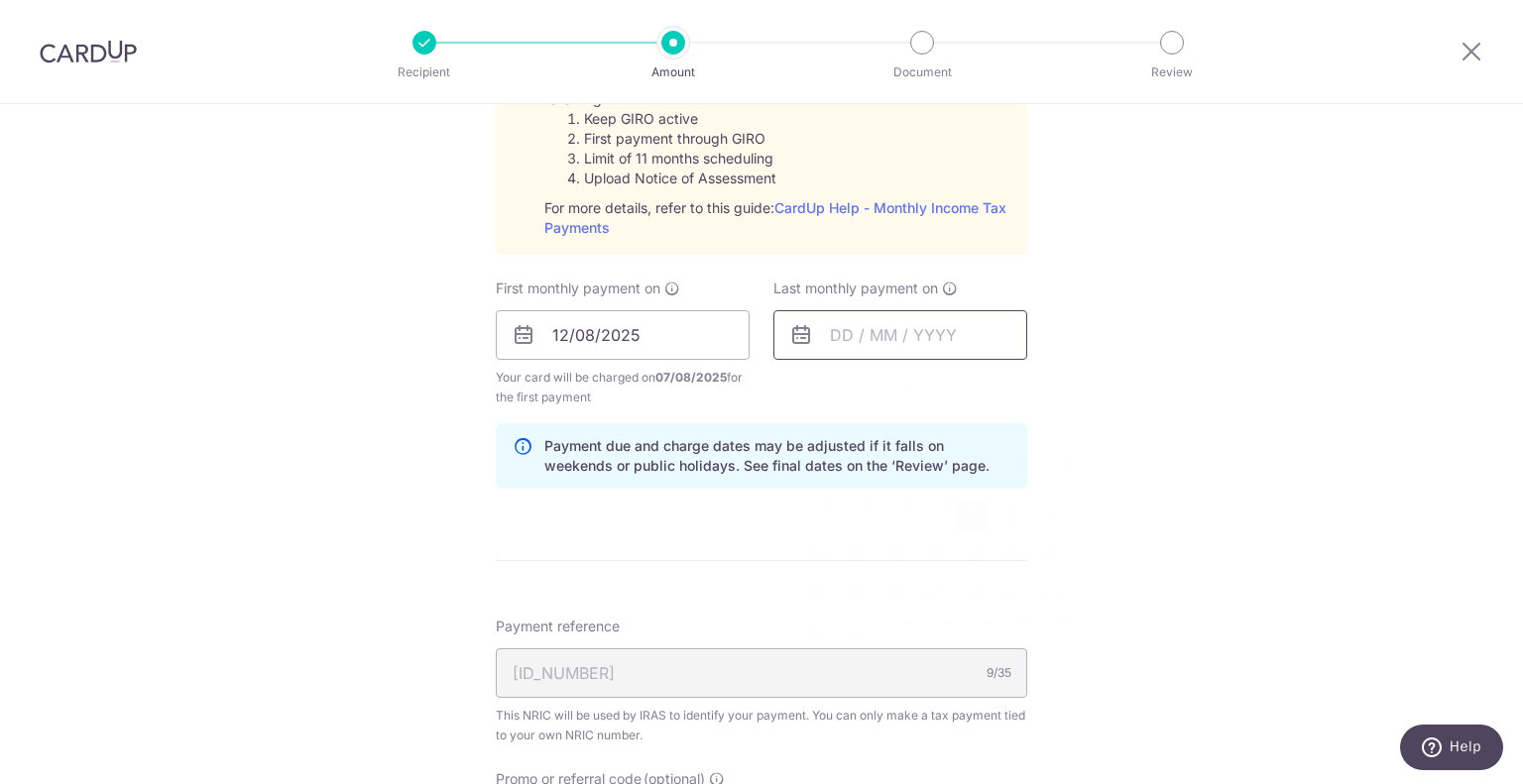 click at bounding box center [900, 335] 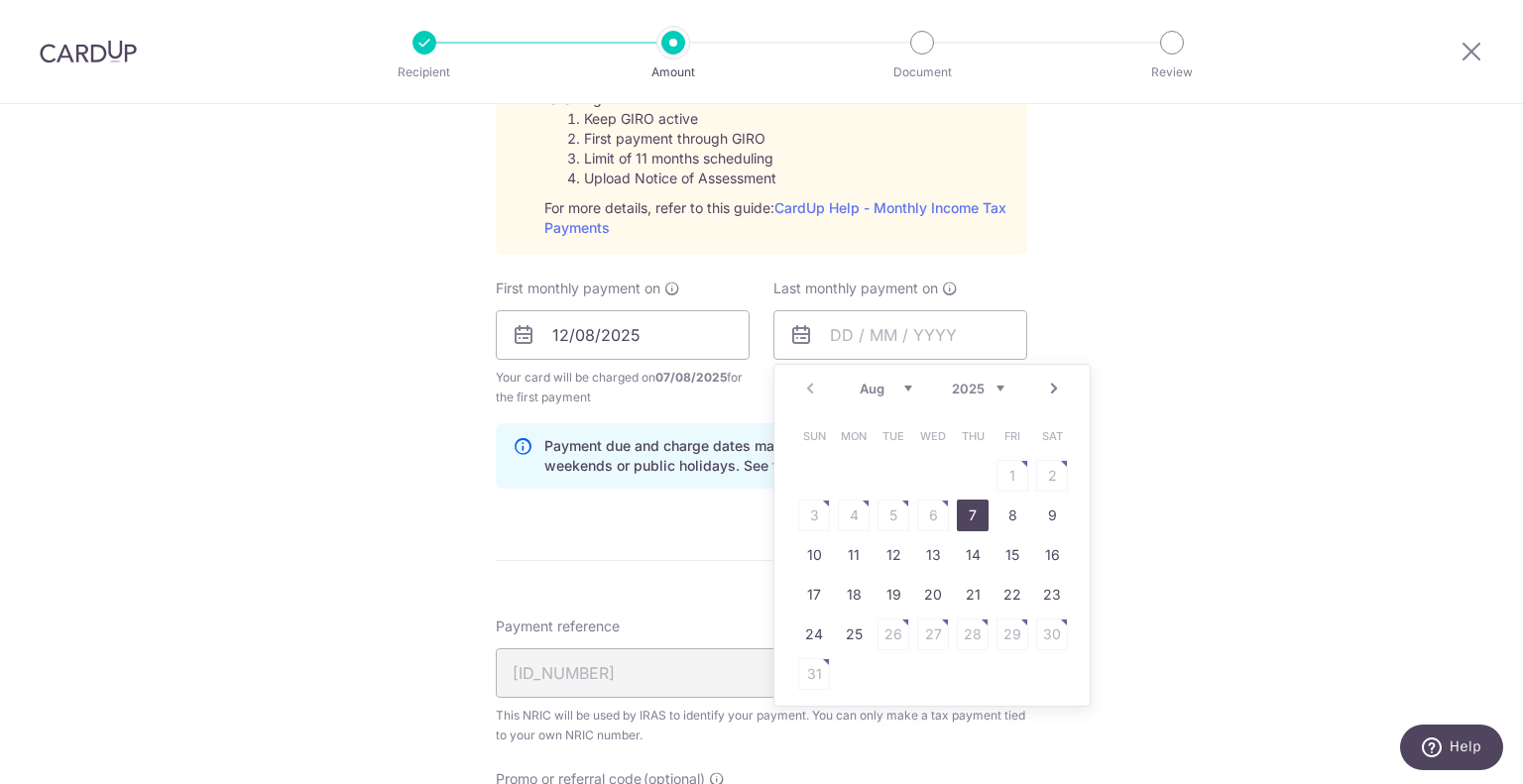 click on "Aug Sep Oct Nov Dec" at bounding box center [885, 389] 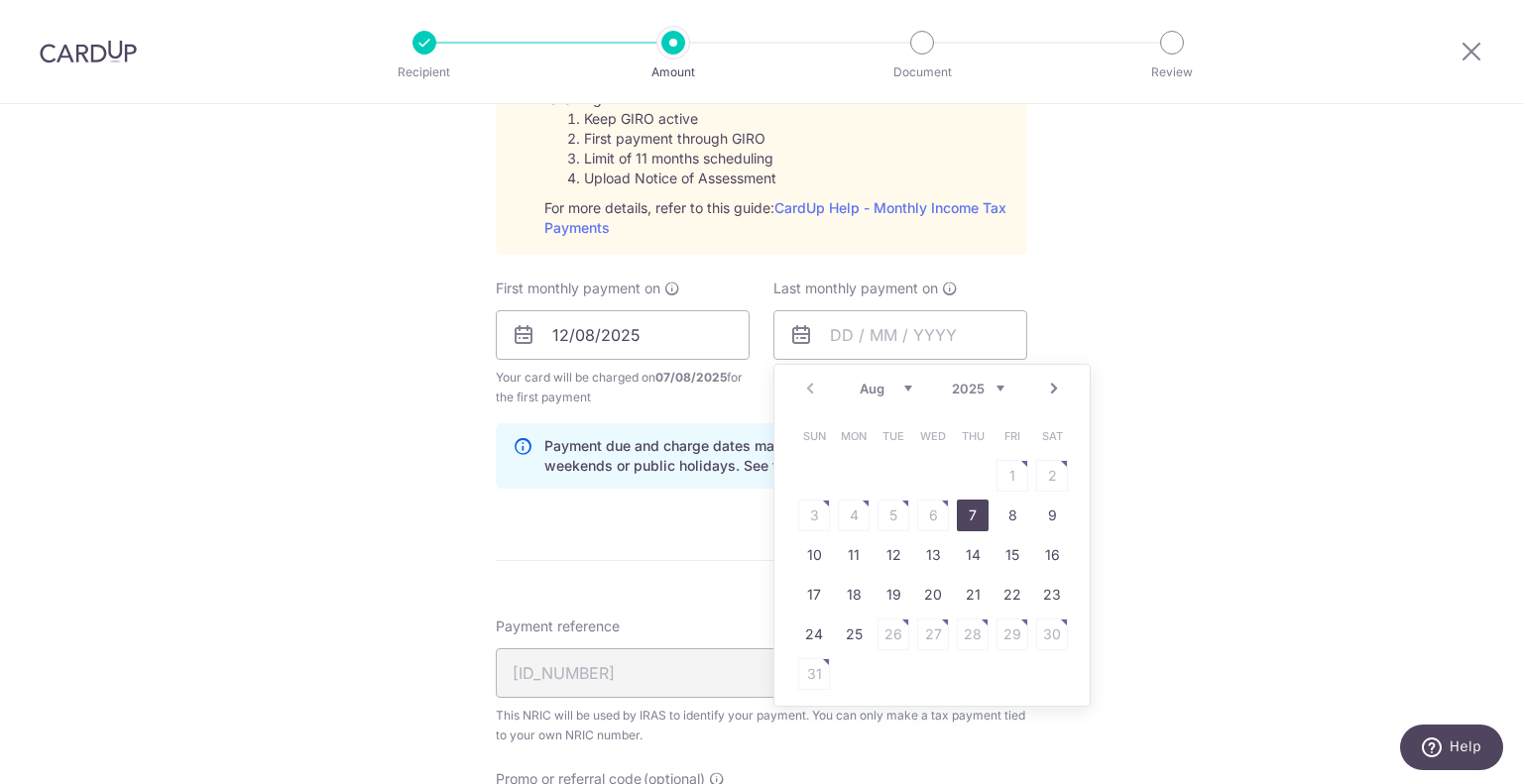 click on "Next" at bounding box center (1054, 389) 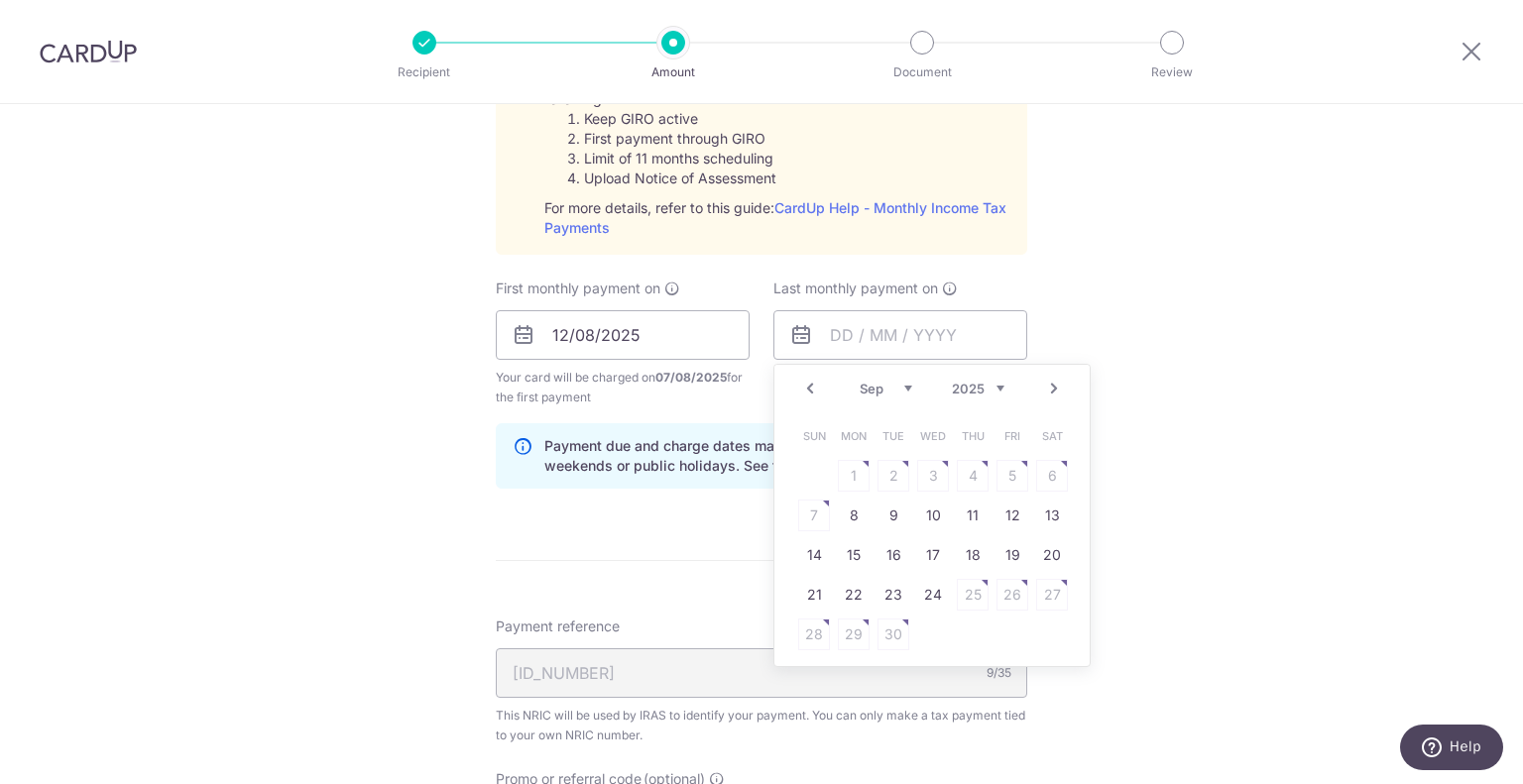 click on "Aug Sep Oct Nov Dec" at bounding box center (885, 389) 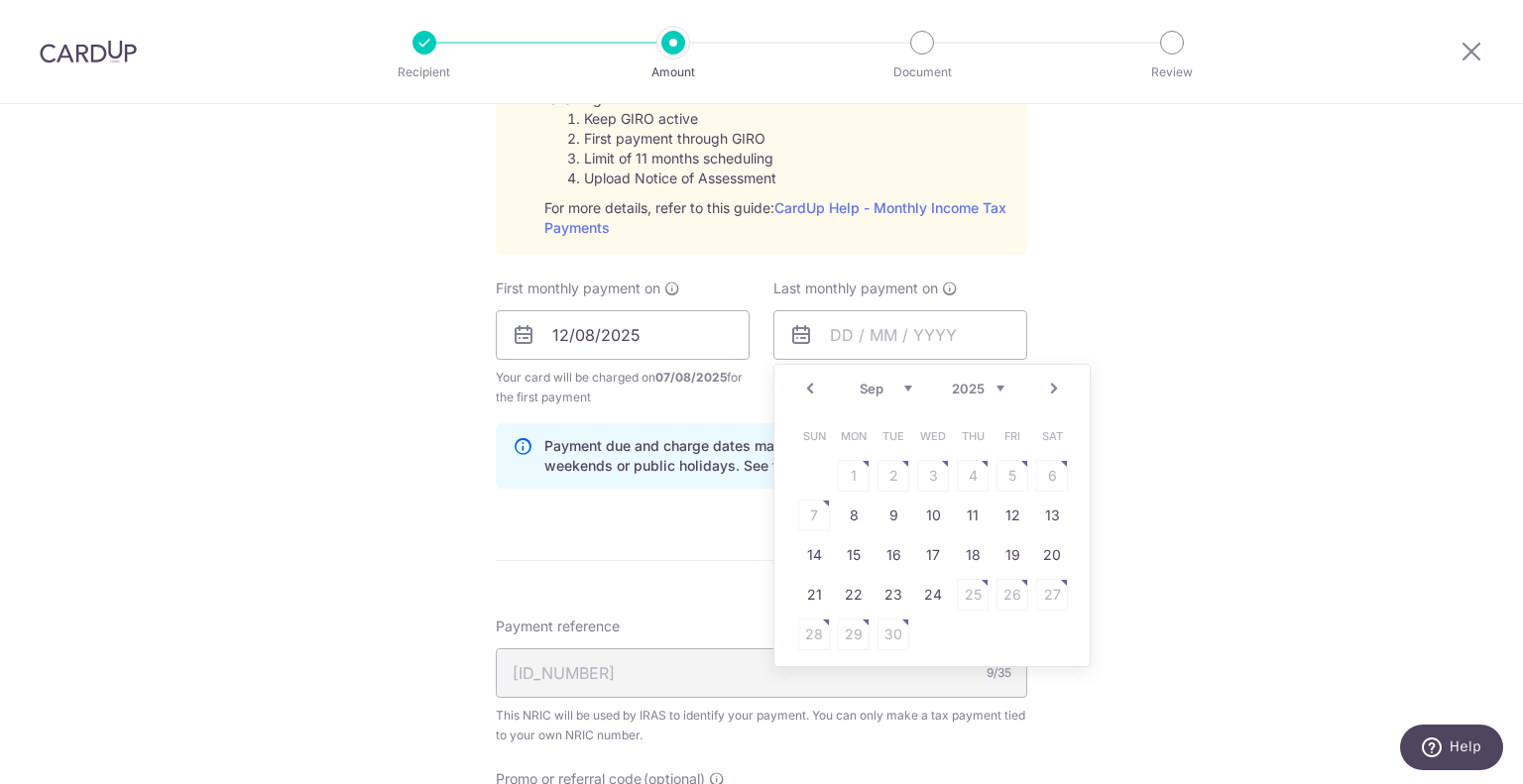 click on "2025 2026" at bounding box center (978, 389) 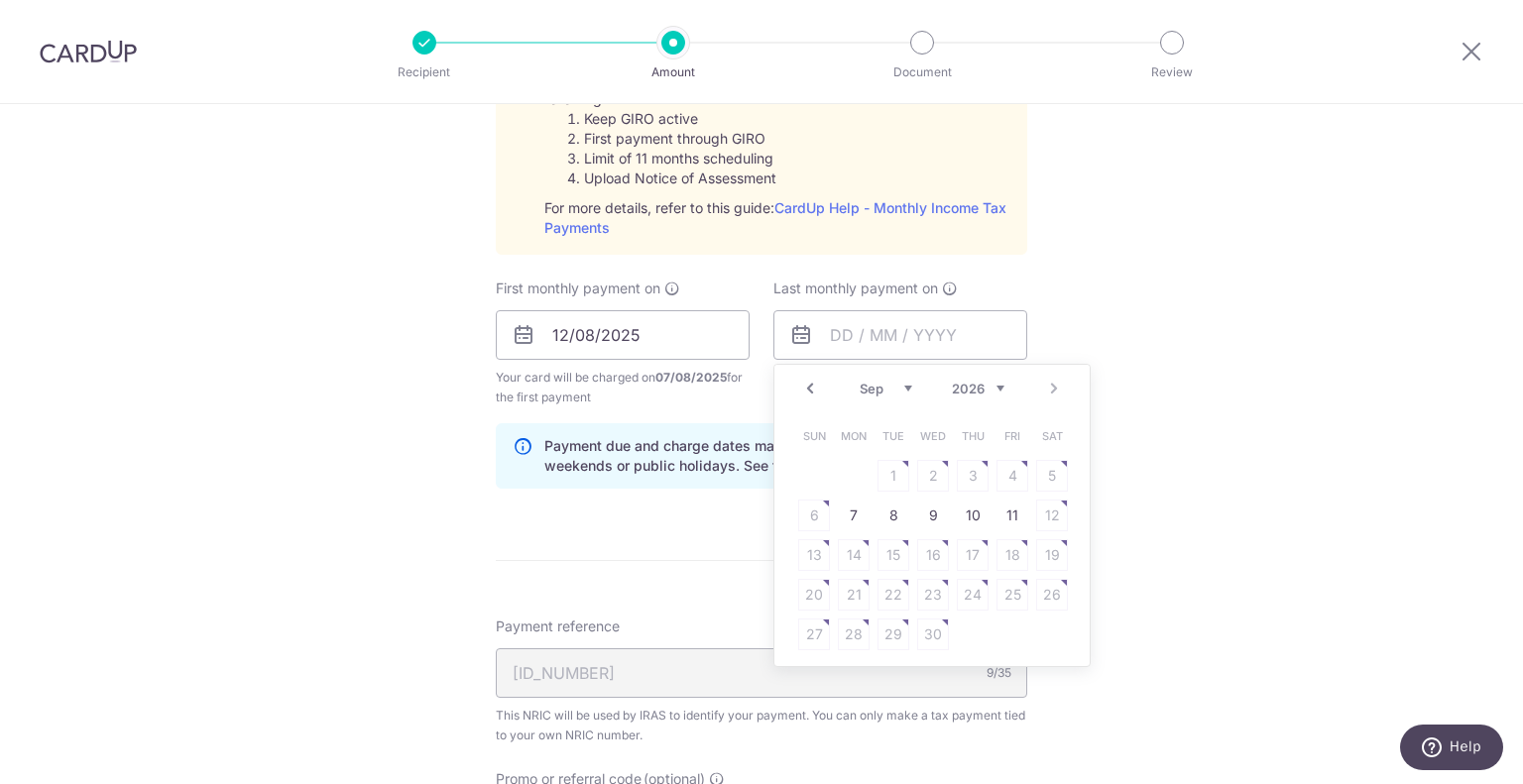 click on "Jan Feb Mar Apr May Jun Jul Aug Sep" at bounding box center [885, 389] 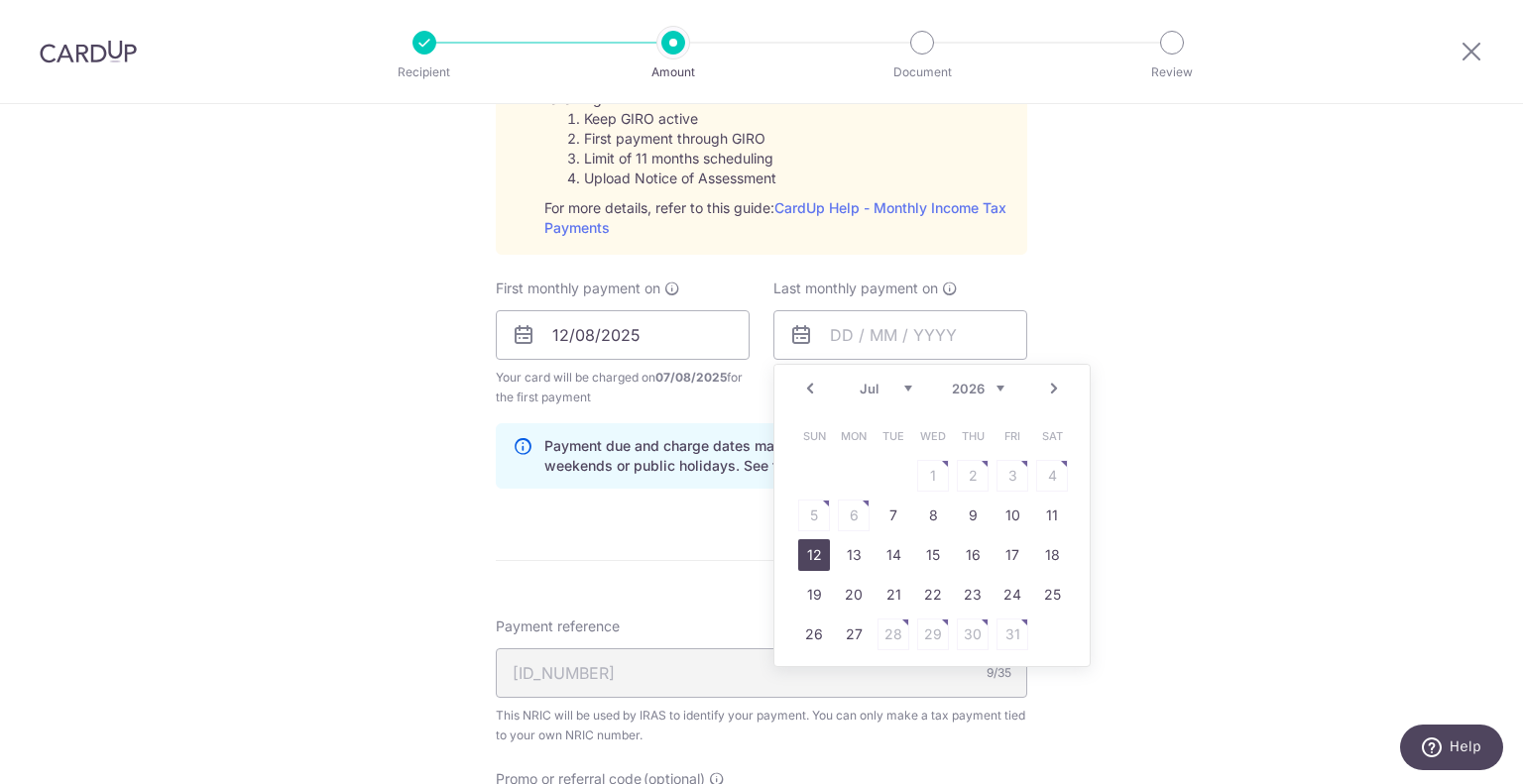 click on "12" at bounding box center (814, 555) 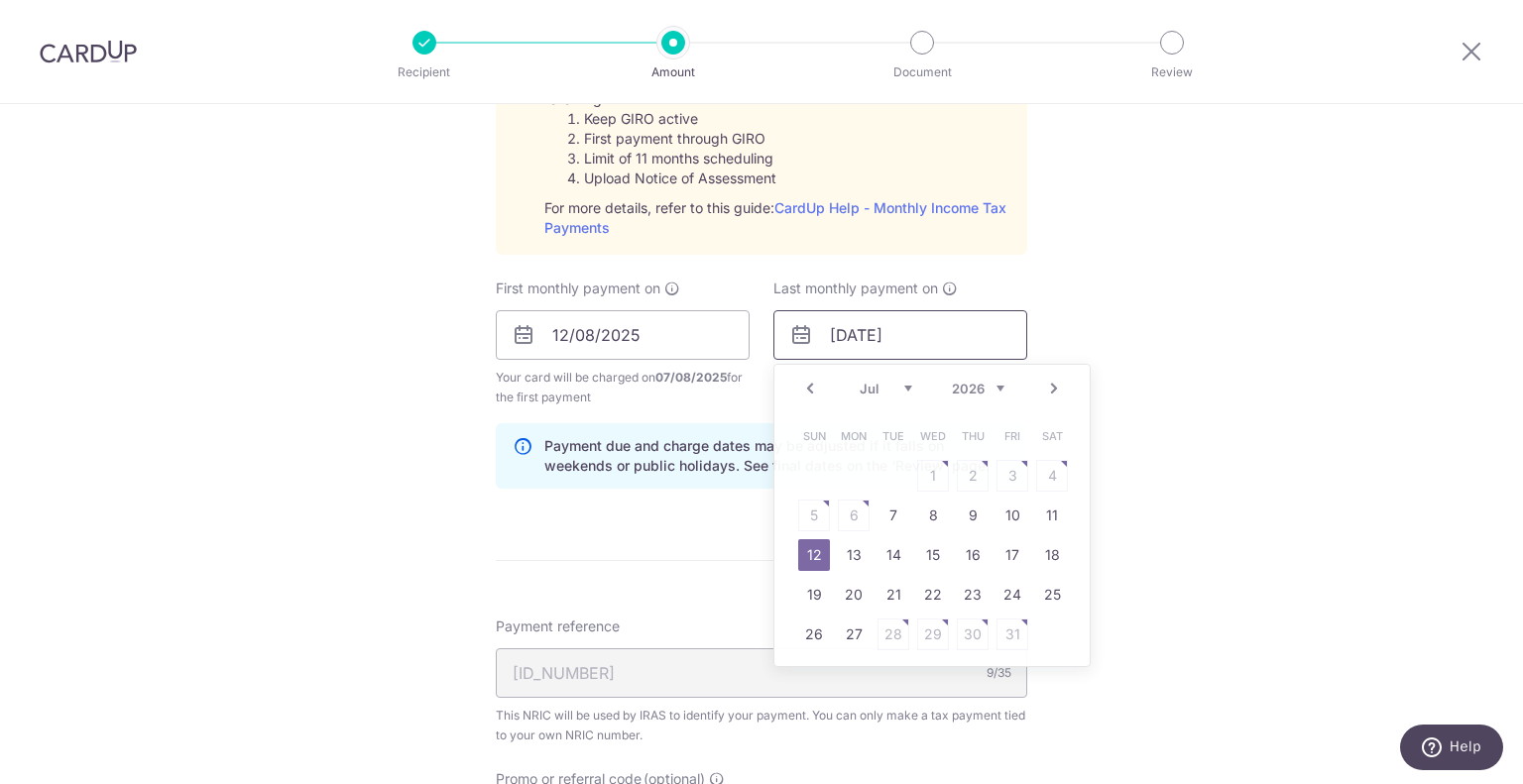 click on "12/07/2026" at bounding box center (900, 335) 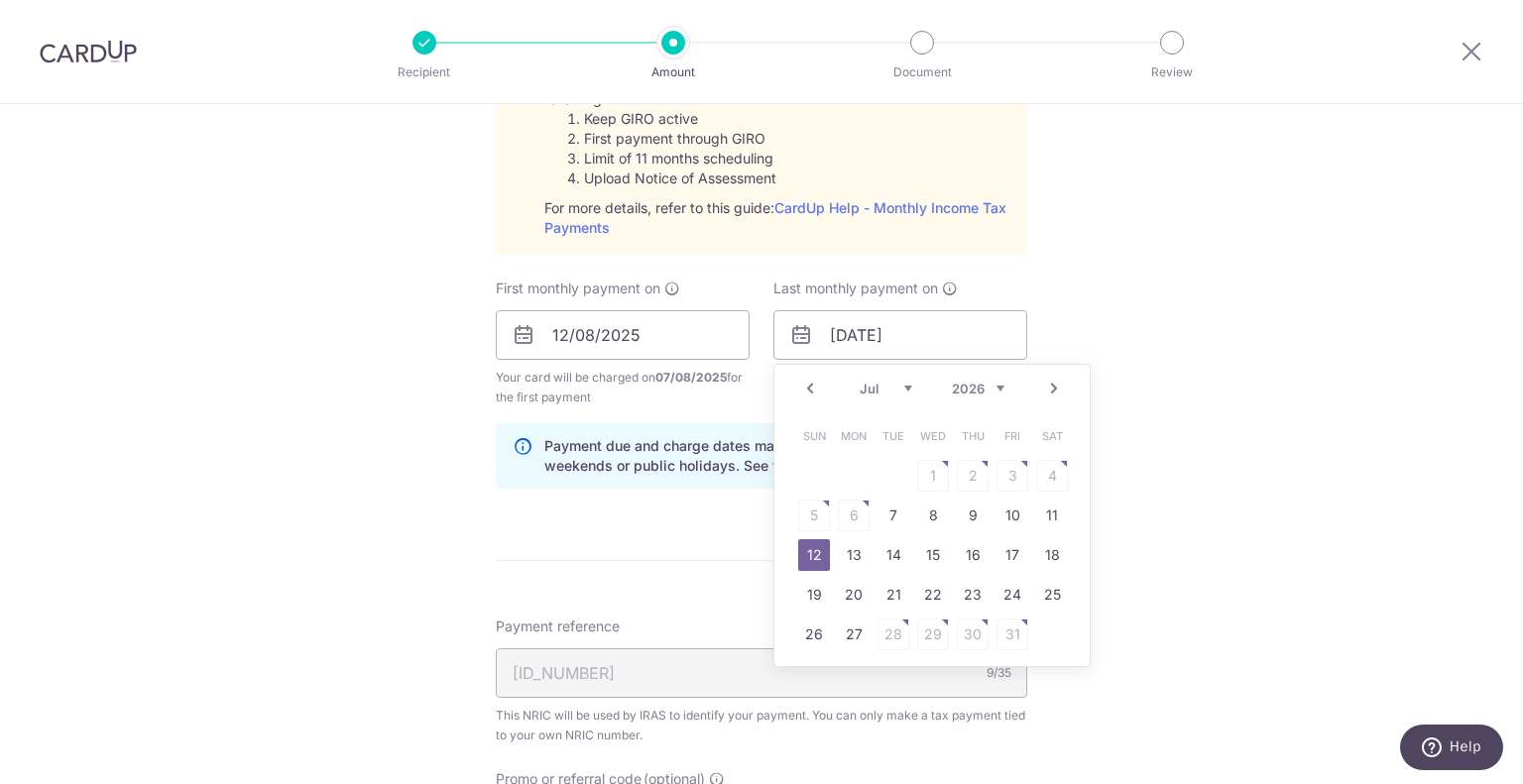 click on "Prev" at bounding box center (810, 389) 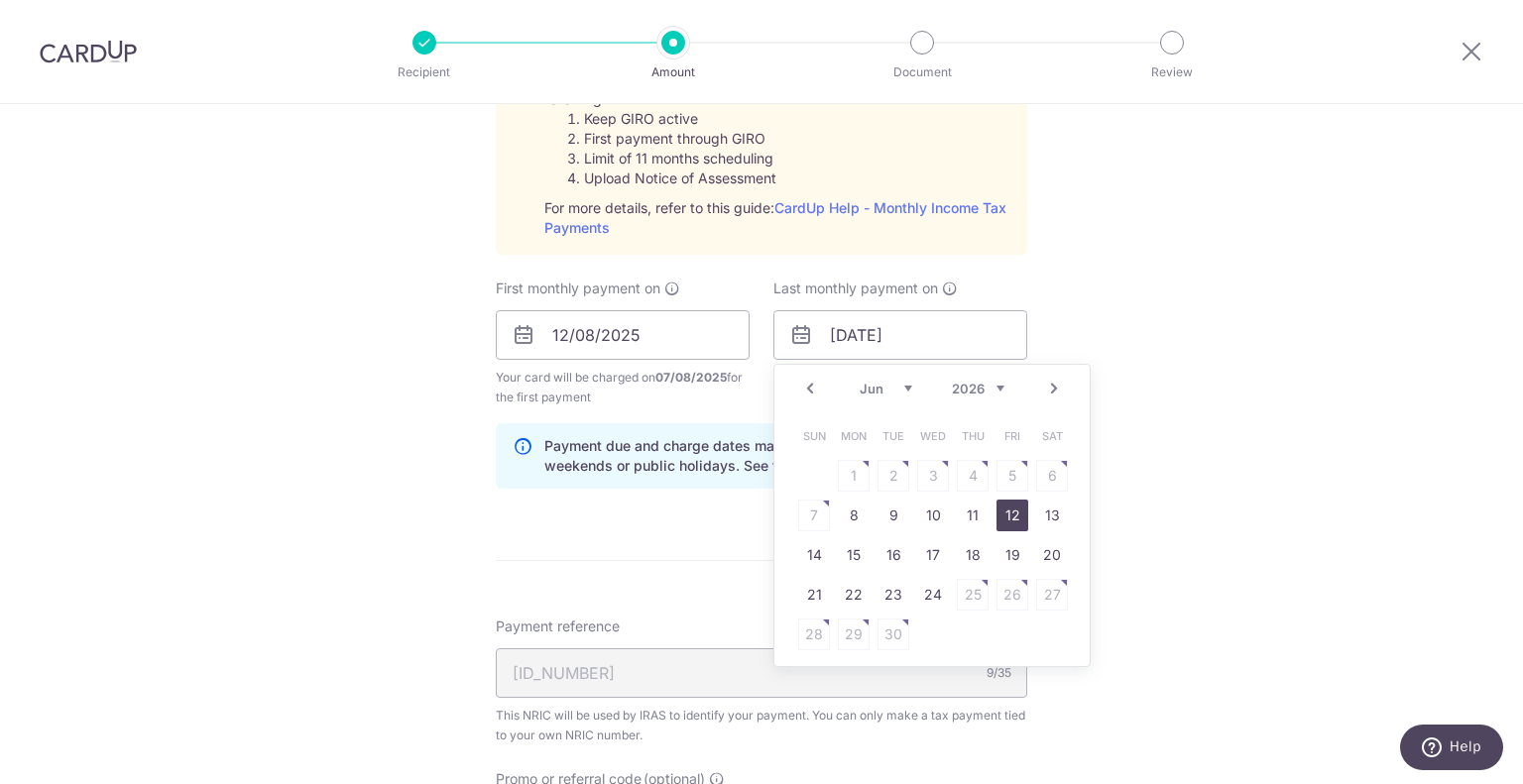 click on "12" at bounding box center [1012, 515] 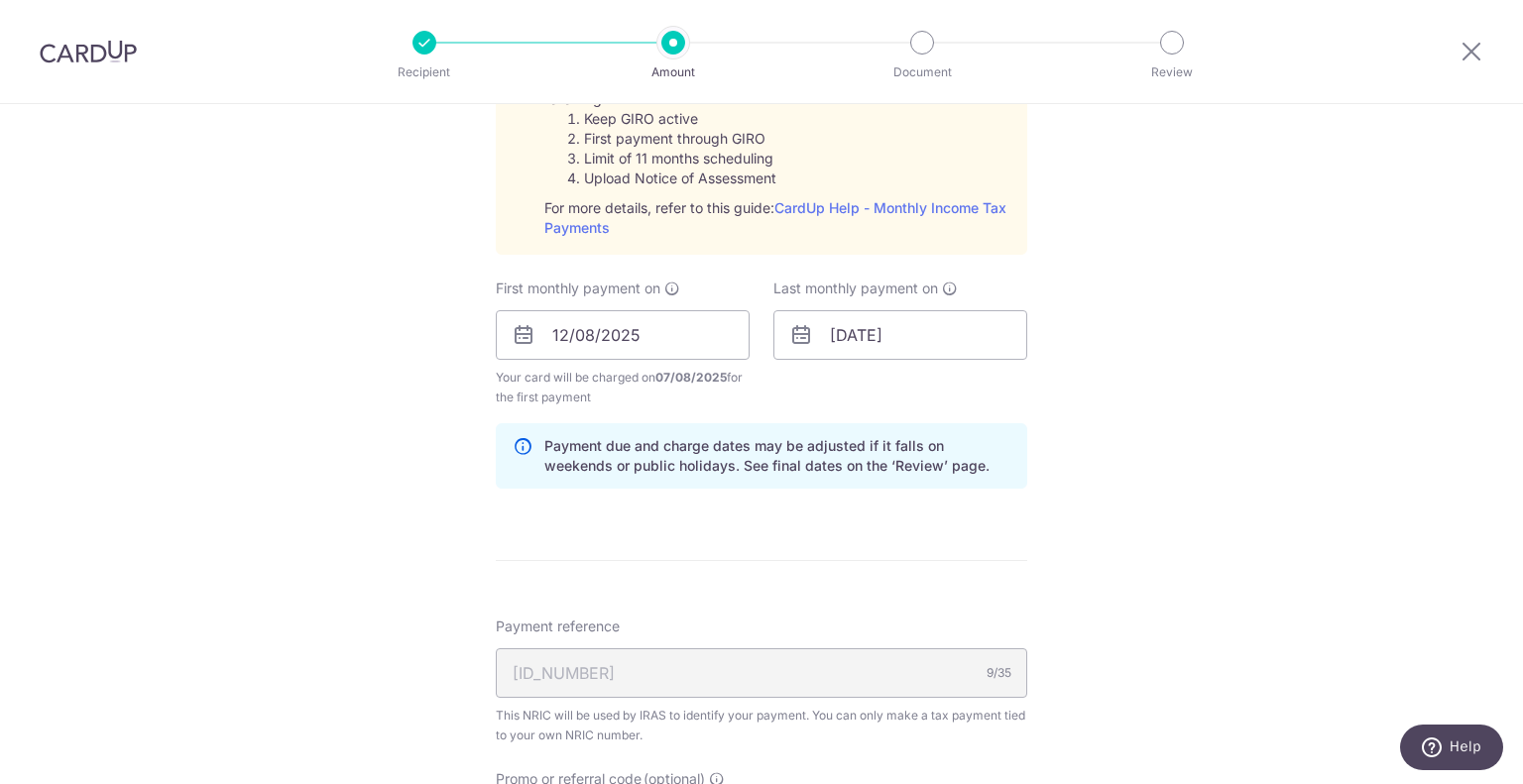 click on "Tell us more about your payment
Enter one-time or monthly payment amount
SGD
3,399.74
3399.74
The  total tax payment amounts scheduled  should not exceed the outstanding balance in your latest Statement of Account.
Select Card
**** 4863
Add credit card
Your Cards
**** 4863
Secure 256-bit SSL
Text
New card details" at bounding box center (762, 186) 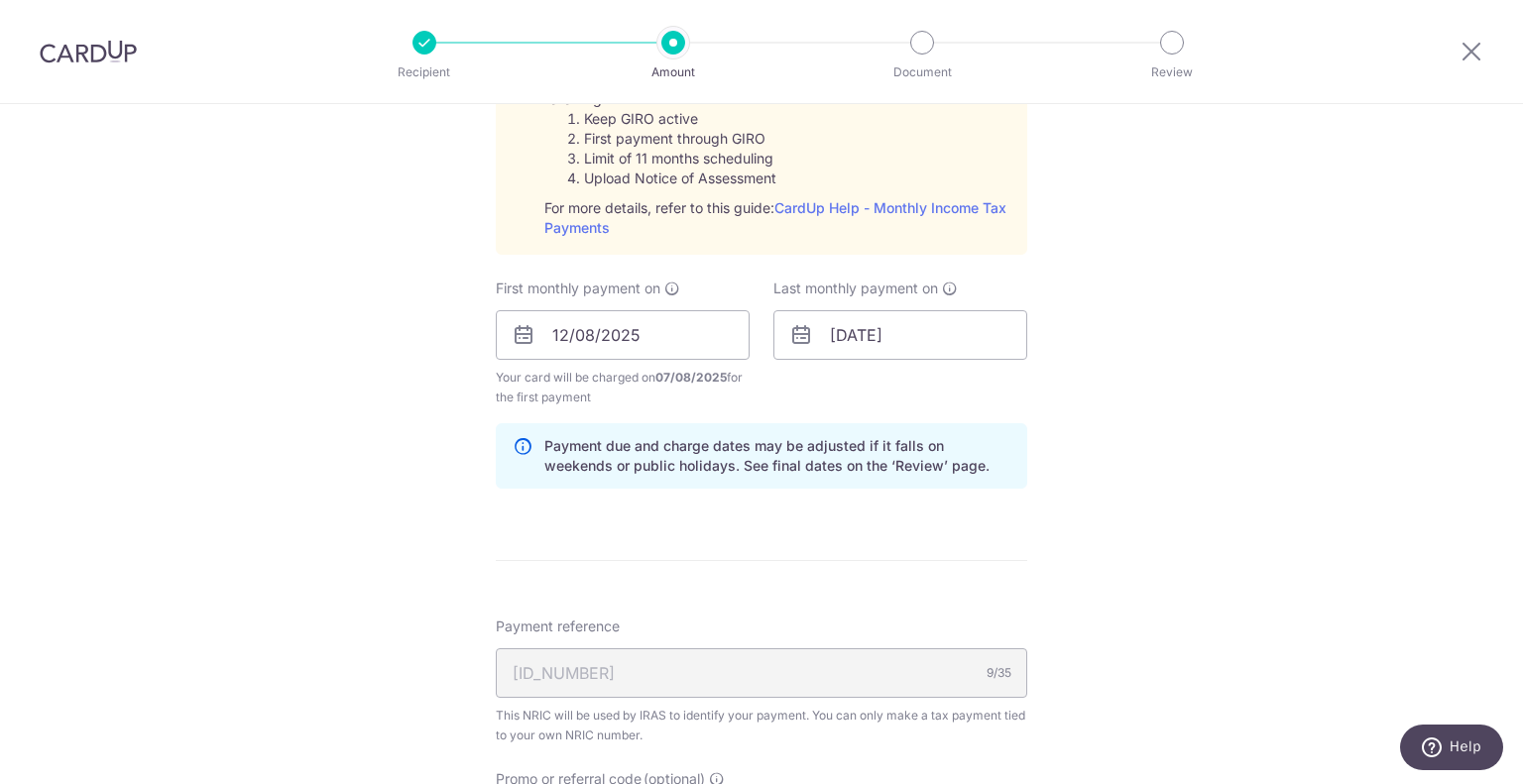 click on "Last monthly payment on
12/06/2026
Prev Next Jan Feb Mar Apr May Jun Jul Aug Sep 2025 2026 Sun Mon Tue Wed Thu Fri Sat   1 2 3 4 5 6 7 8 9 10 11 12 13 14 15 16 17 18 19 20 21 22 23 24 25 26 27 28 29 30" at bounding box center (900, 343) 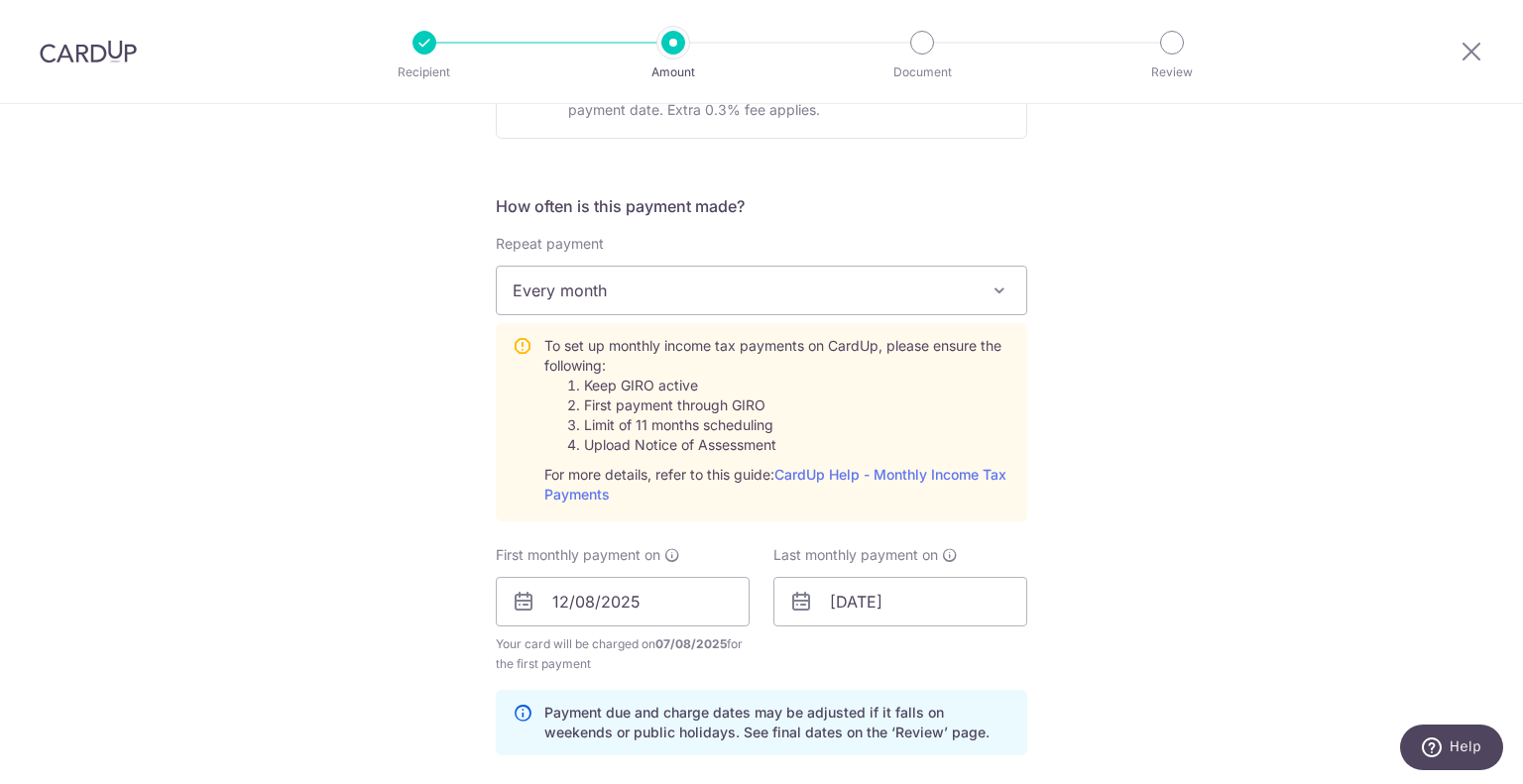 scroll, scrollTop: 726, scrollLeft: 0, axis: vertical 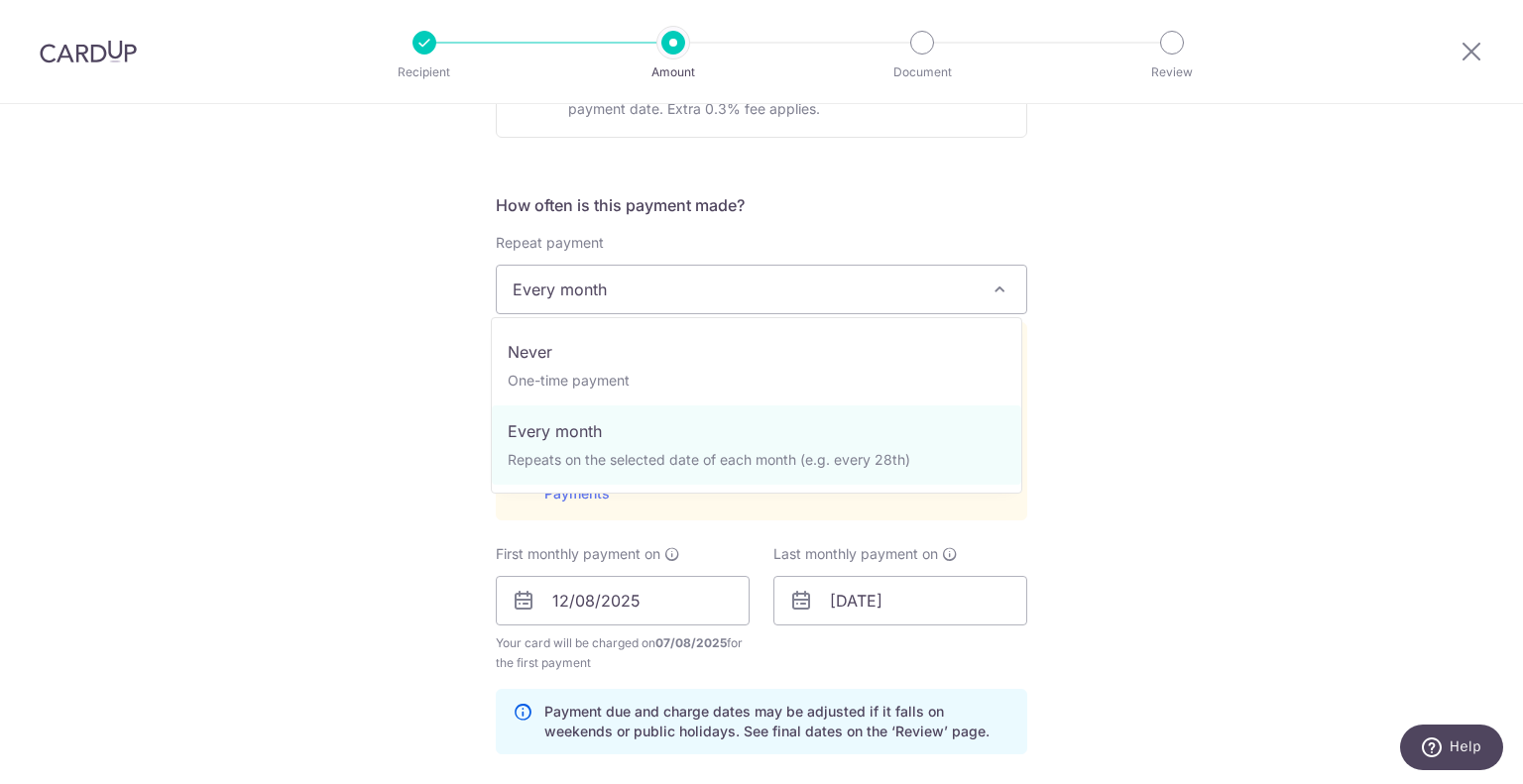 click on "Every month" at bounding box center [762, 289] 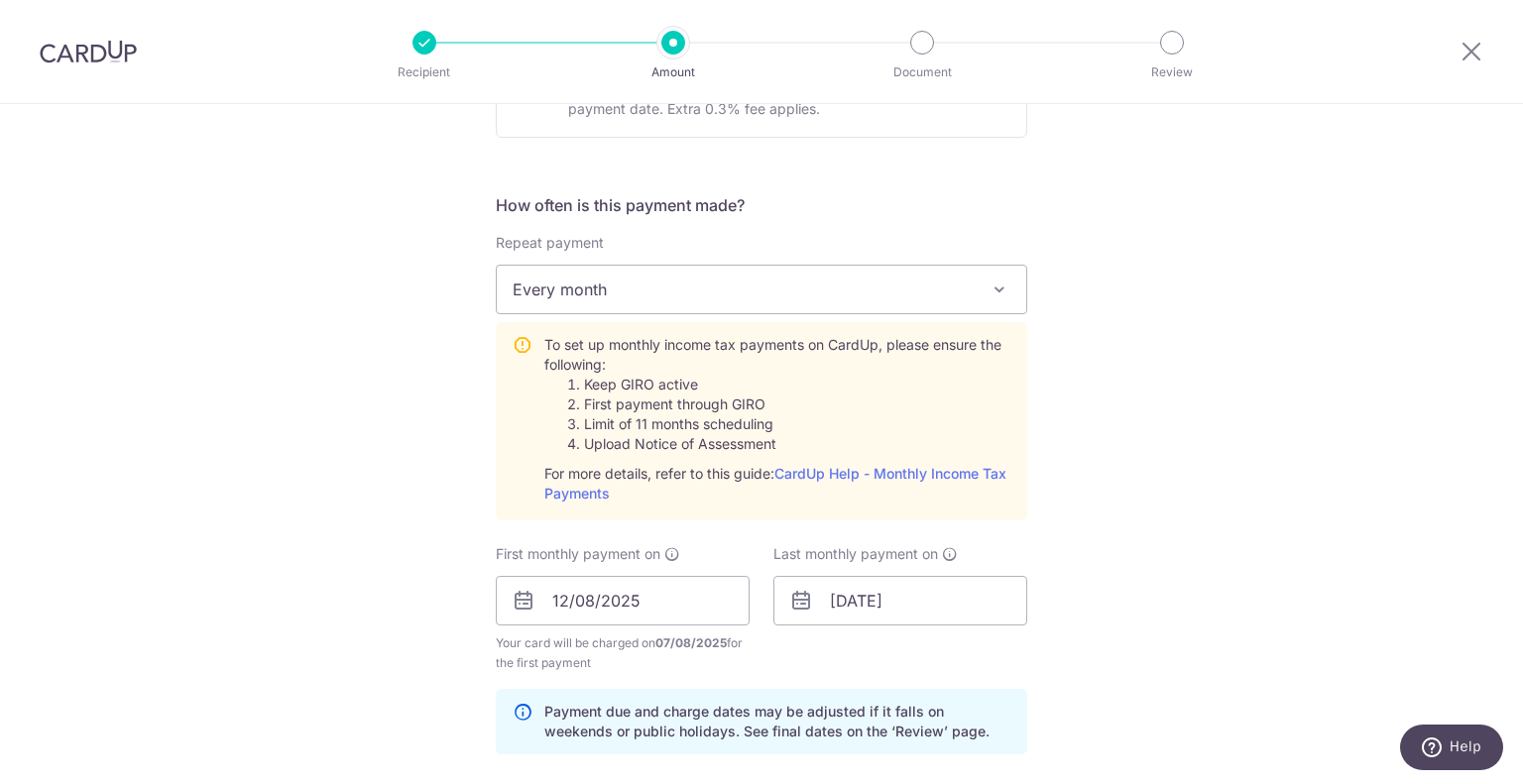 click on "Every month" at bounding box center (762, 289) 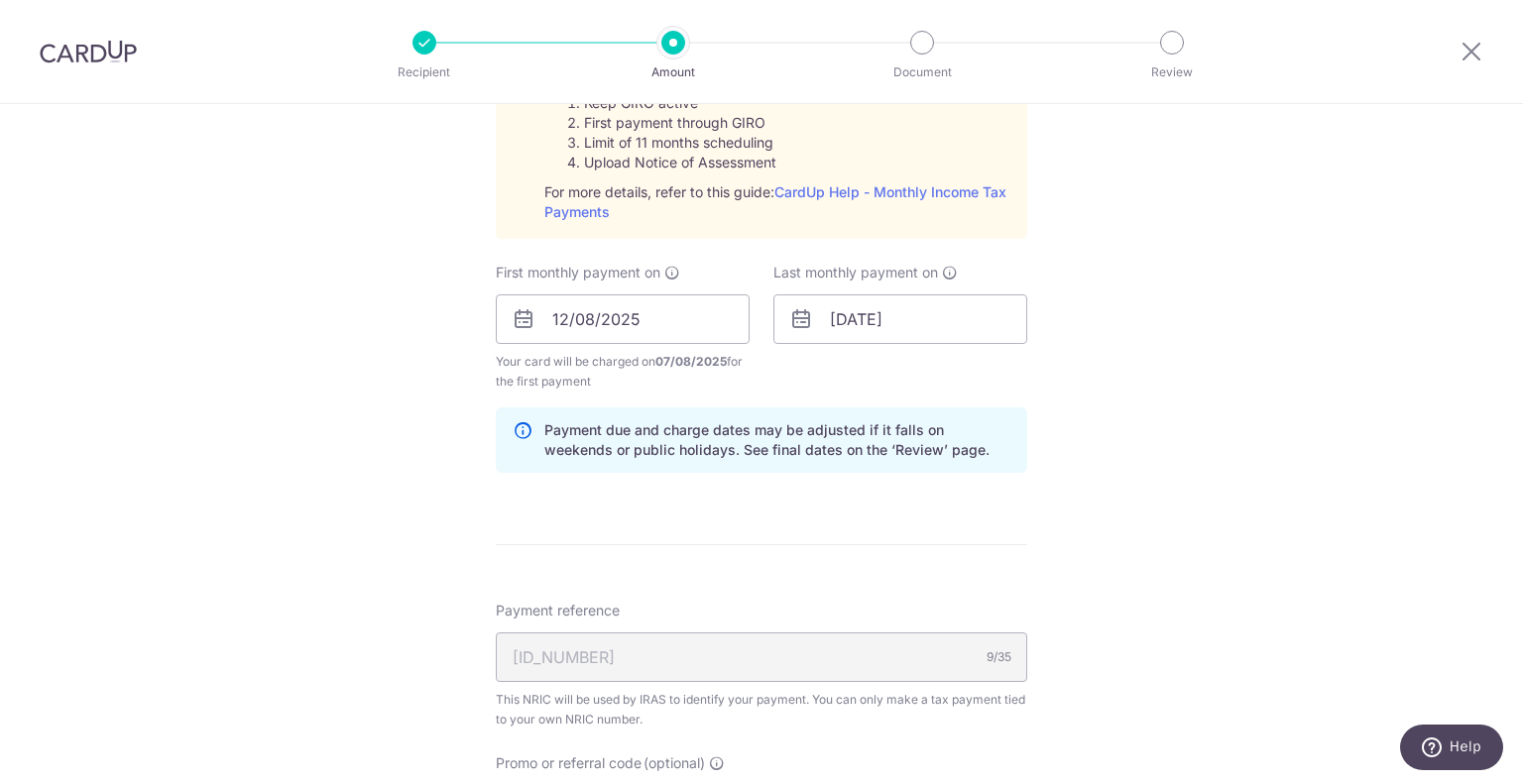 scroll, scrollTop: 1003, scrollLeft: 0, axis: vertical 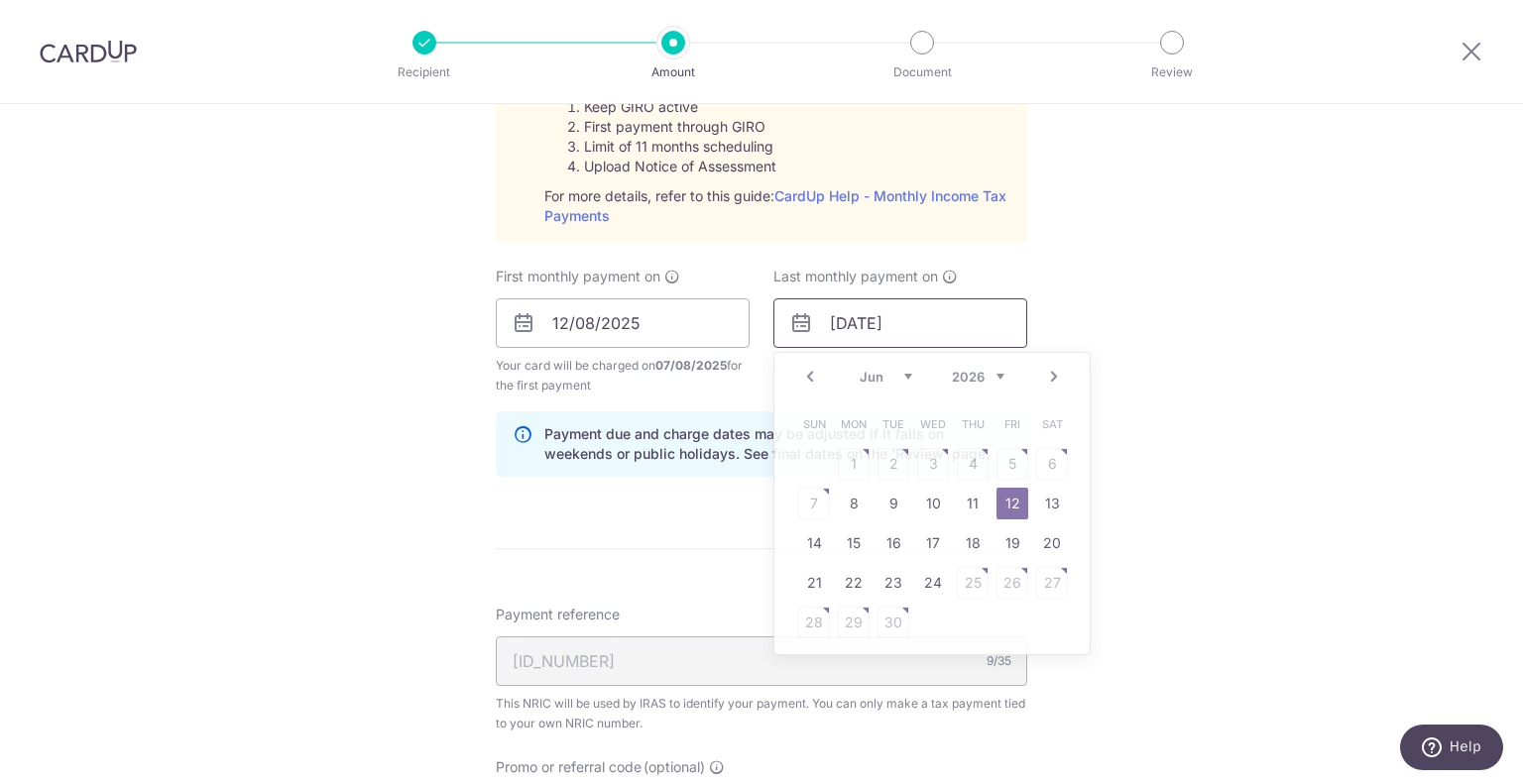 click on "12/06/2026" at bounding box center [900, 323] 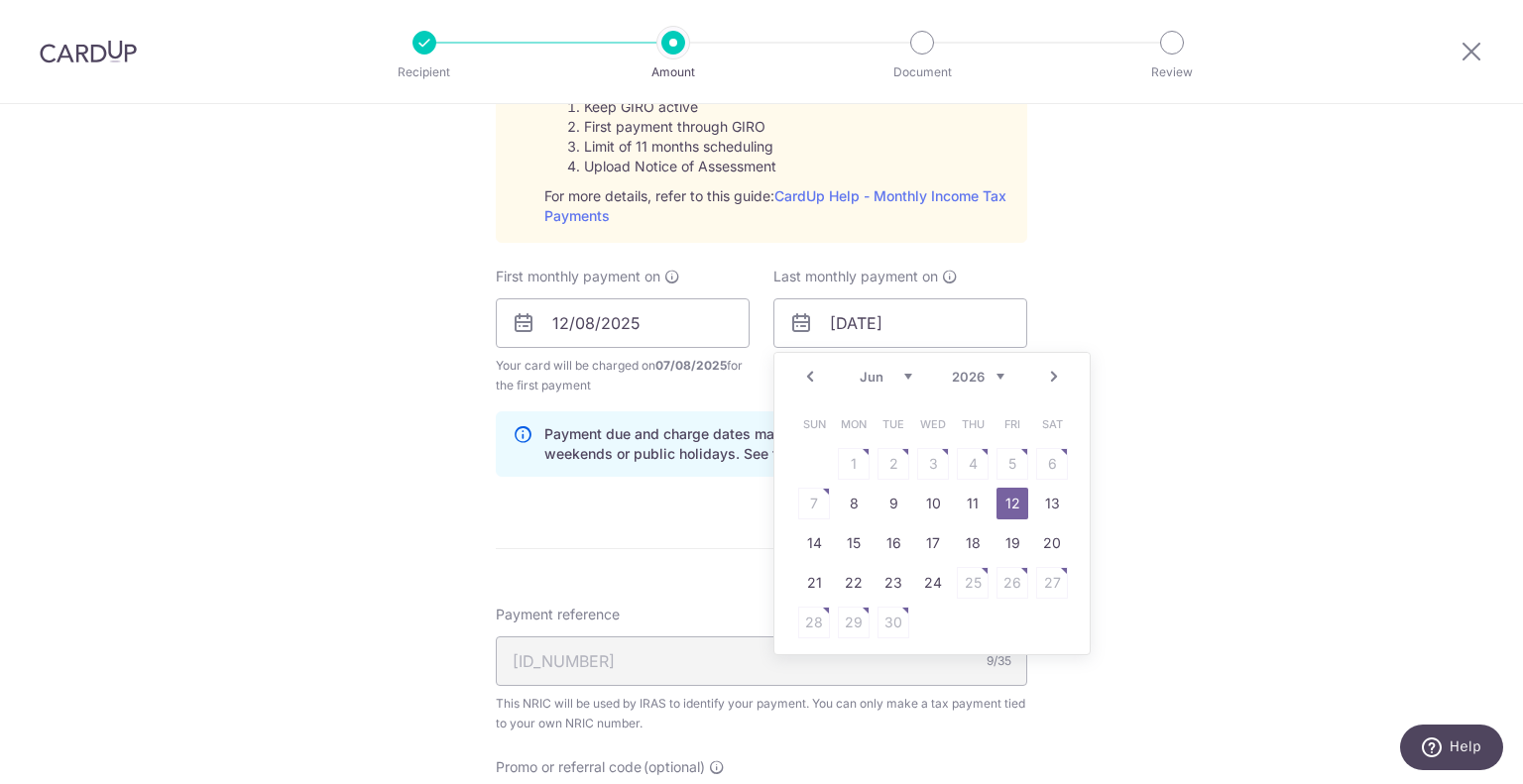 click on "Prev" at bounding box center (810, 377) 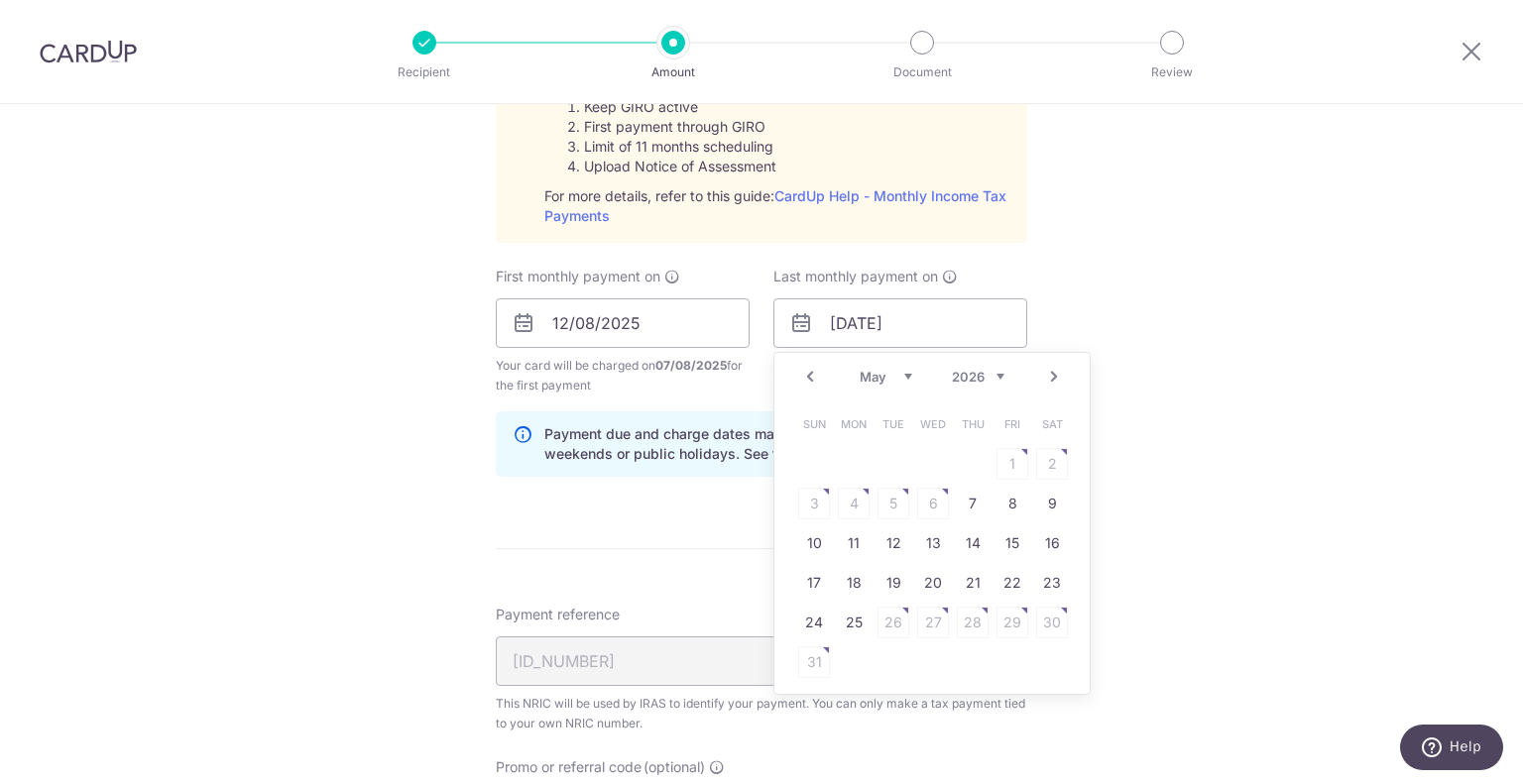 click on "Prev" at bounding box center [810, 377] 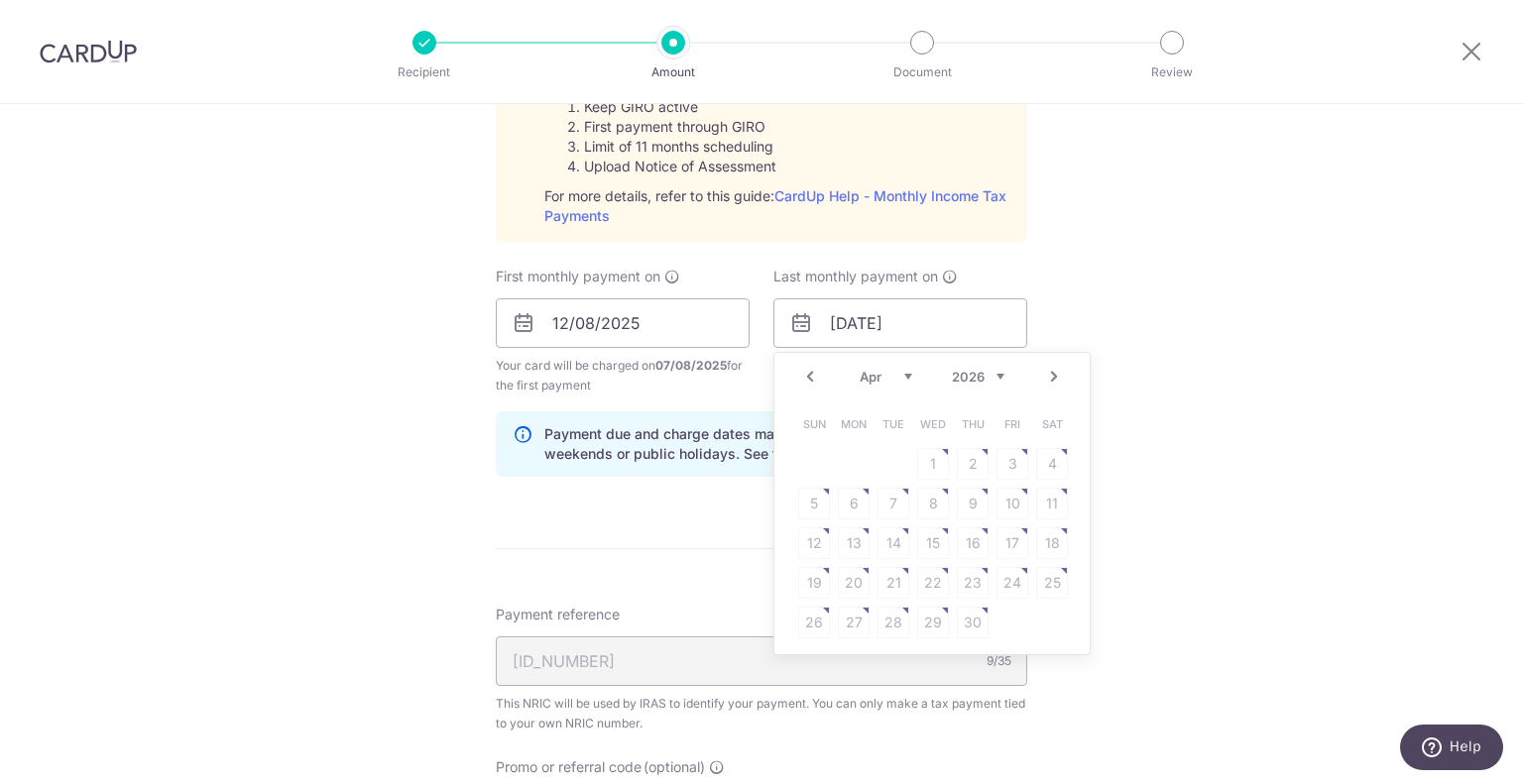 click on "Prev" at bounding box center [810, 377] 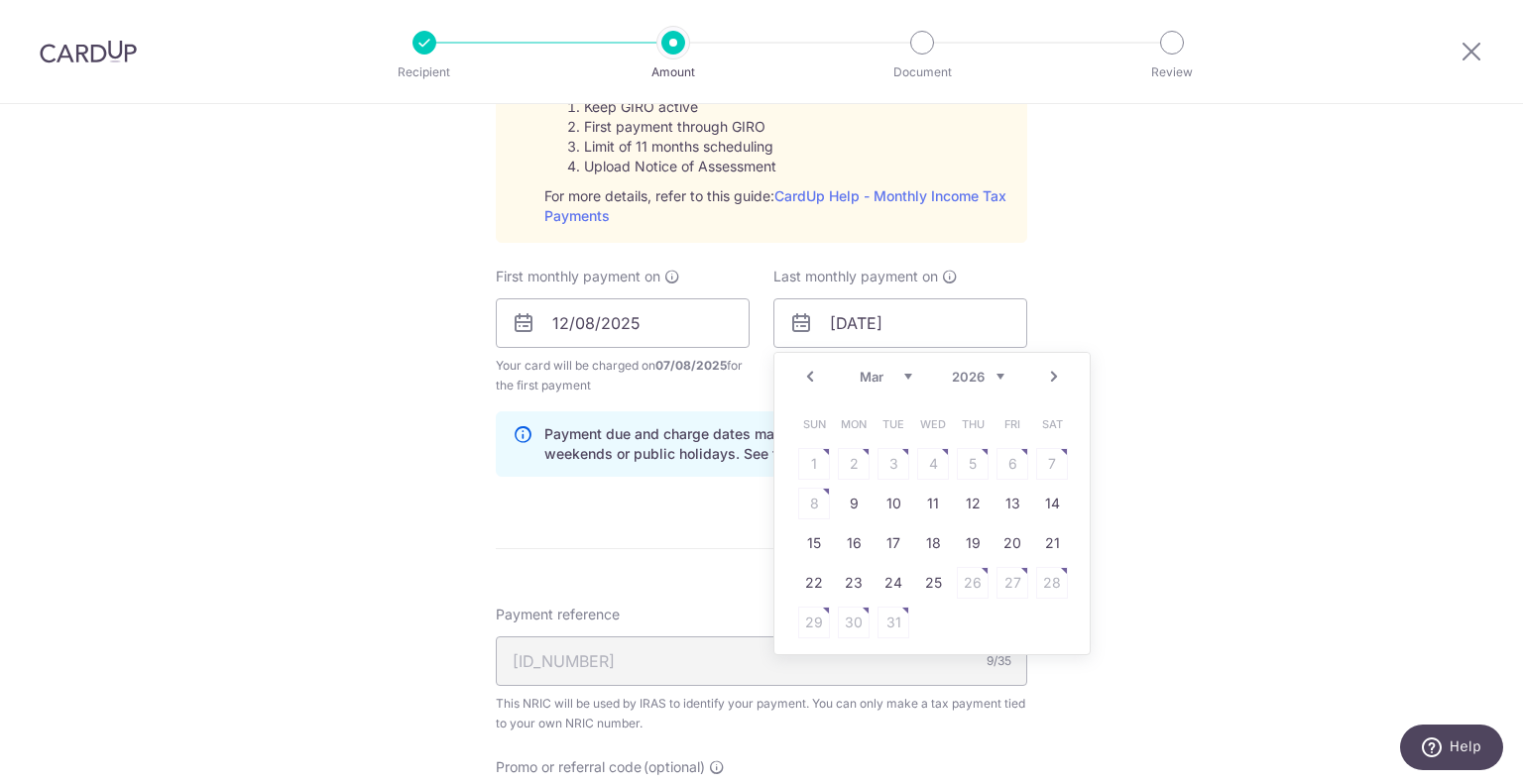 click on "Next" at bounding box center [1054, 377] 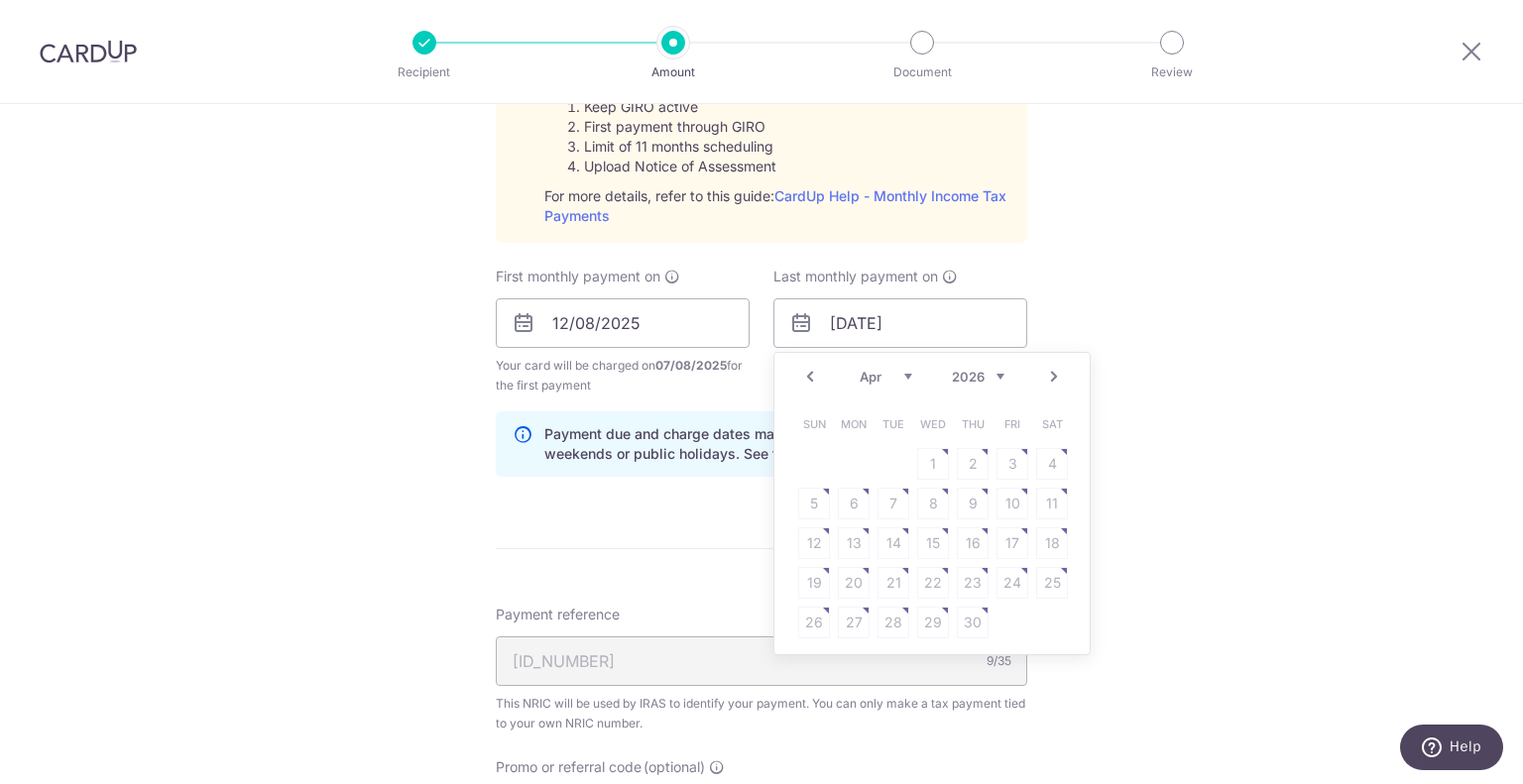 click on "Prev" at bounding box center (810, 377) 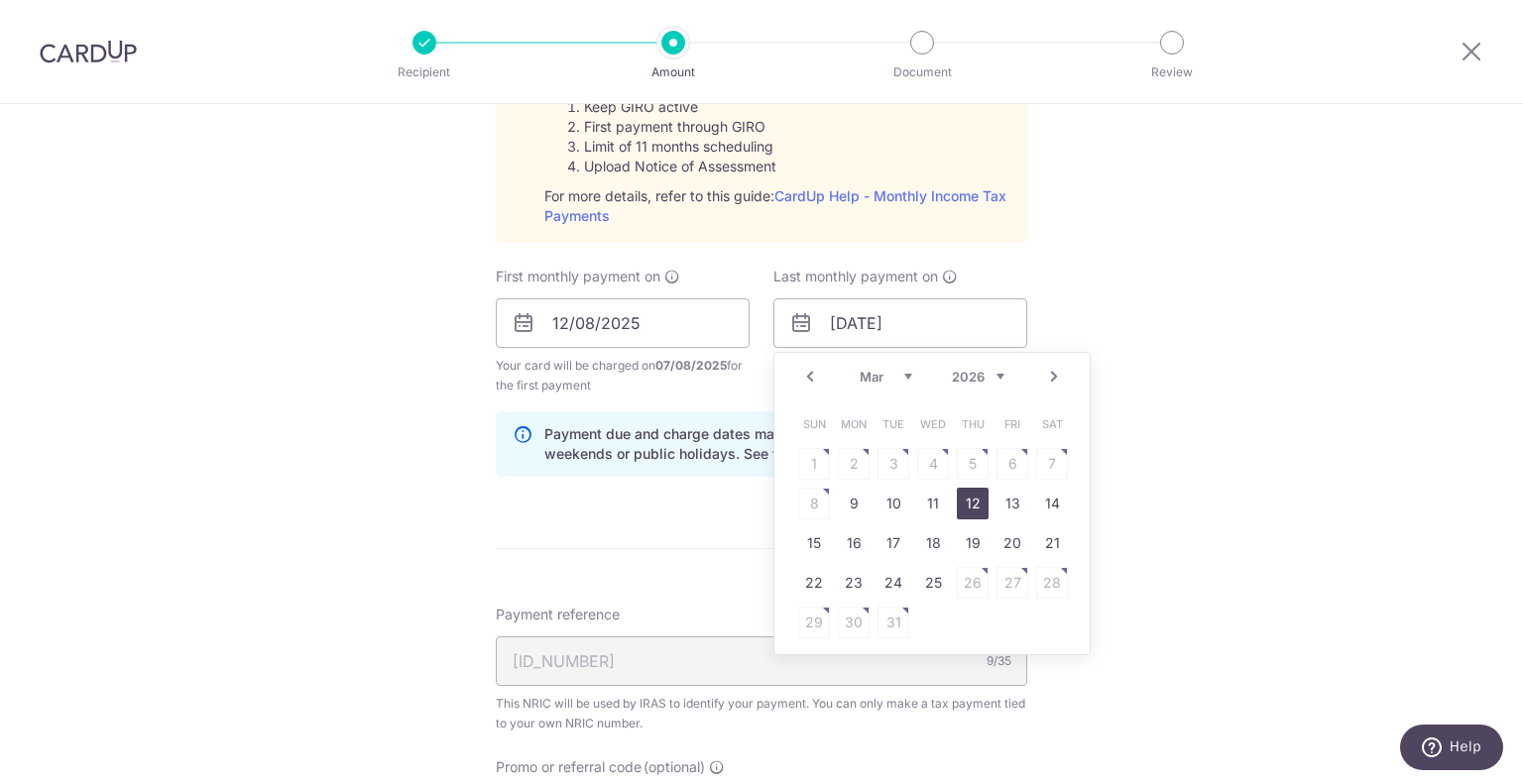 click on "12" at bounding box center (973, 504) 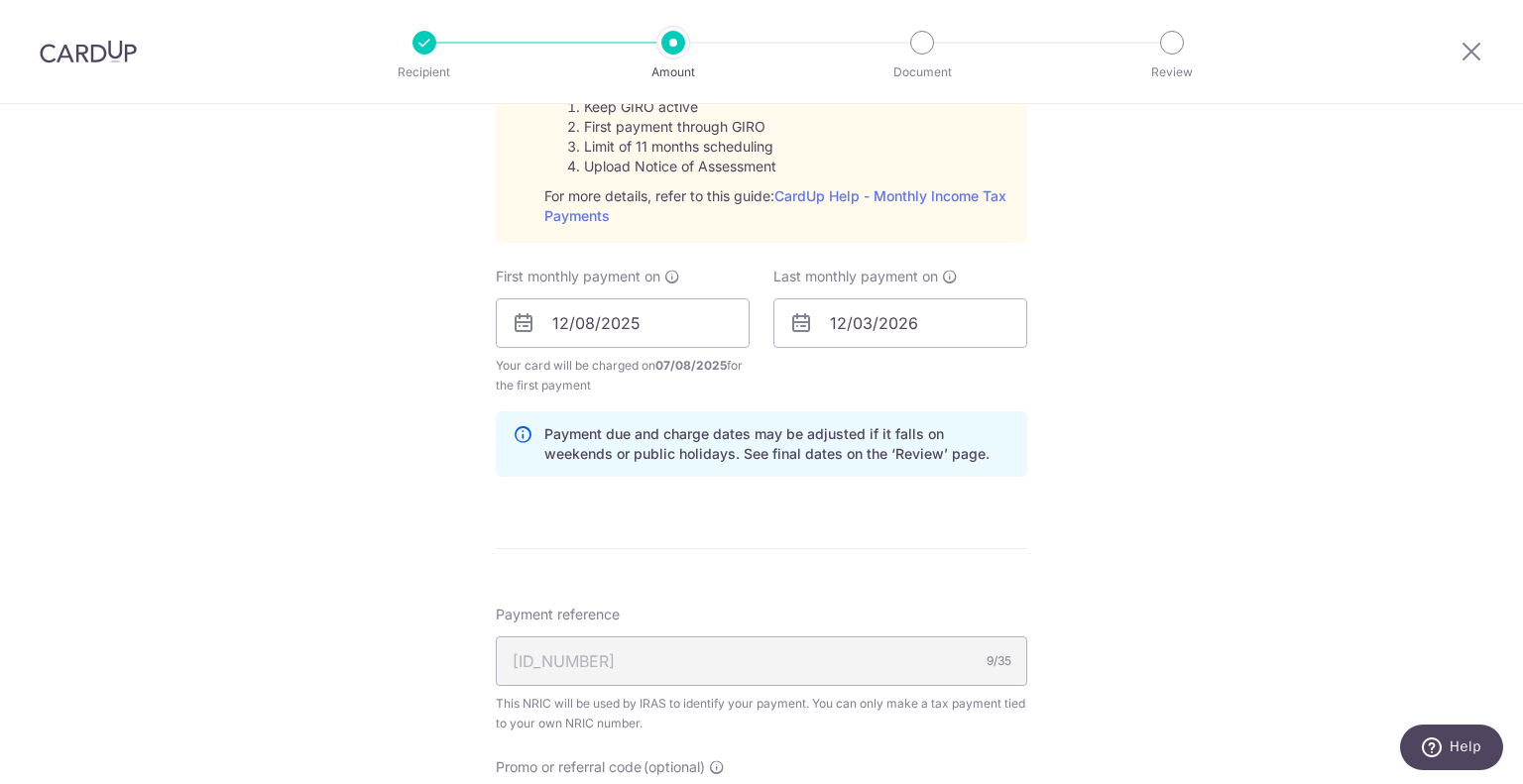 click on "Tell us more about your payment
Enter one-time or monthly payment amount
SGD
3,399.74
3399.74
The  total tax payment amounts scheduled  should not exceed the outstanding balance in your latest Statement of Account.
Select Card
**** 4863
Add credit card
Your Cards
**** 4863
Secure 256-bit SSL
Text
New card details" at bounding box center [762, 174] 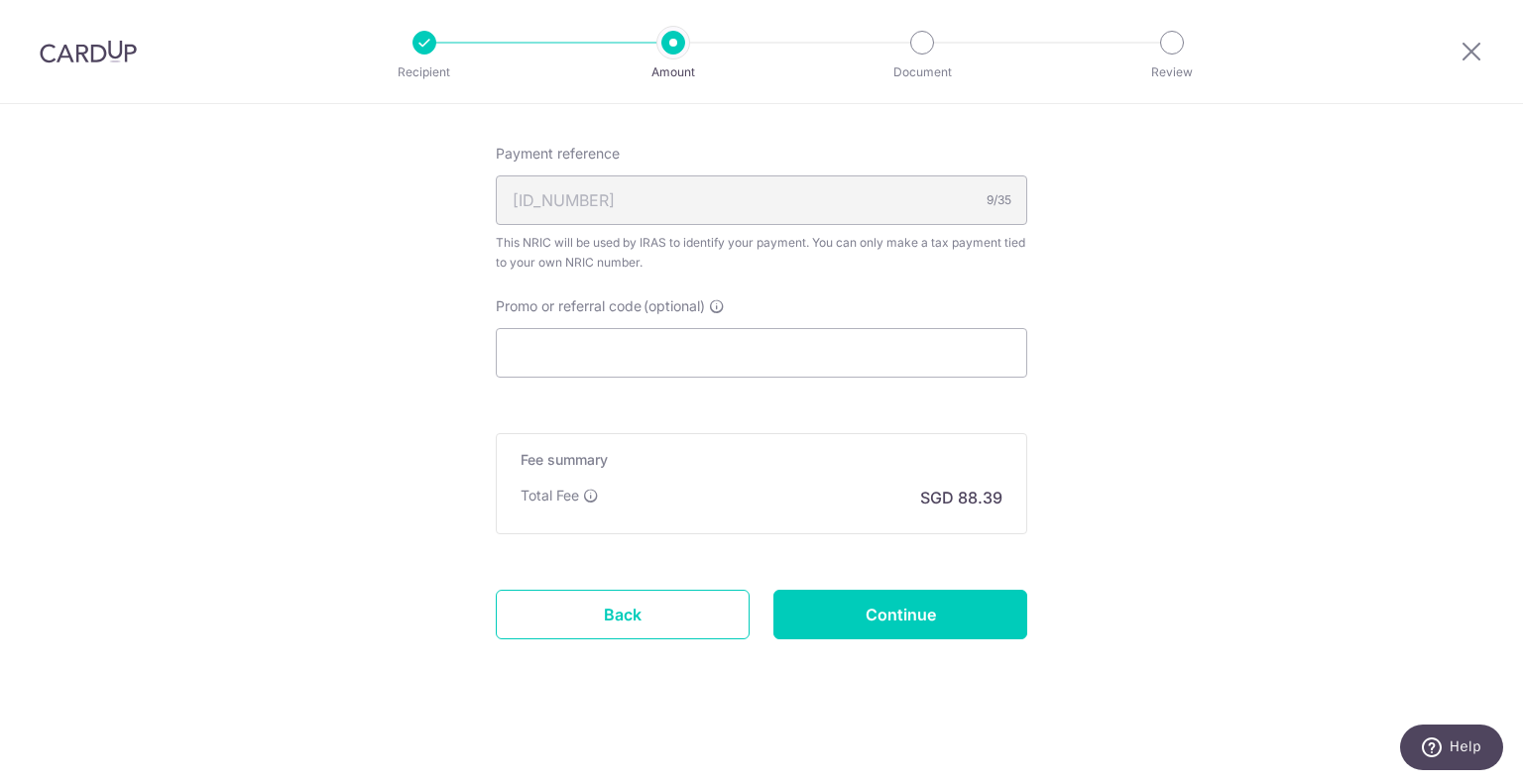 scroll, scrollTop: 1463, scrollLeft: 0, axis: vertical 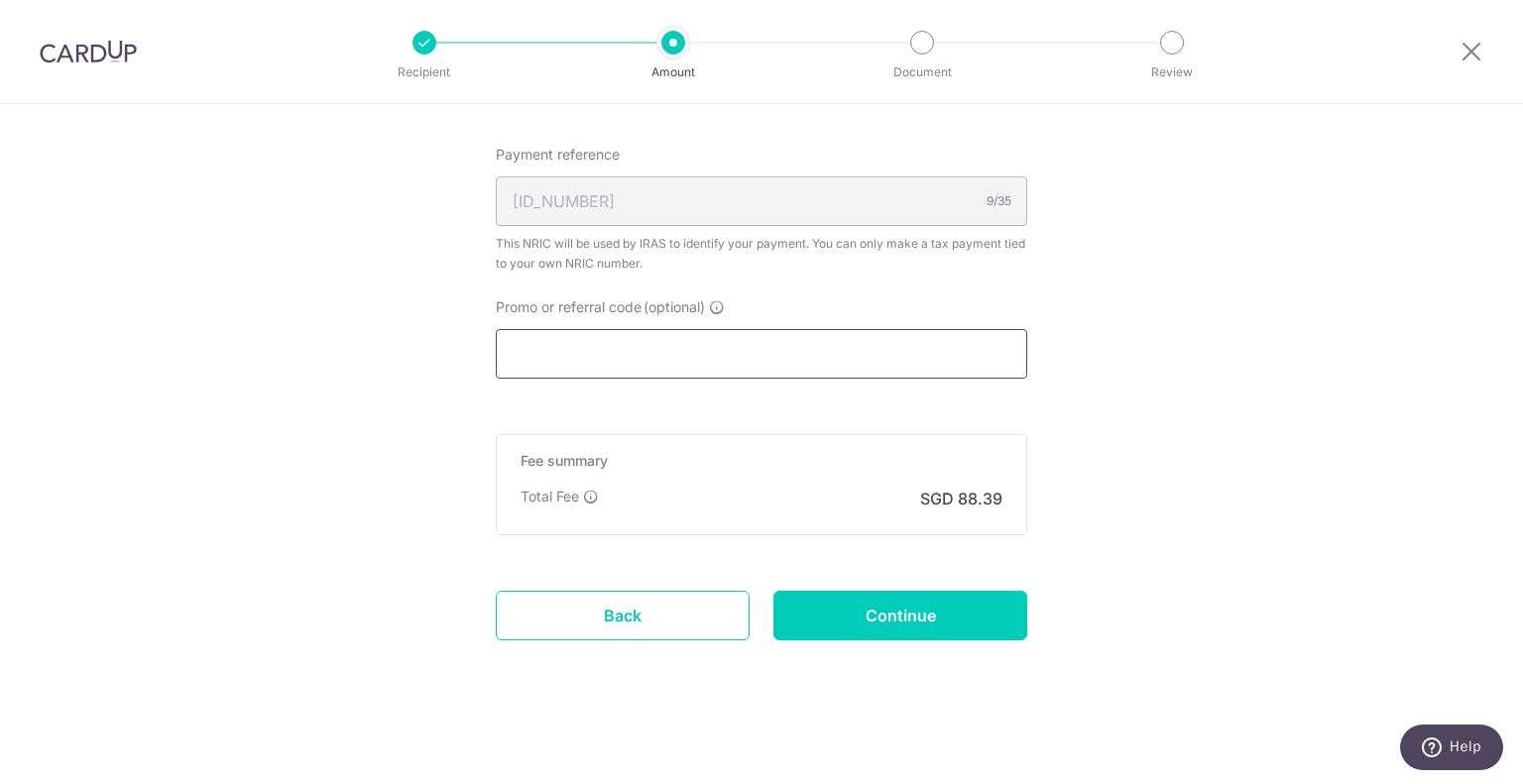 click on "Promo or referral code
(optional)" at bounding box center (762, 354) 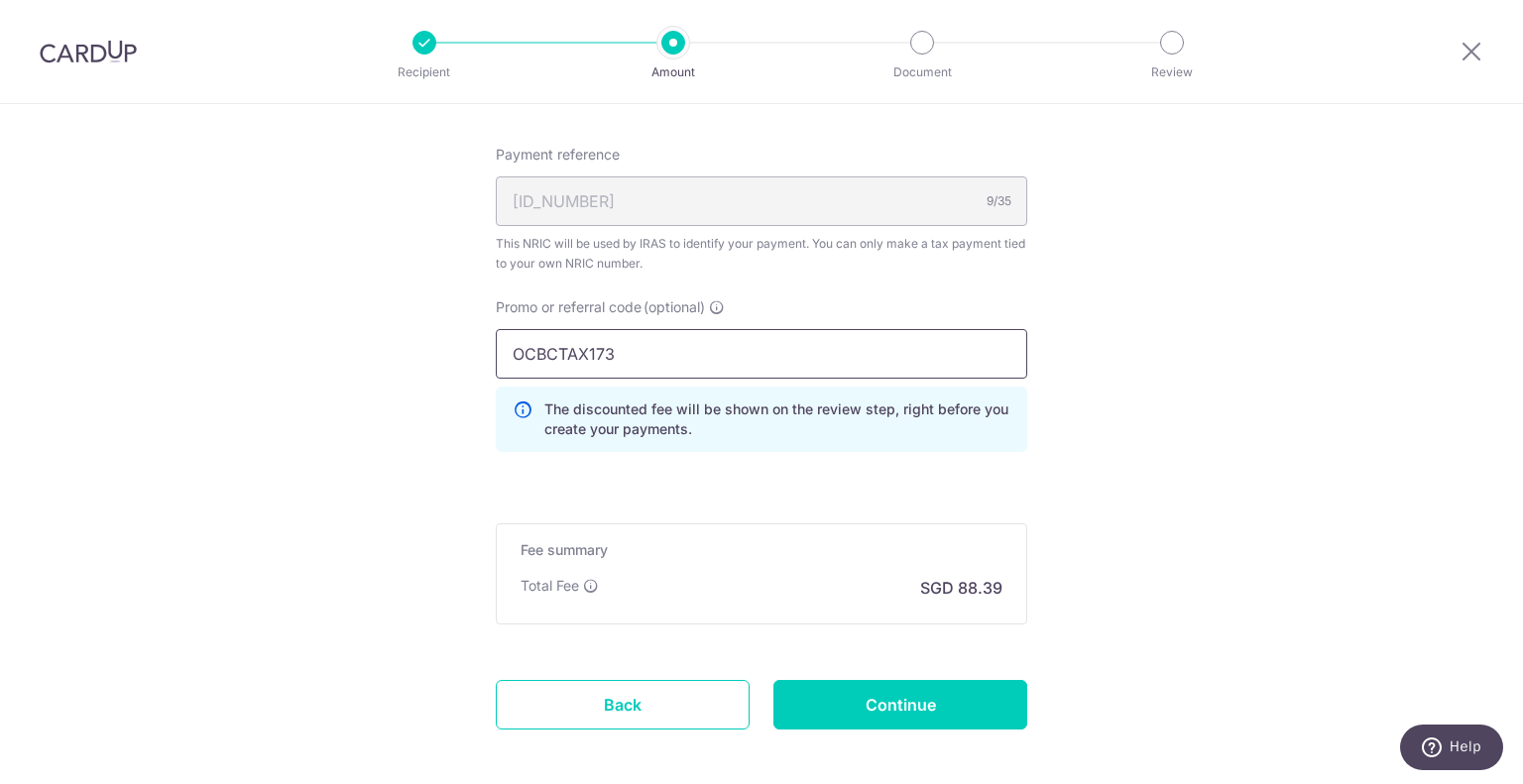 type on "OCBCTAX173" 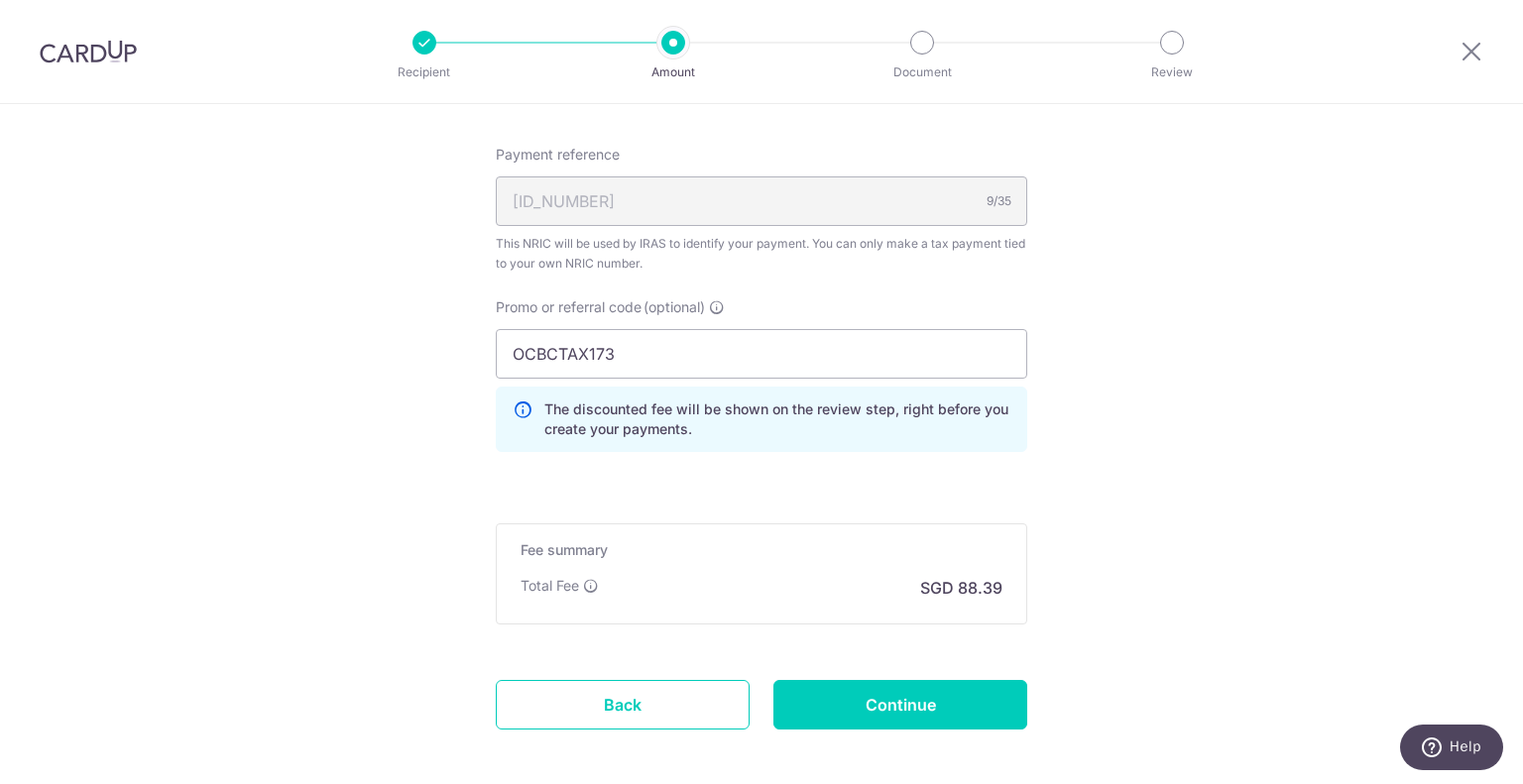 click on "Enter one-time or monthly payment amount
SGD
3,399.74
3399.74
The  total tax payment amounts scheduled  should not exceed the outstanding balance in your latest Statement of Account.
Select Card
**** 4863
Add credit card
Your Cards
**** 4863
Secure 256-bit SSL
Text
New card details
Card" at bounding box center (762, -222) 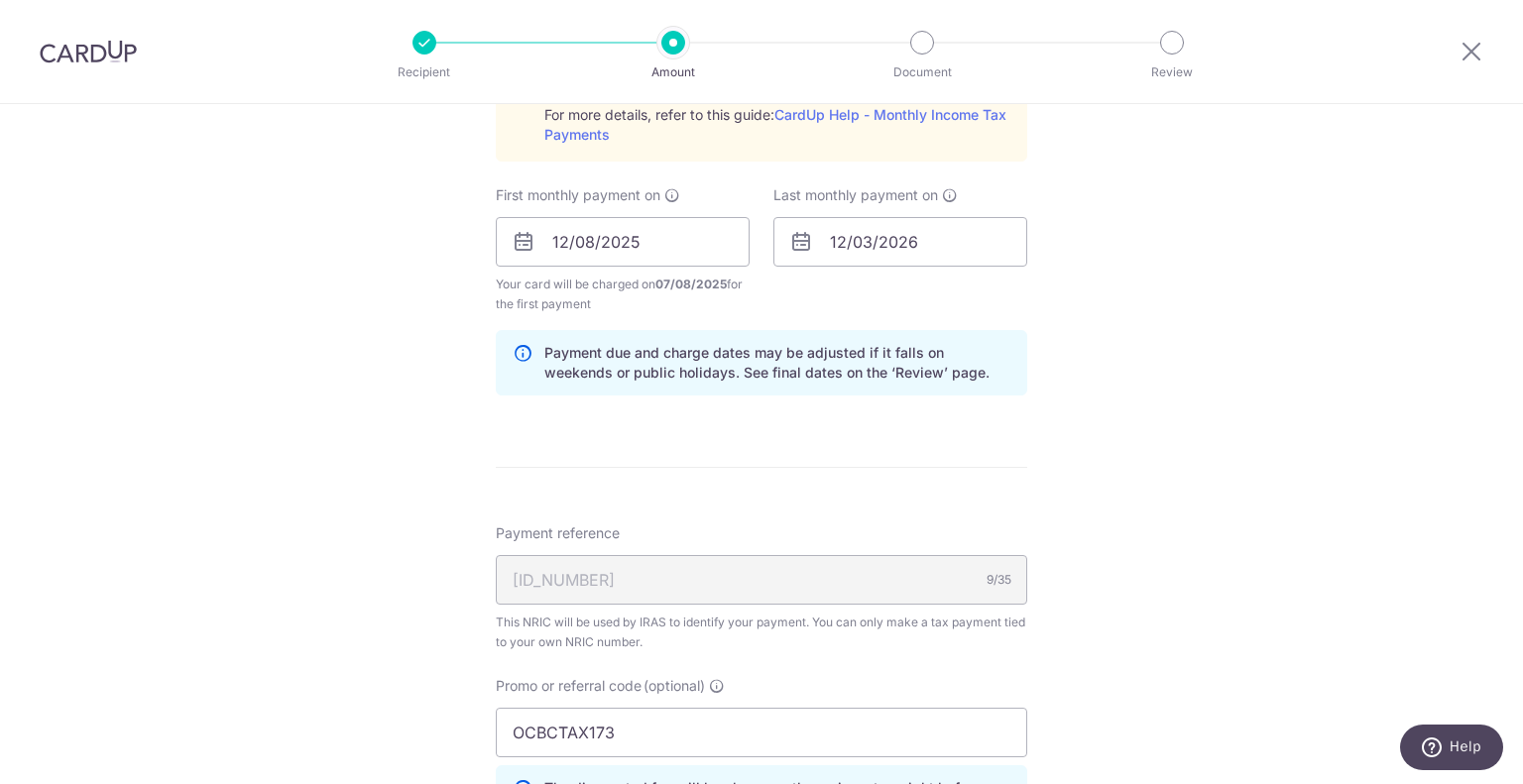 scroll, scrollTop: 1553, scrollLeft: 0, axis: vertical 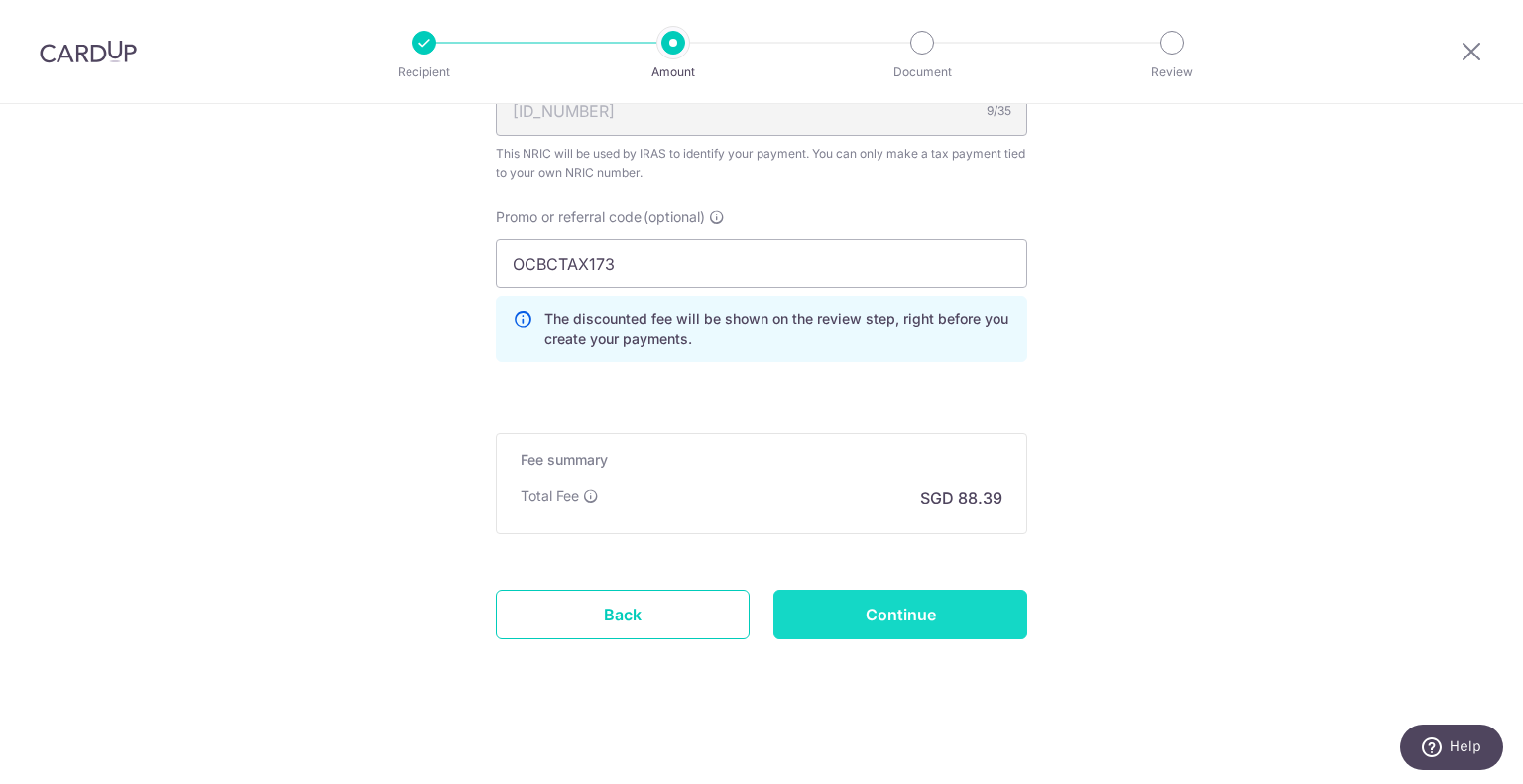 click on "Continue" at bounding box center [900, 615] 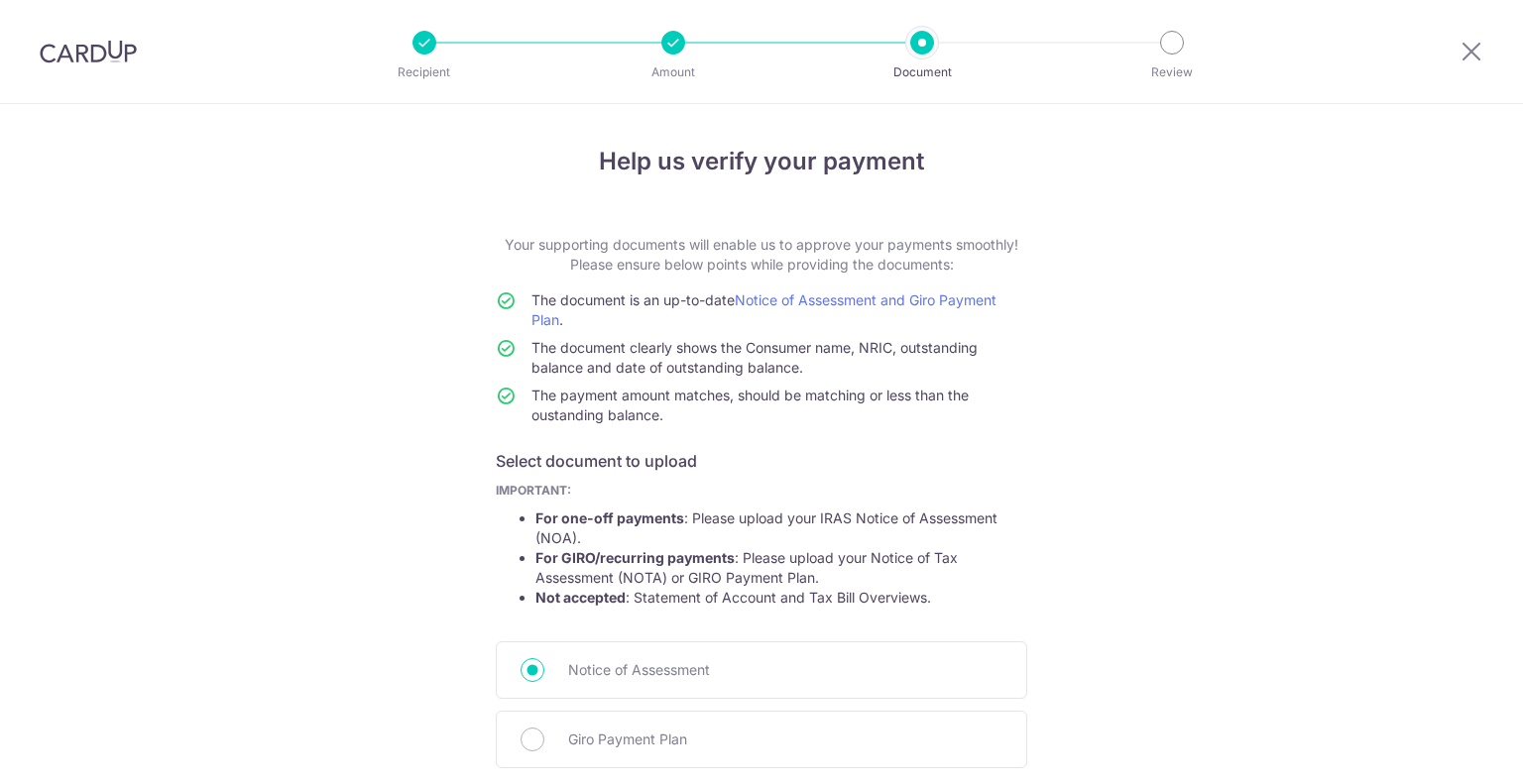 scroll, scrollTop: 0, scrollLeft: 0, axis: both 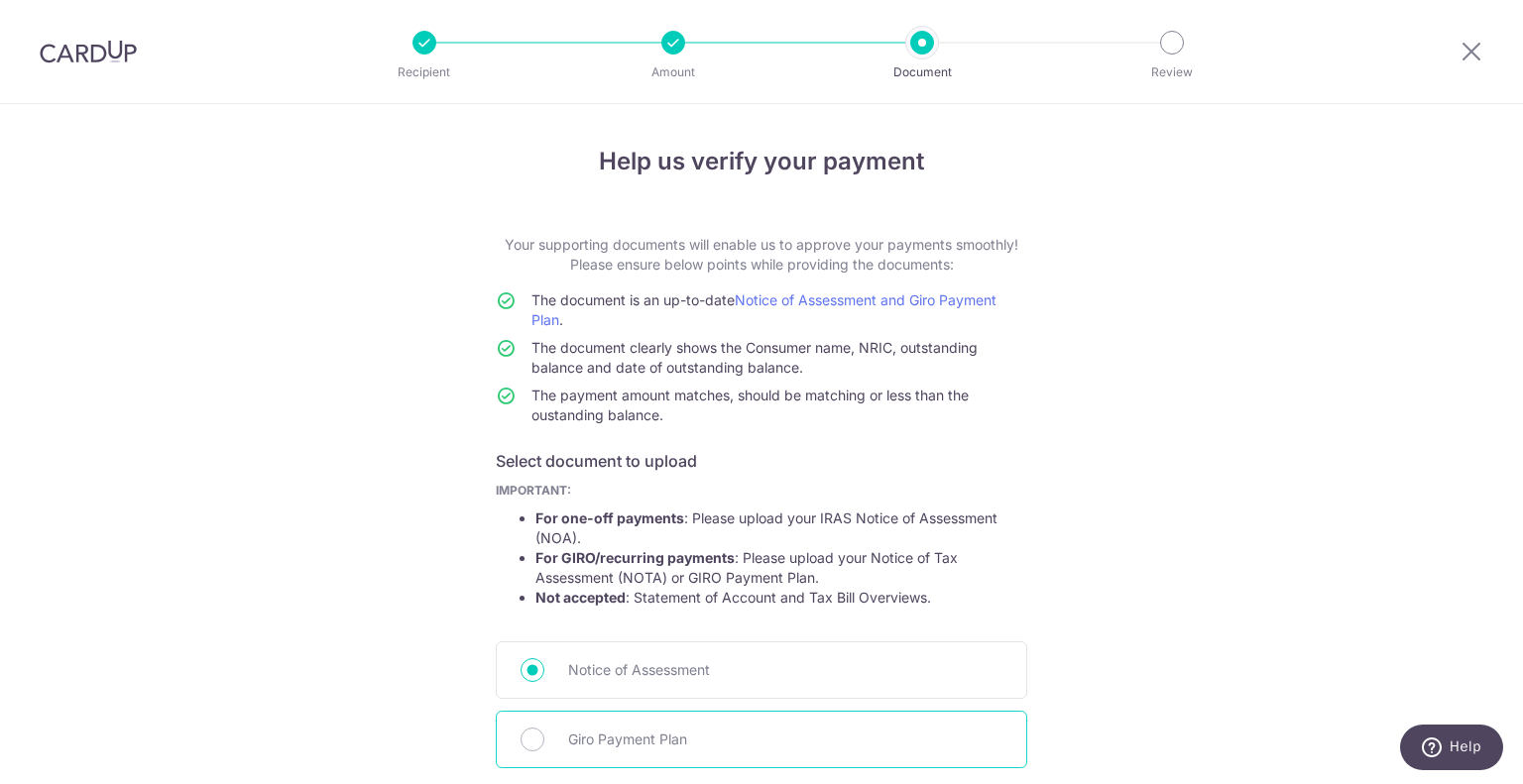 click on "Giro Payment Plan" at bounding box center [762, 739] 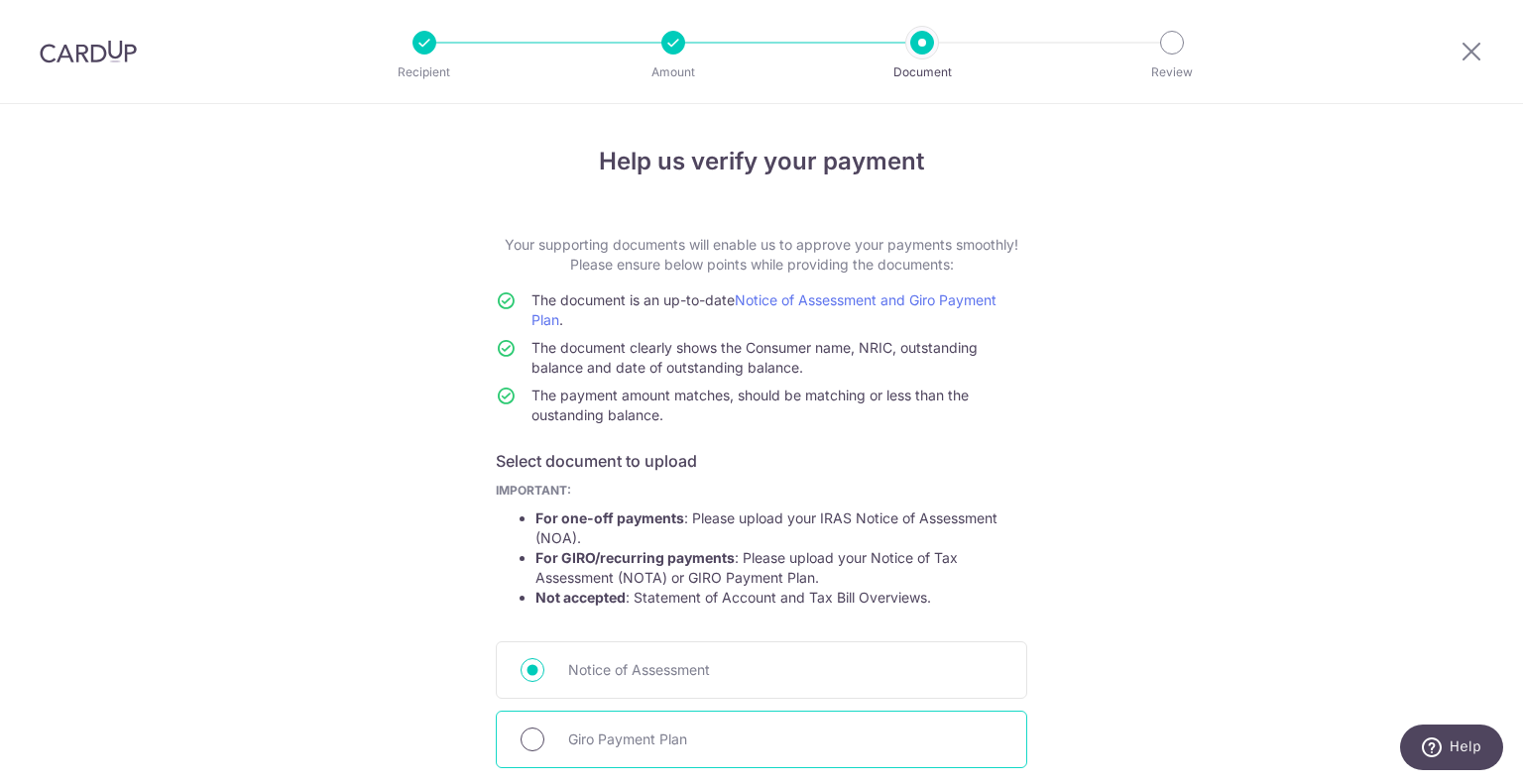 click on "Giro Payment Plan" at bounding box center [532, 739] 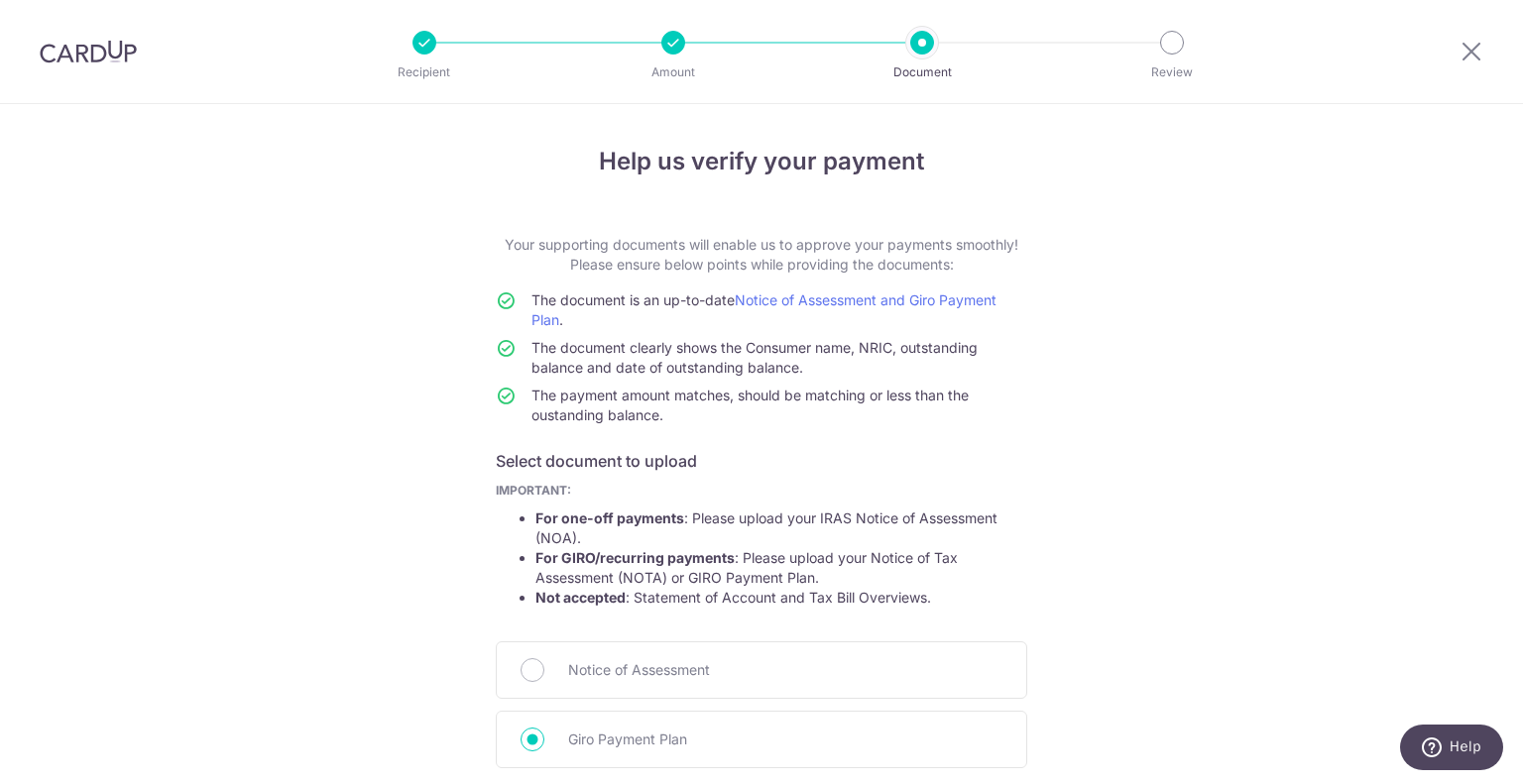 scroll, scrollTop: 226, scrollLeft: 0, axis: vertical 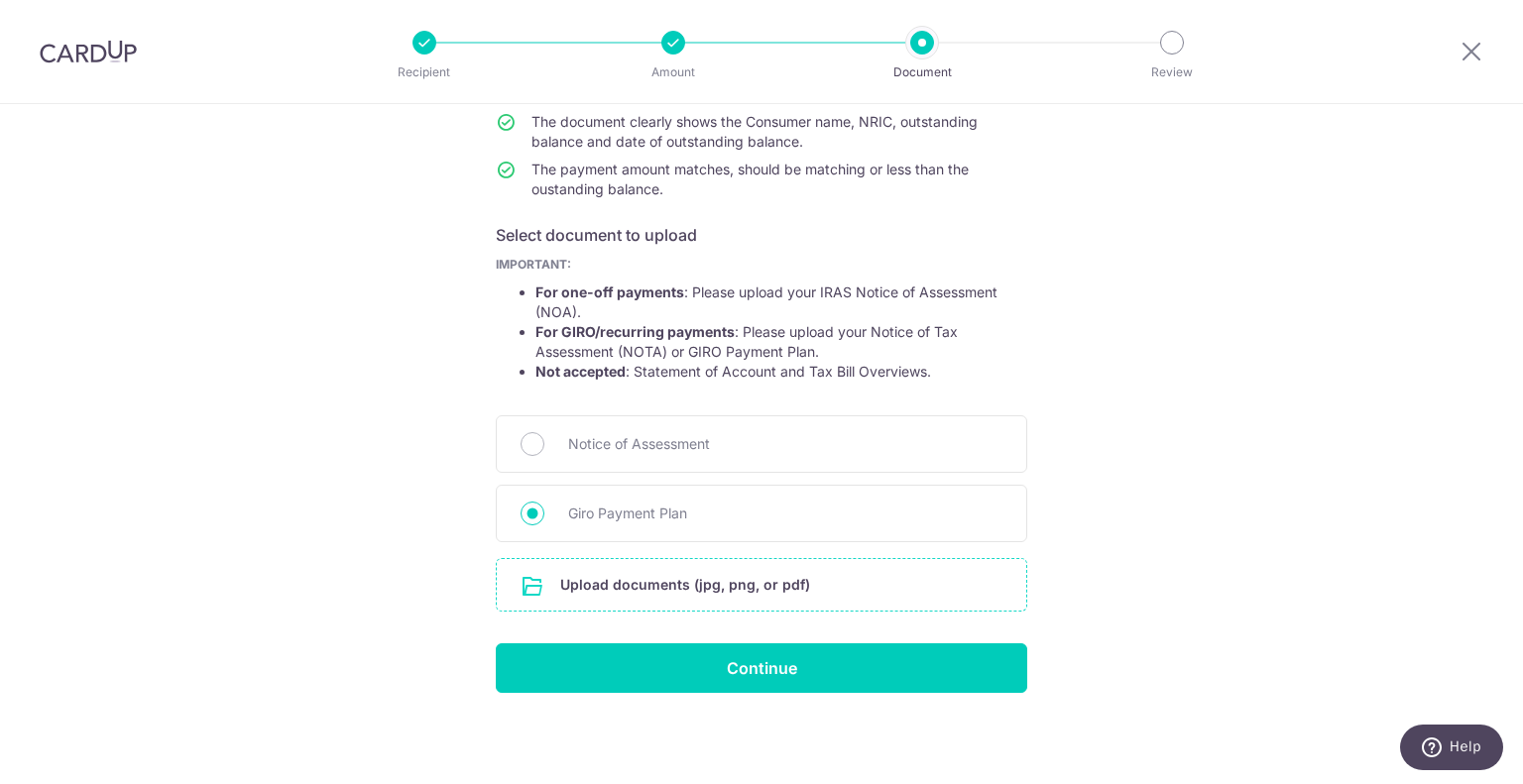 click at bounding box center (762, 585) 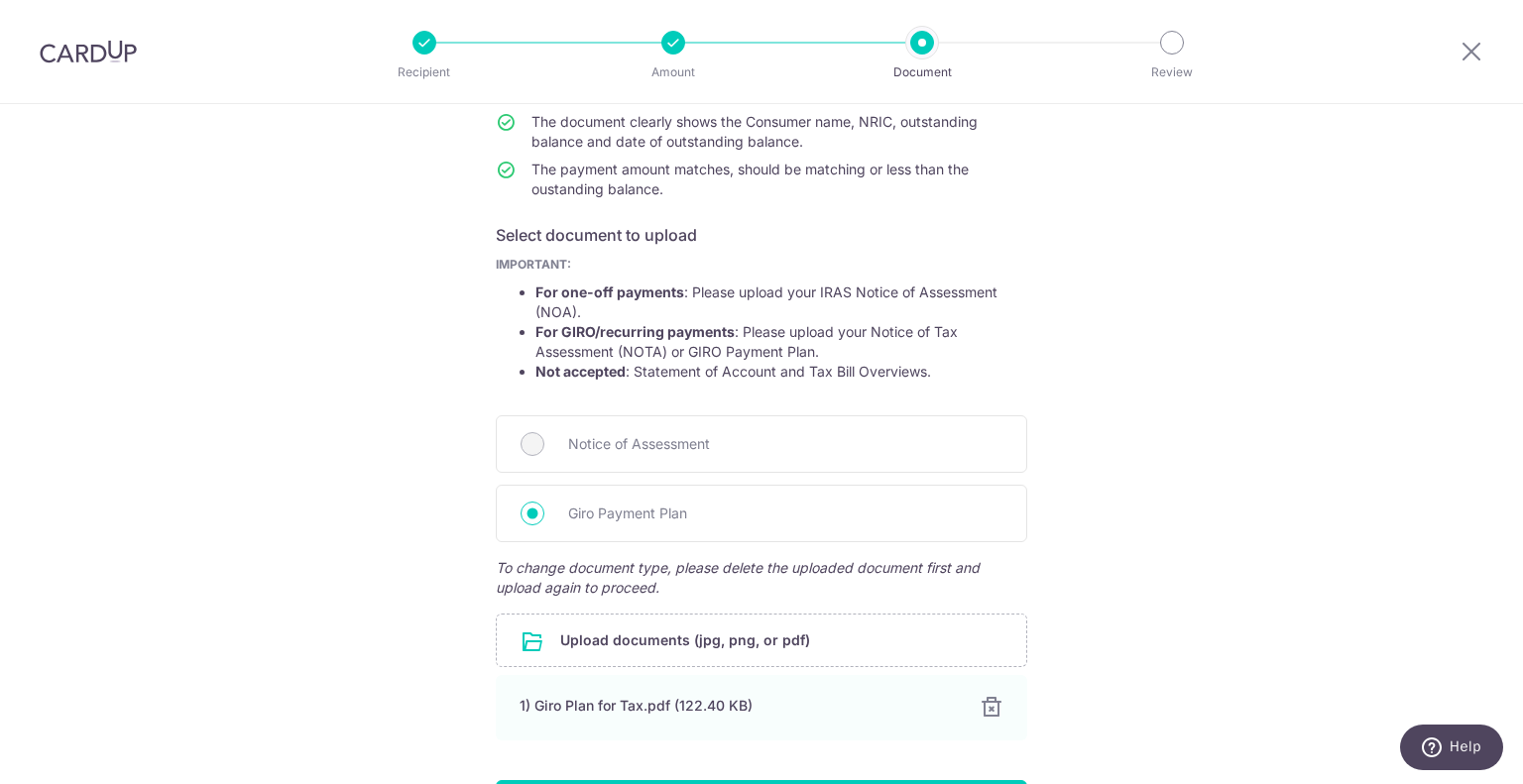scroll, scrollTop: 363, scrollLeft: 0, axis: vertical 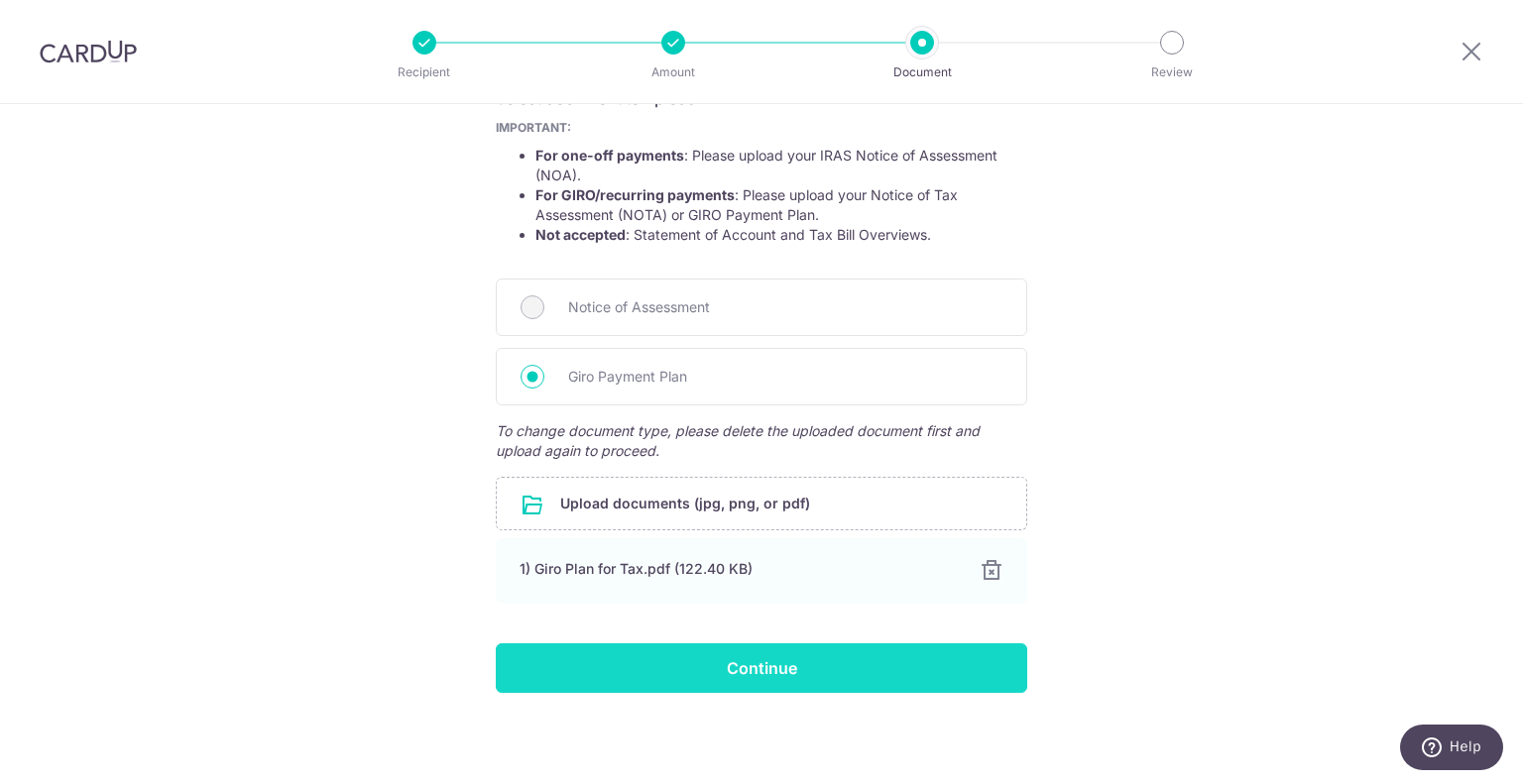 click on "Continue" at bounding box center (762, 668) 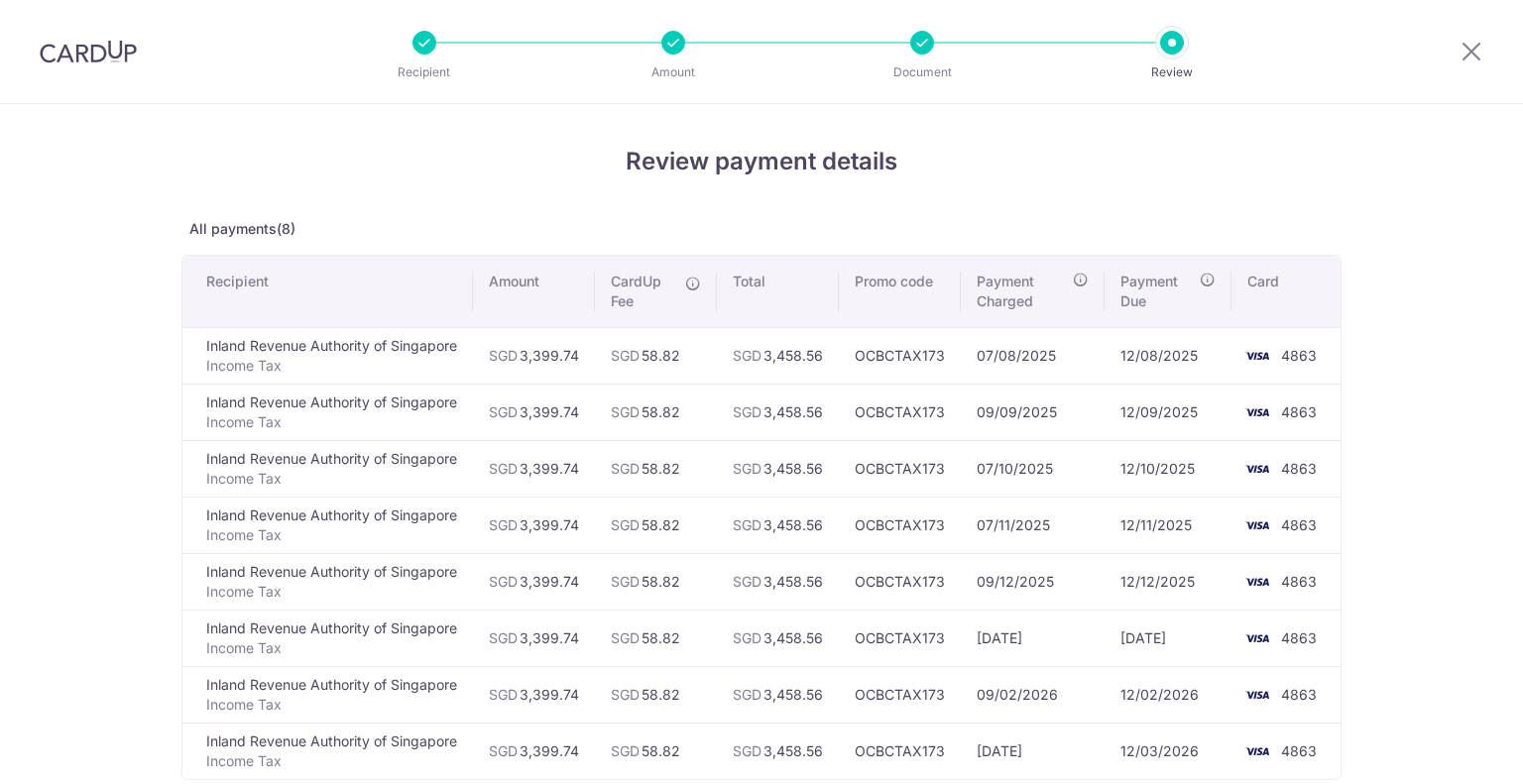 scroll, scrollTop: 0, scrollLeft: 0, axis: both 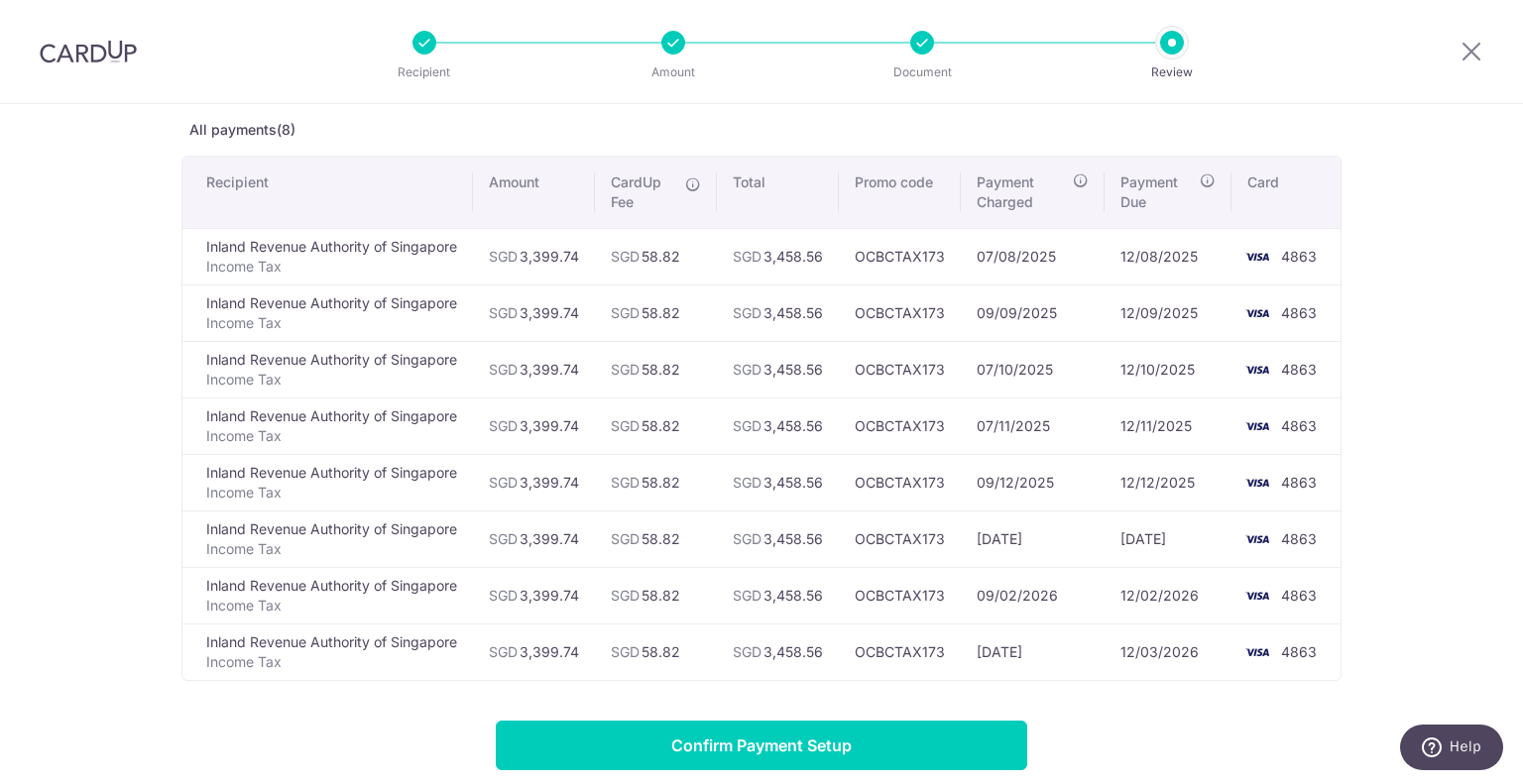 click on "Review payment details
All payments(8)
Recipient
Amount
CardUp Fee
Total
Promo code
Payment Charged
Payment Due
Card
[ORGANIZATION]
Income Tax
SGD   3,399.74
SGD   58.82" at bounding box center (762, 523) 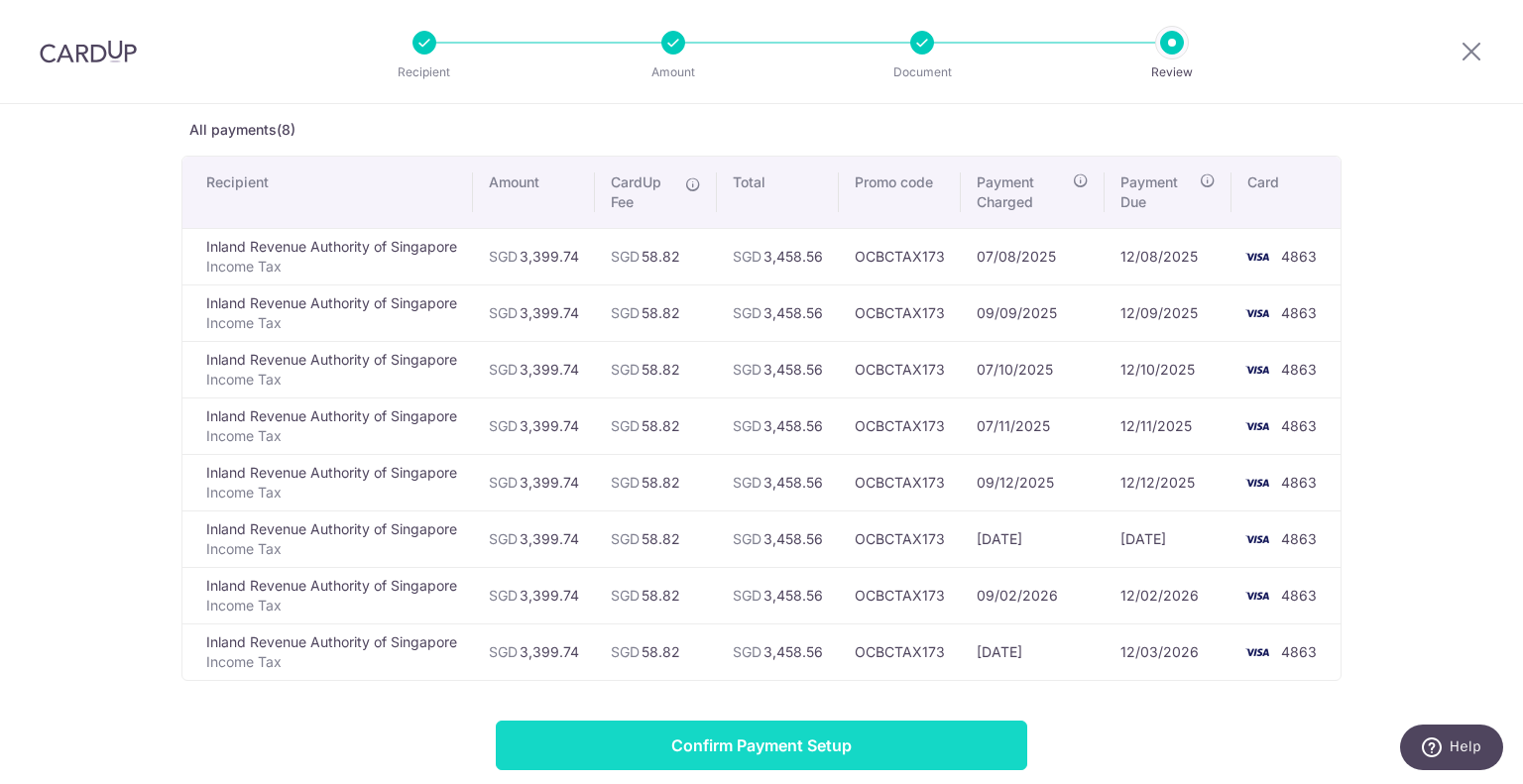 click on "Confirm Payment Setup" at bounding box center [762, 745] 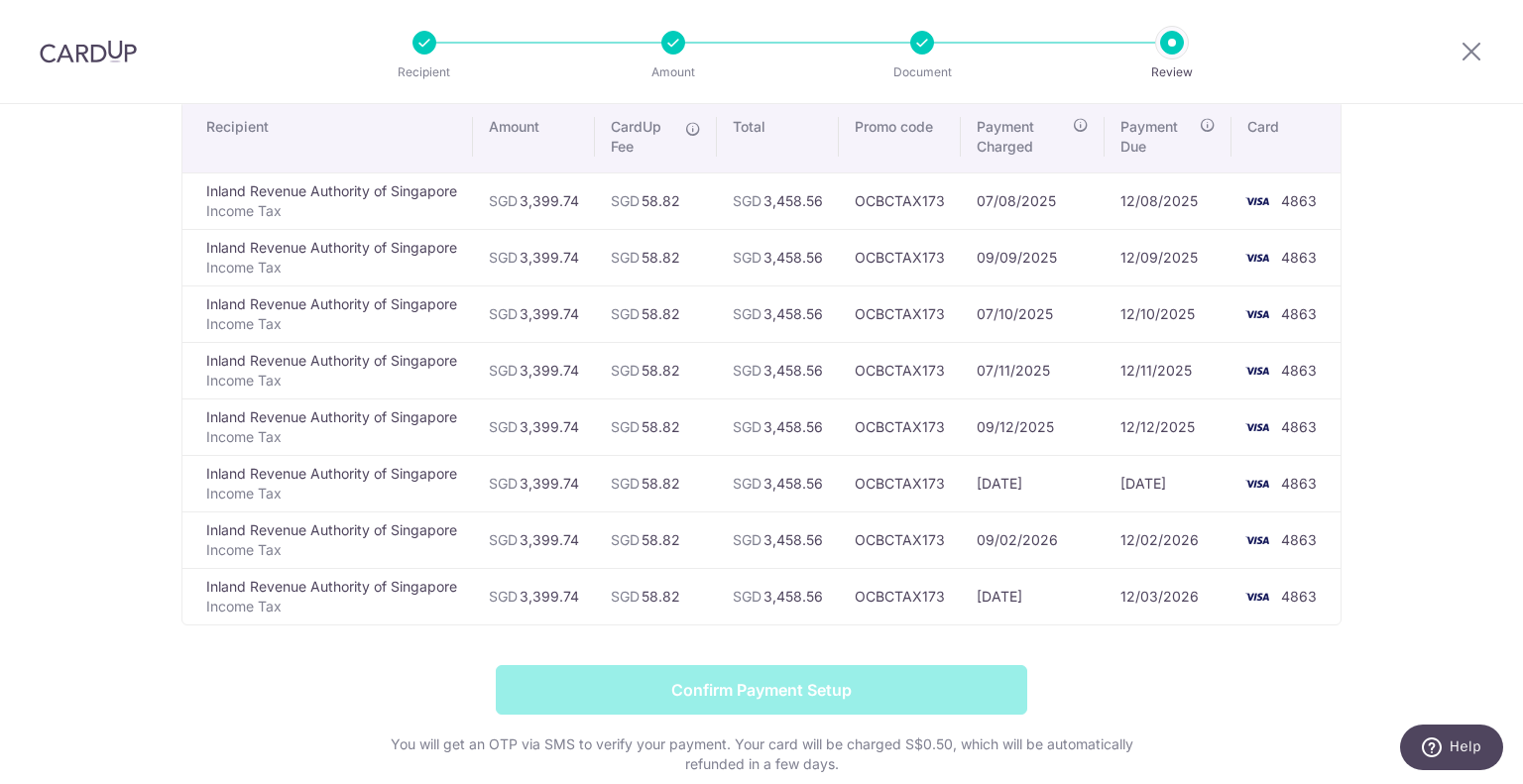 scroll, scrollTop: 105, scrollLeft: 0, axis: vertical 